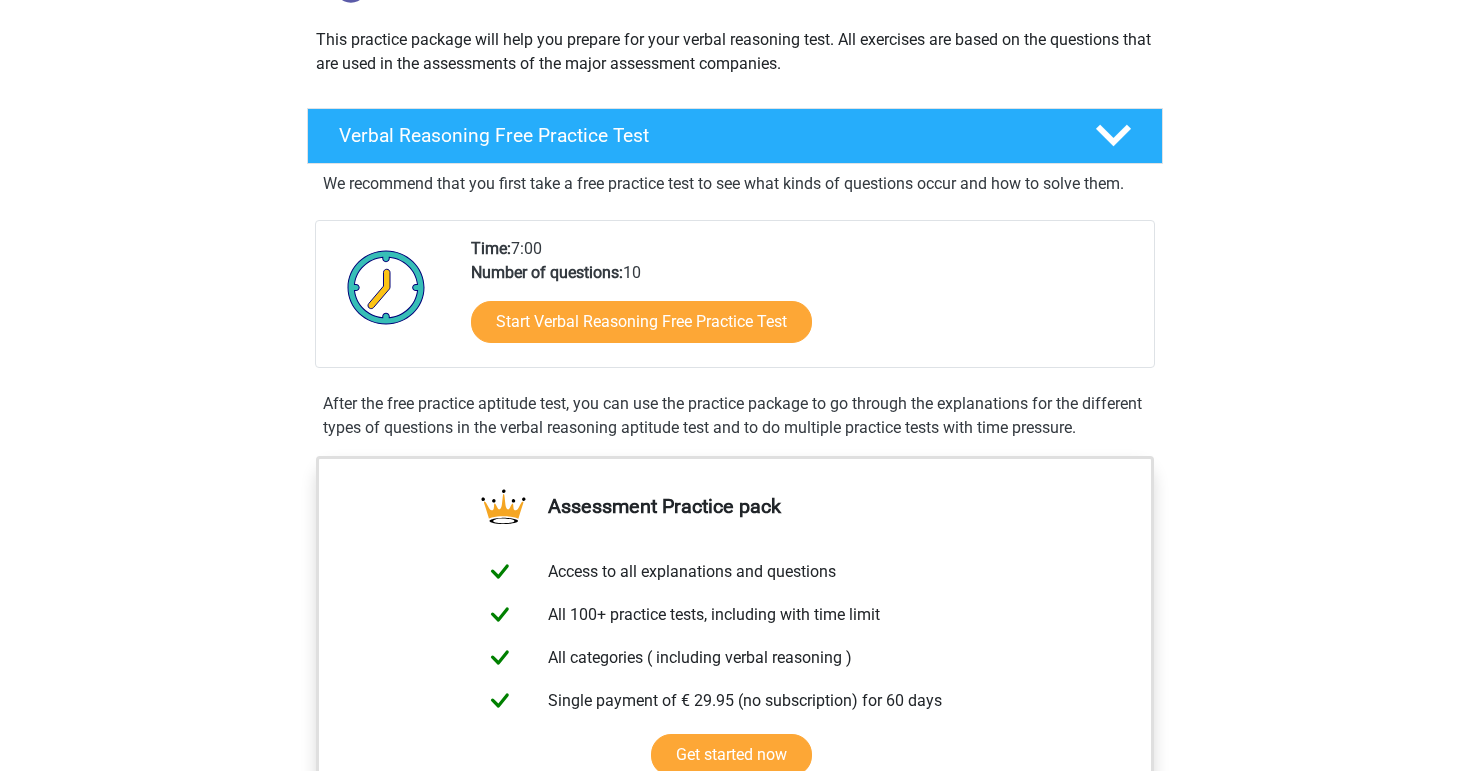 scroll, scrollTop: 249, scrollLeft: 0, axis: vertical 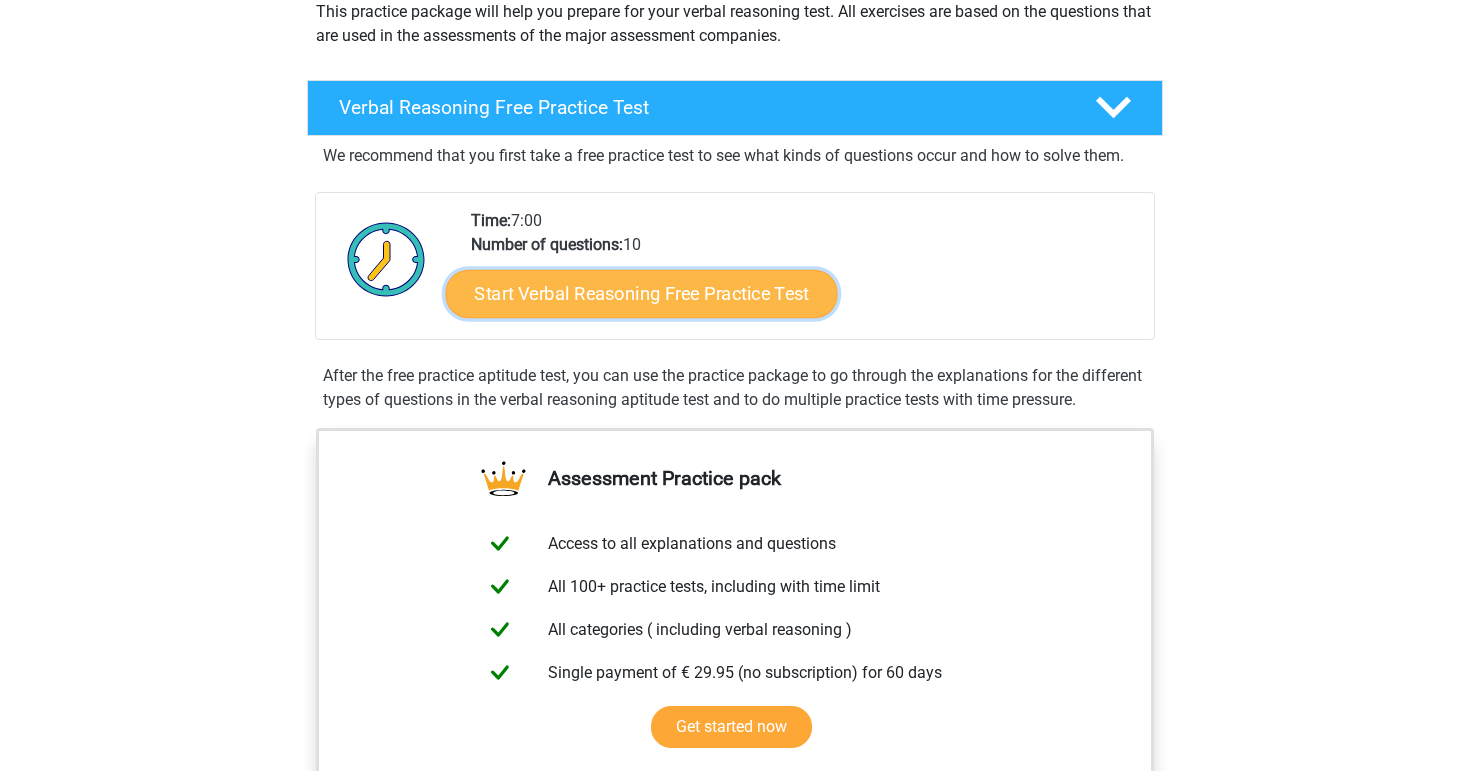 click on "Start Verbal Reasoning
Free Practice Test" at bounding box center (642, 294) 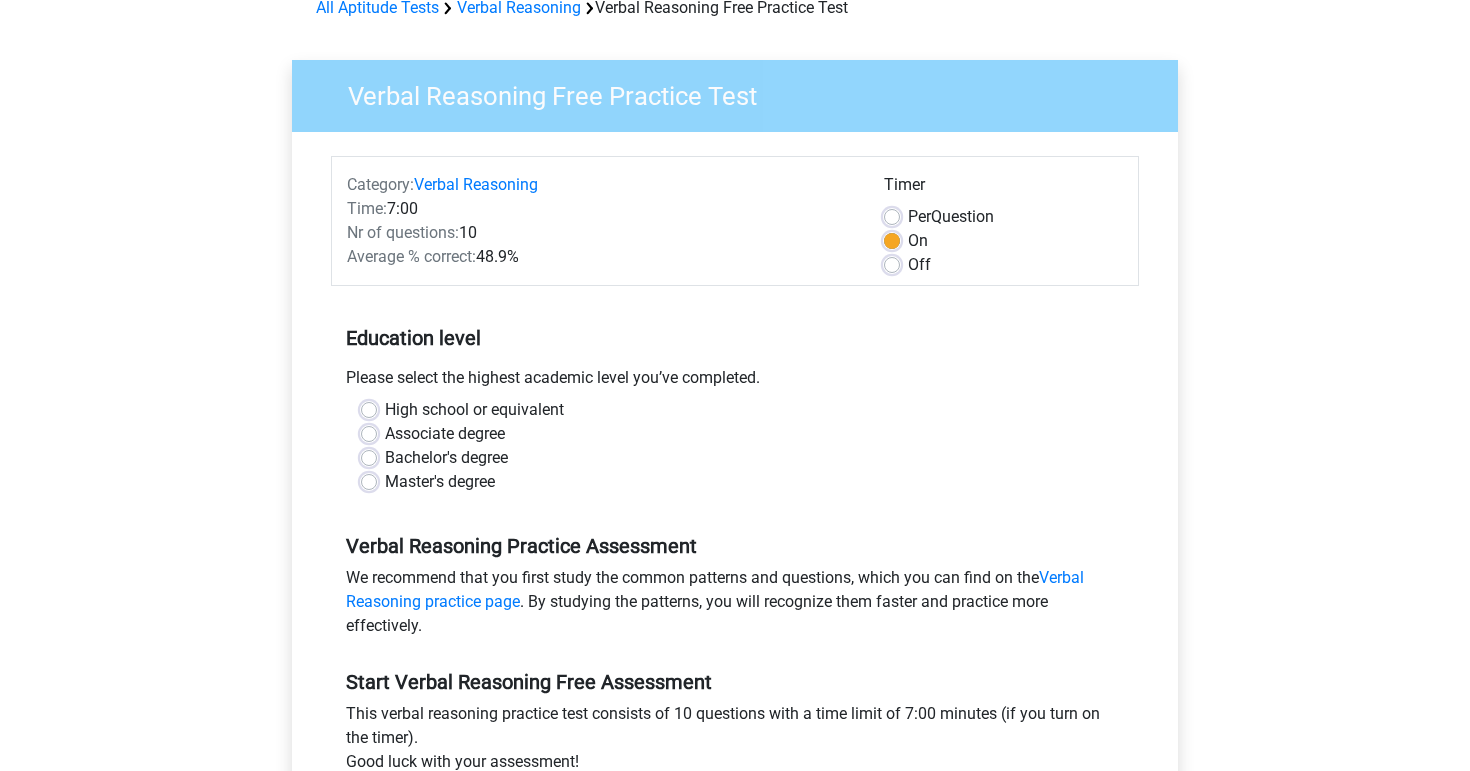 scroll, scrollTop: 106, scrollLeft: 0, axis: vertical 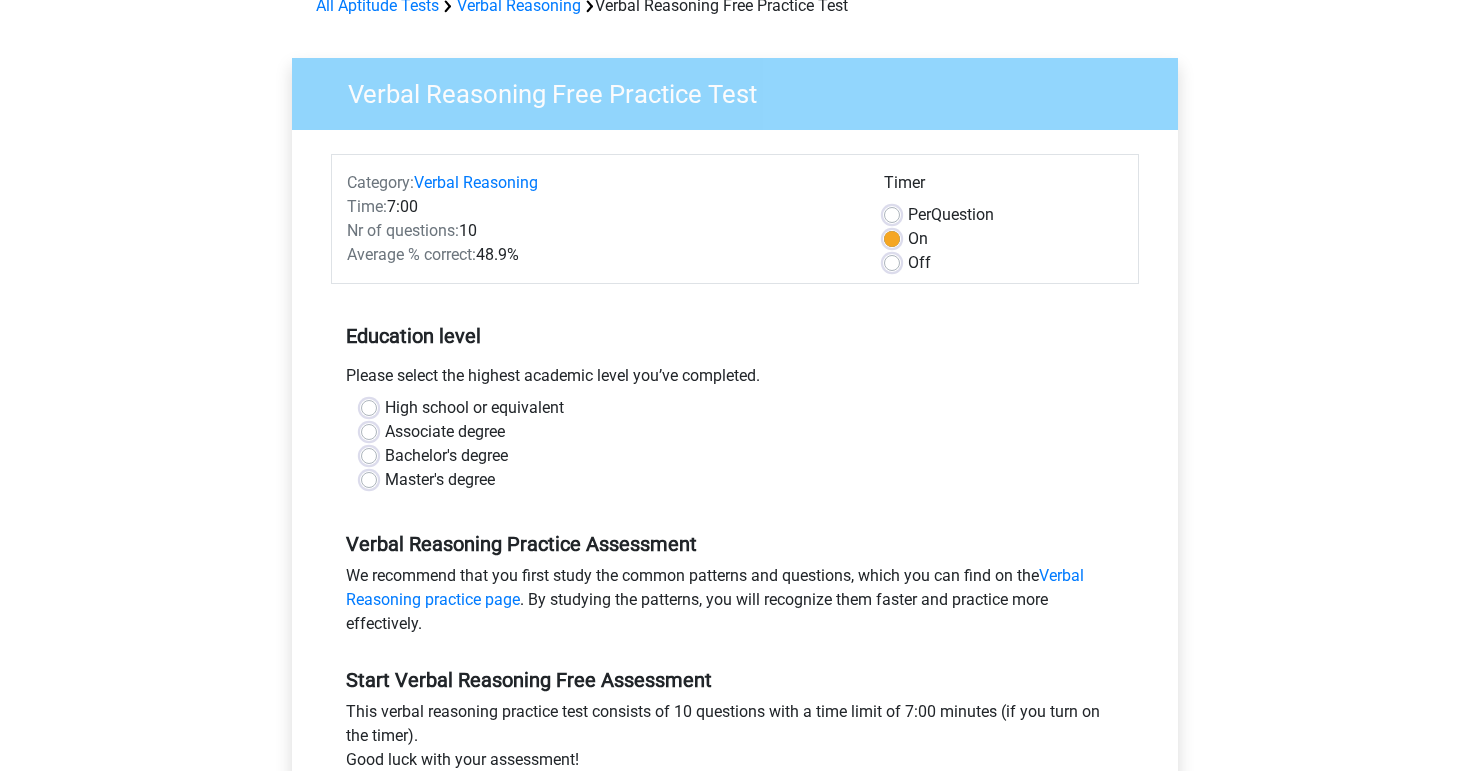click on "Bachelor's degree" at bounding box center (446, 456) 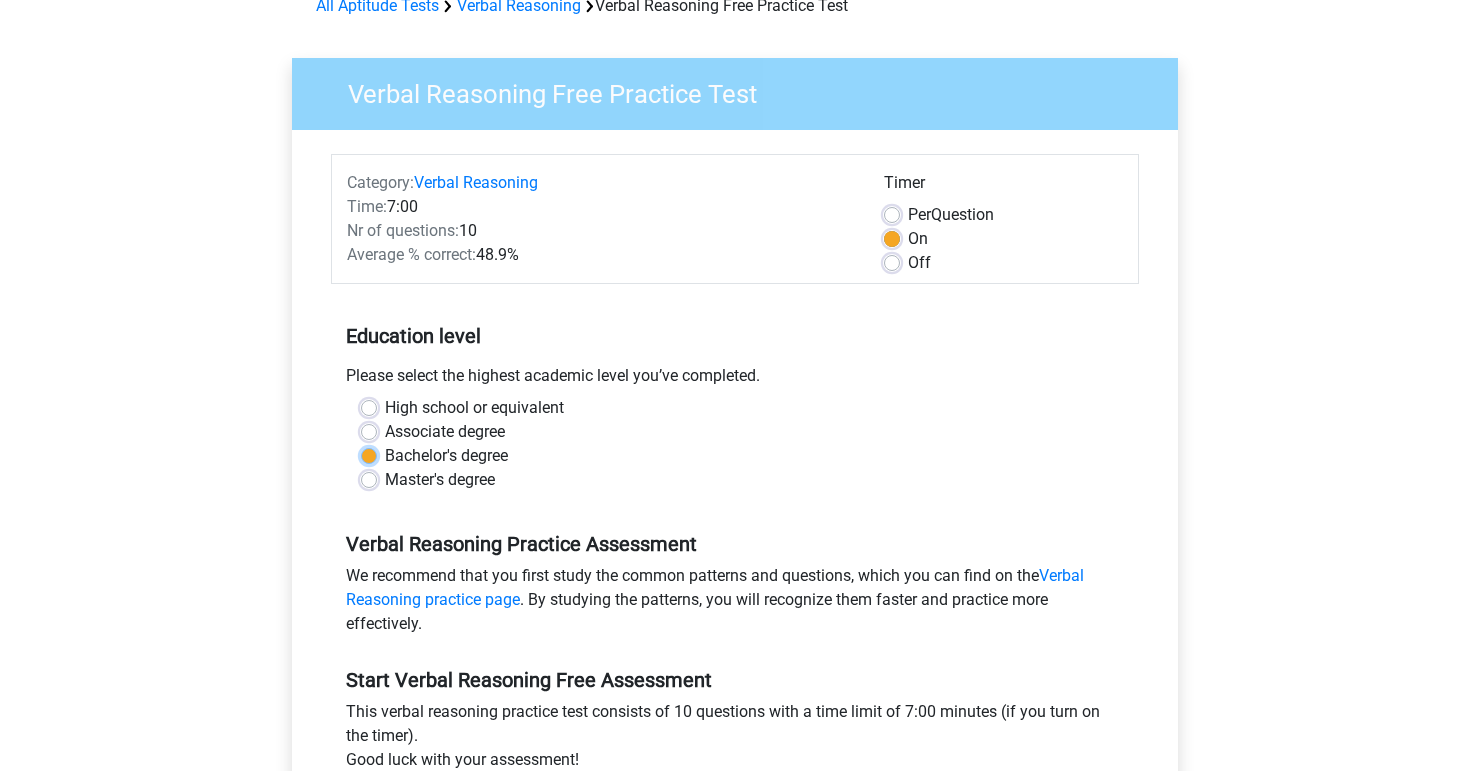 click on "Bachelor's degree" at bounding box center [369, 454] 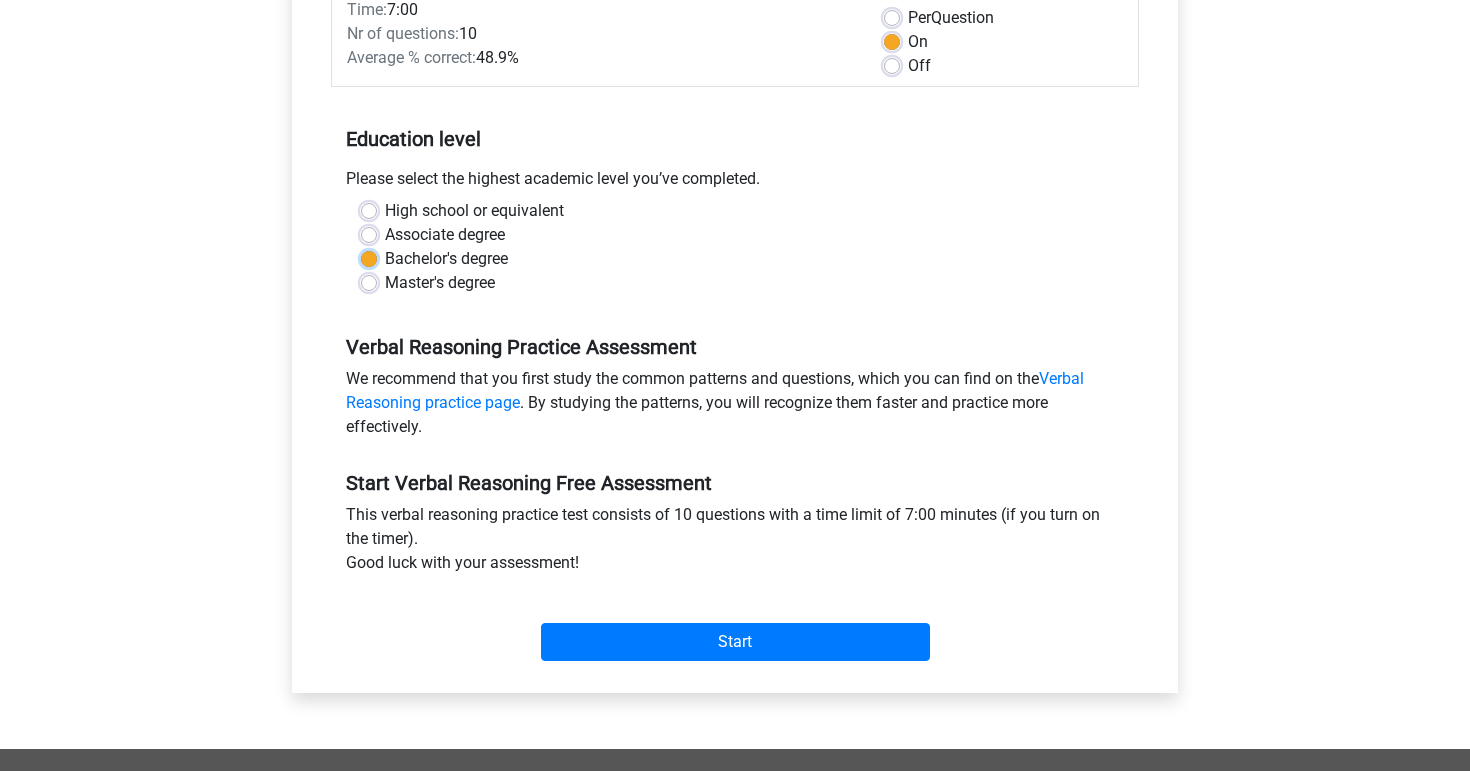 scroll, scrollTop: 464, scrollLeft: 0, axis: vertical 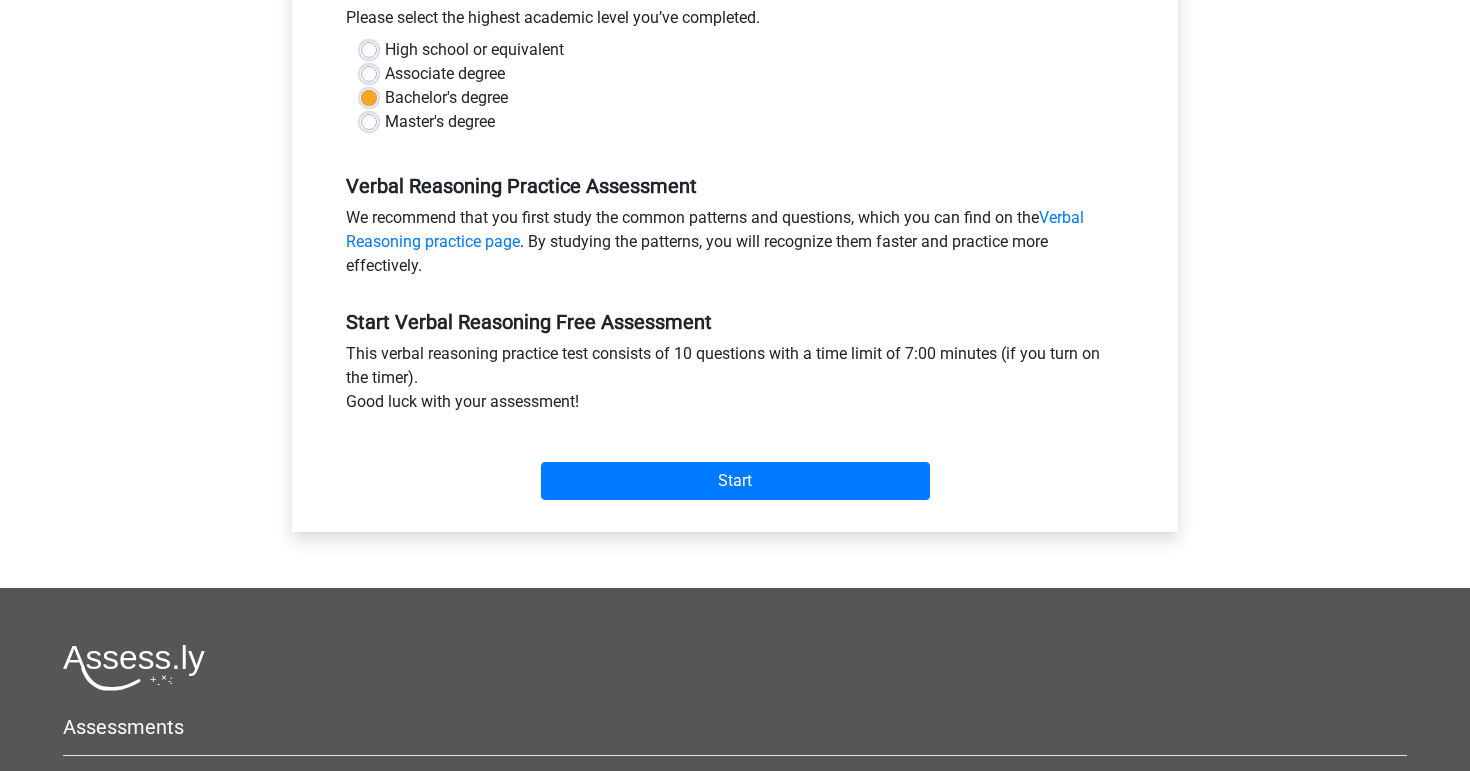 click on "Start" at bounding box center [735, 465] 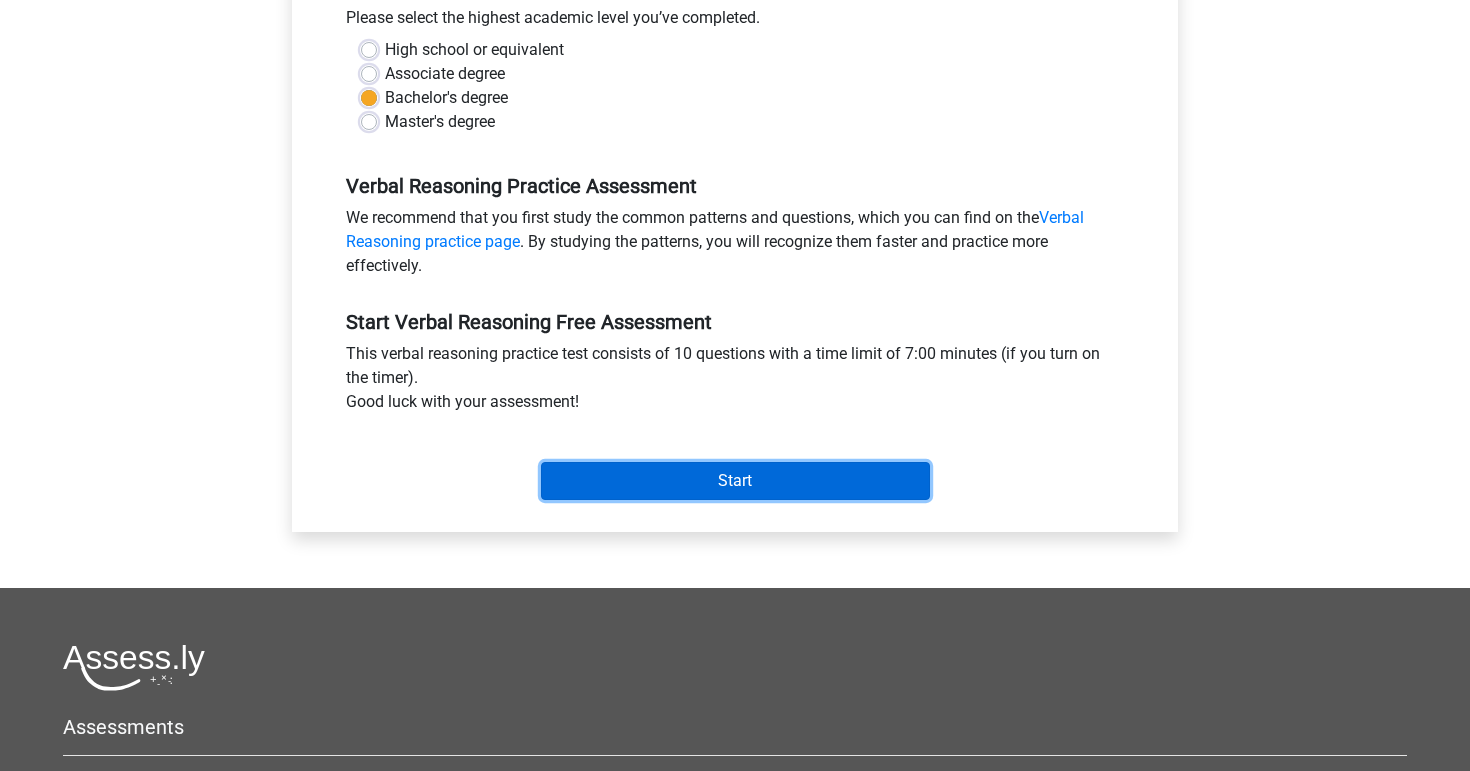 click on "Start" at bounding box center (735, 481) 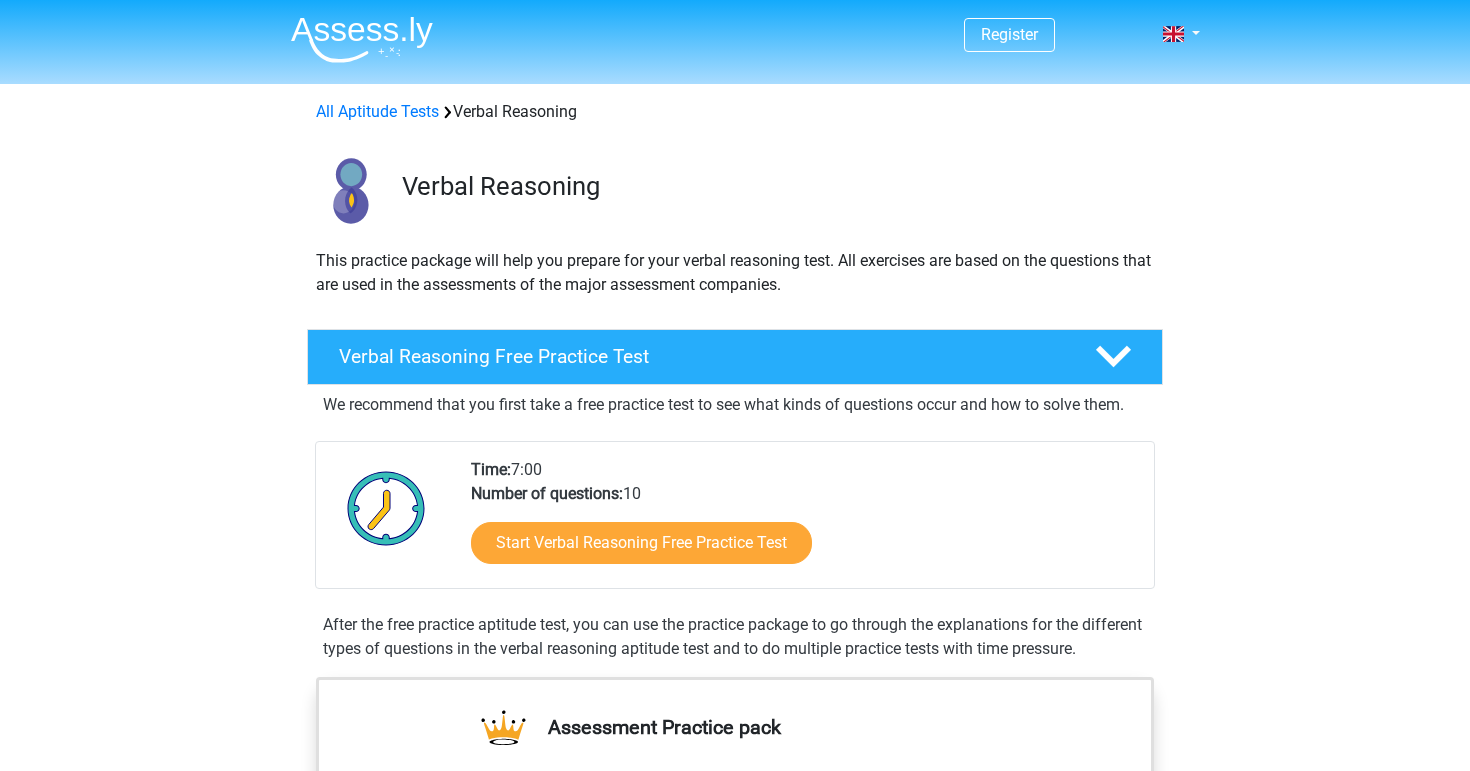 scroll, scrollTop: 0, scrollLeft: 0, axis: both 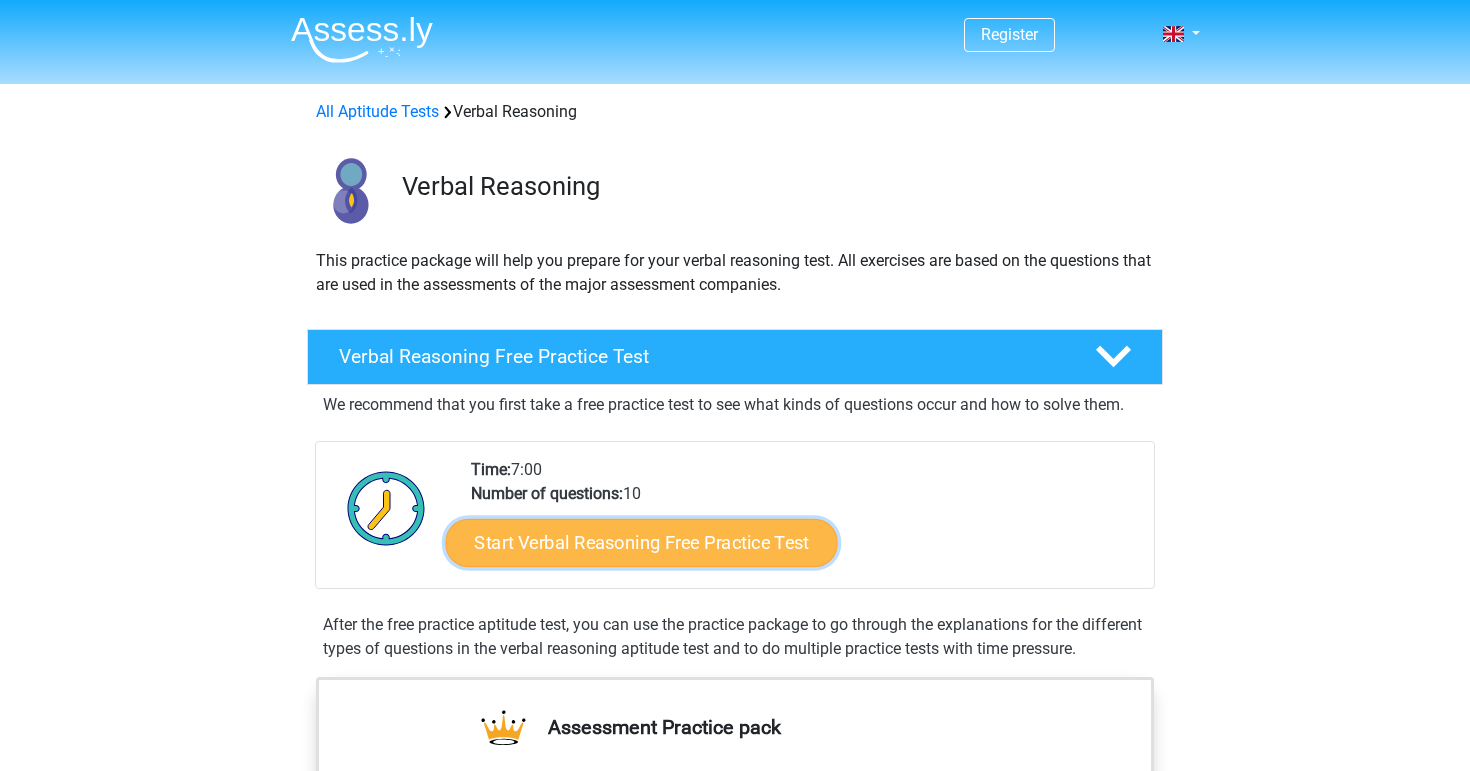 click on "Start Verbal Reasoning
Free Practice Test" at bounding box center (642, 543) 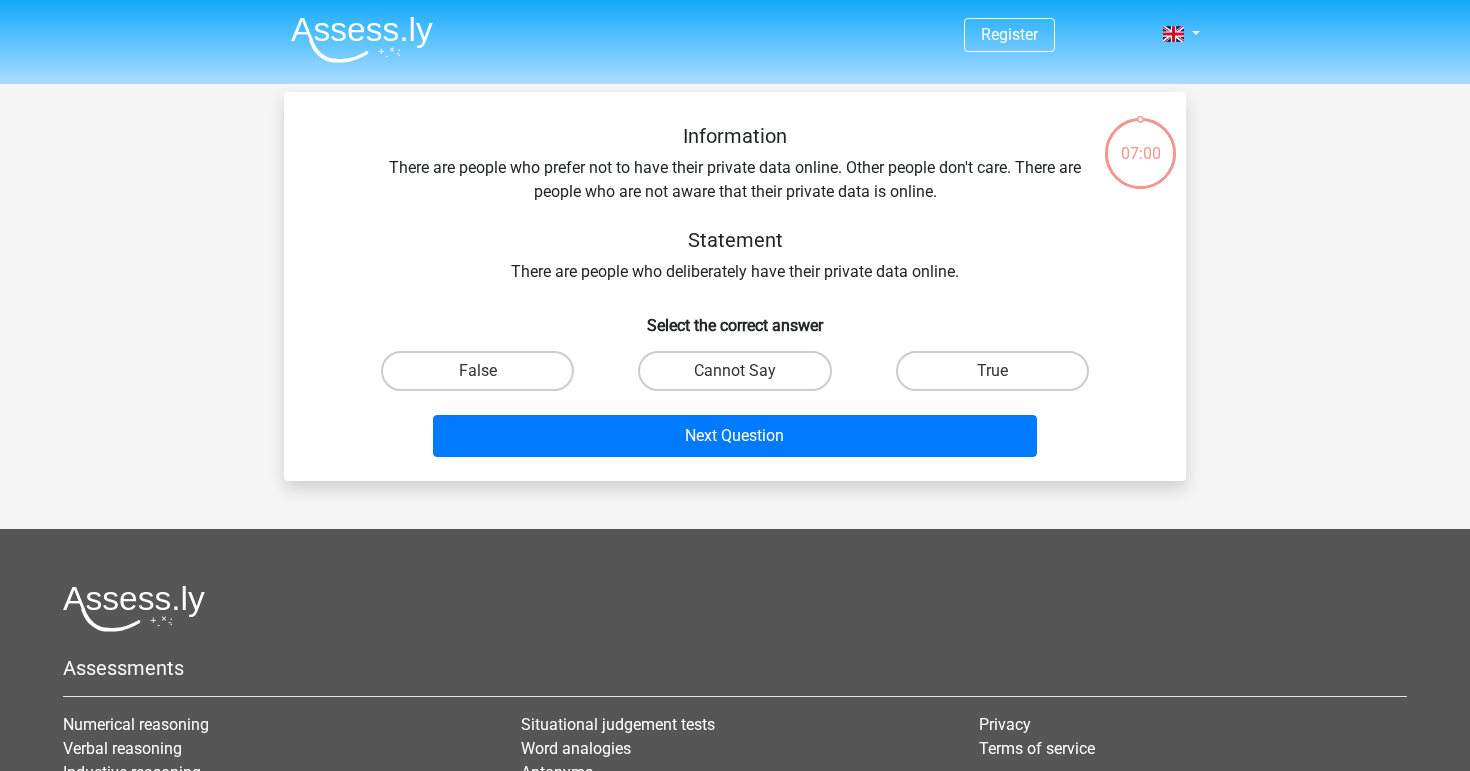 scroll, scrollTop: 0, scrollLeft: 0, axis: both 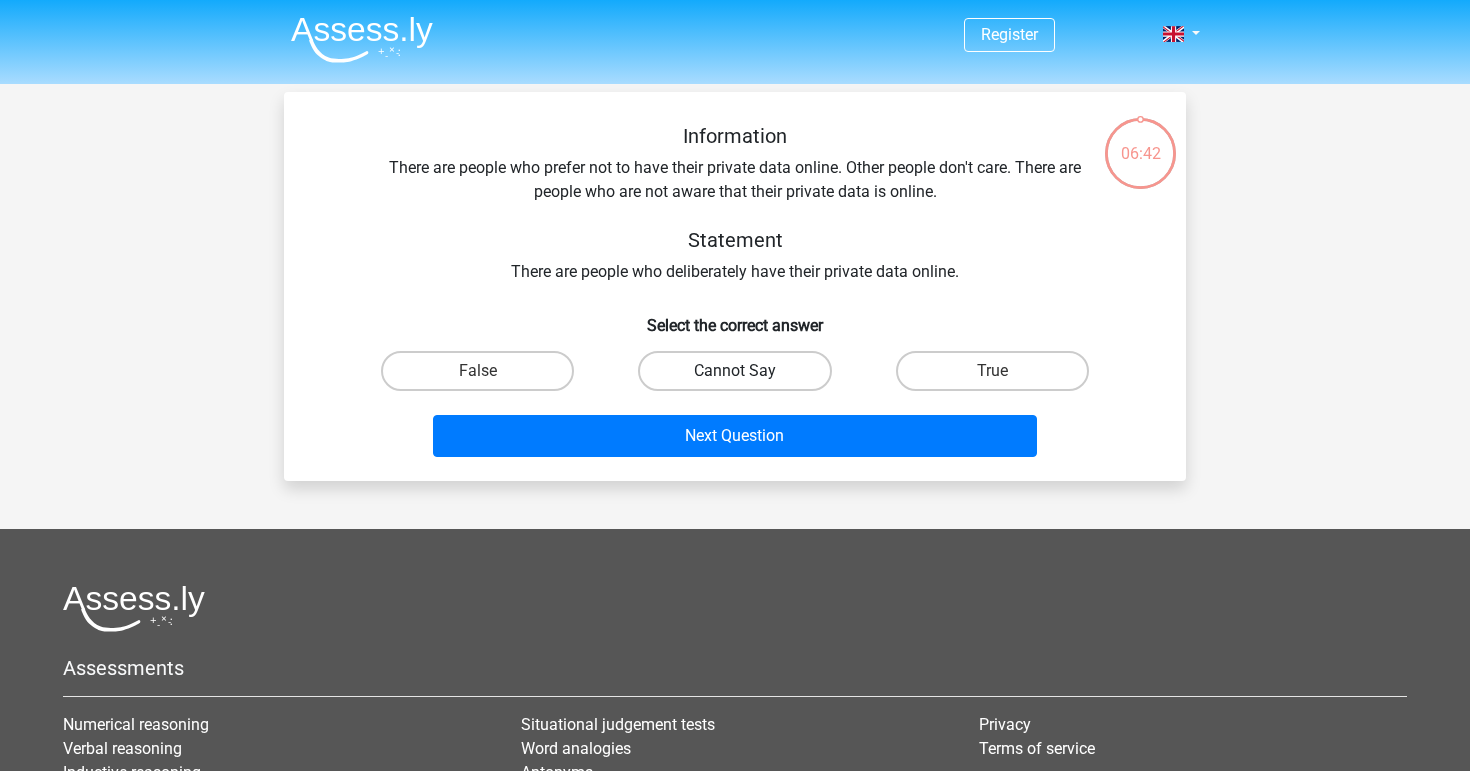 click on "Cannot Say" at bounding box center (734, 371) 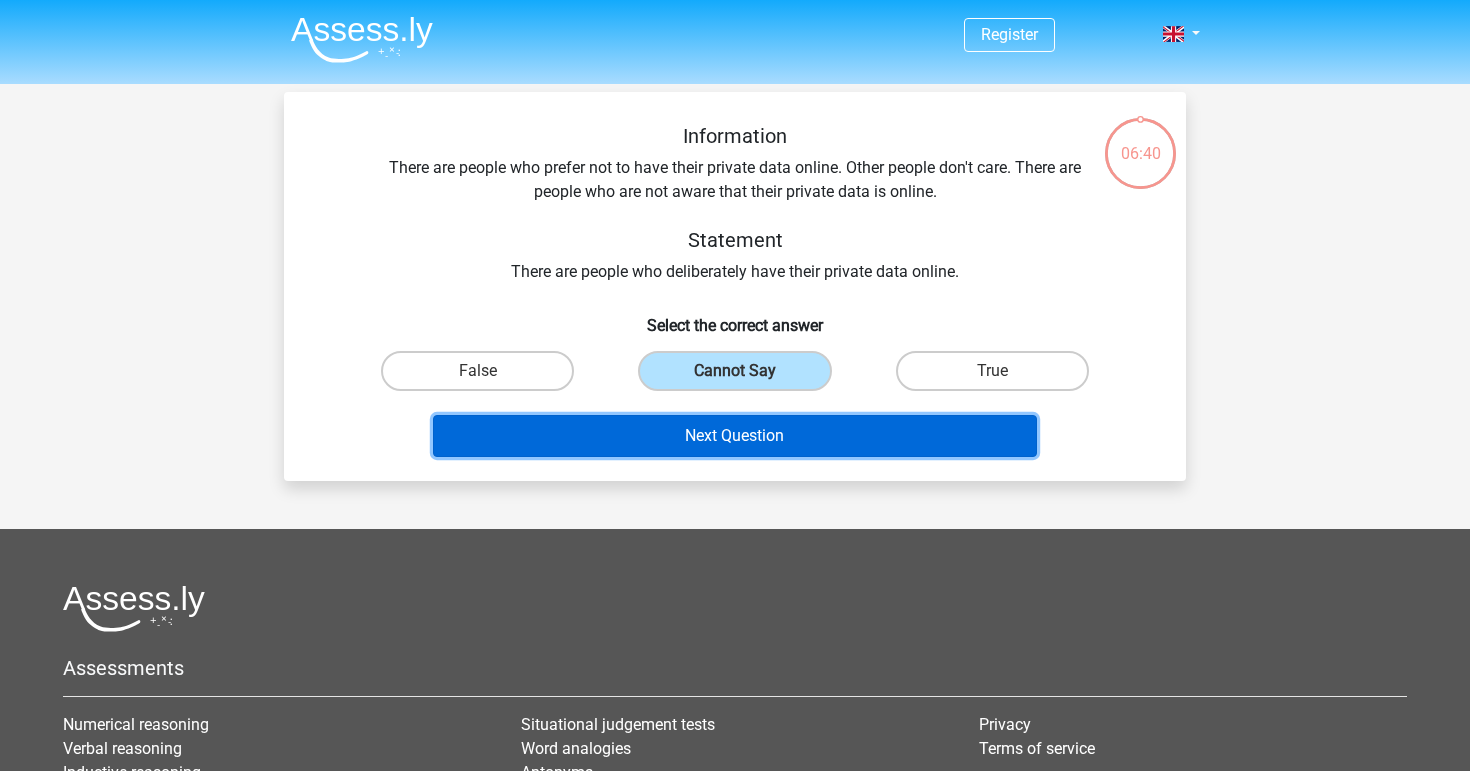 click on "Next Question" at bounding box center (735, 436) 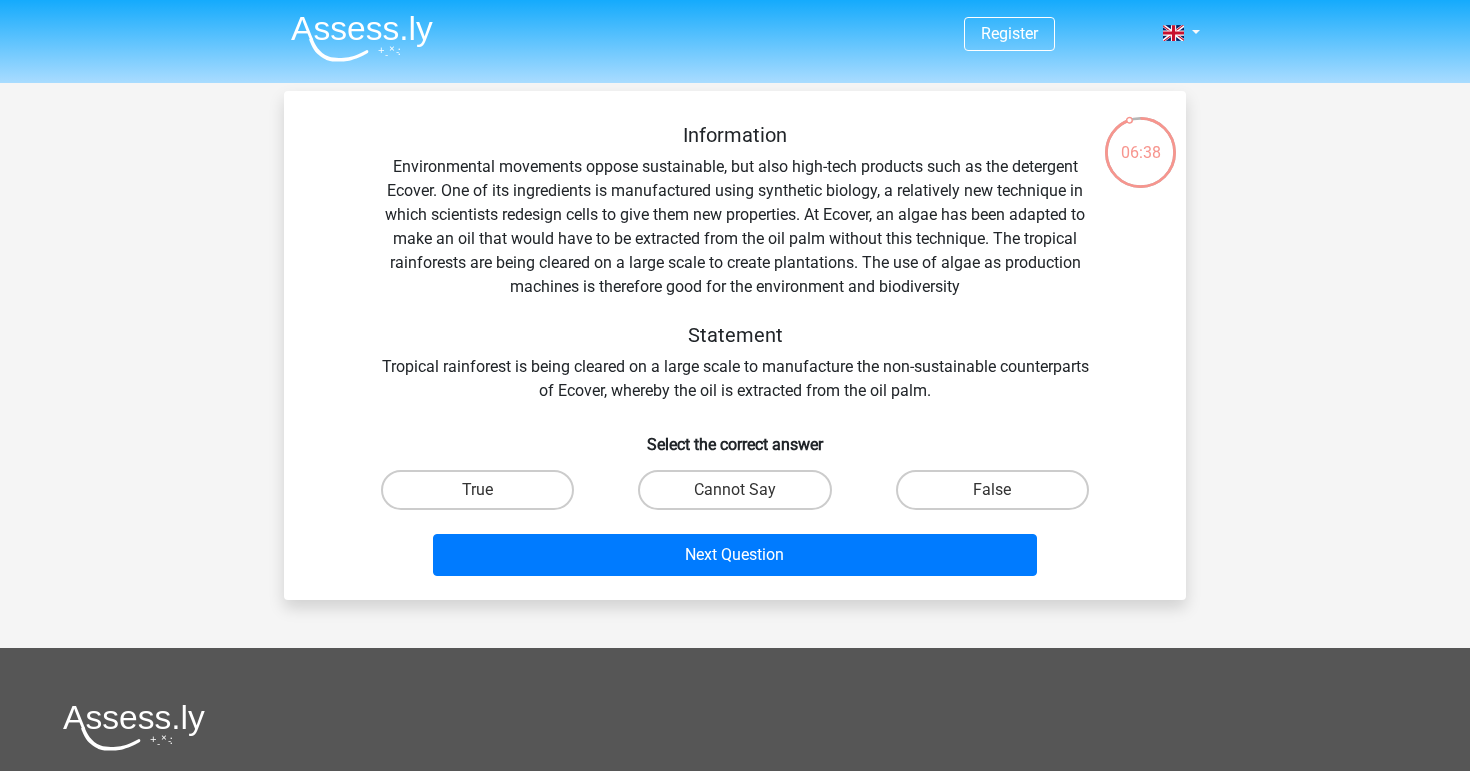 scroll, scrollTop: 0, scrollLeft: 0, axis: both 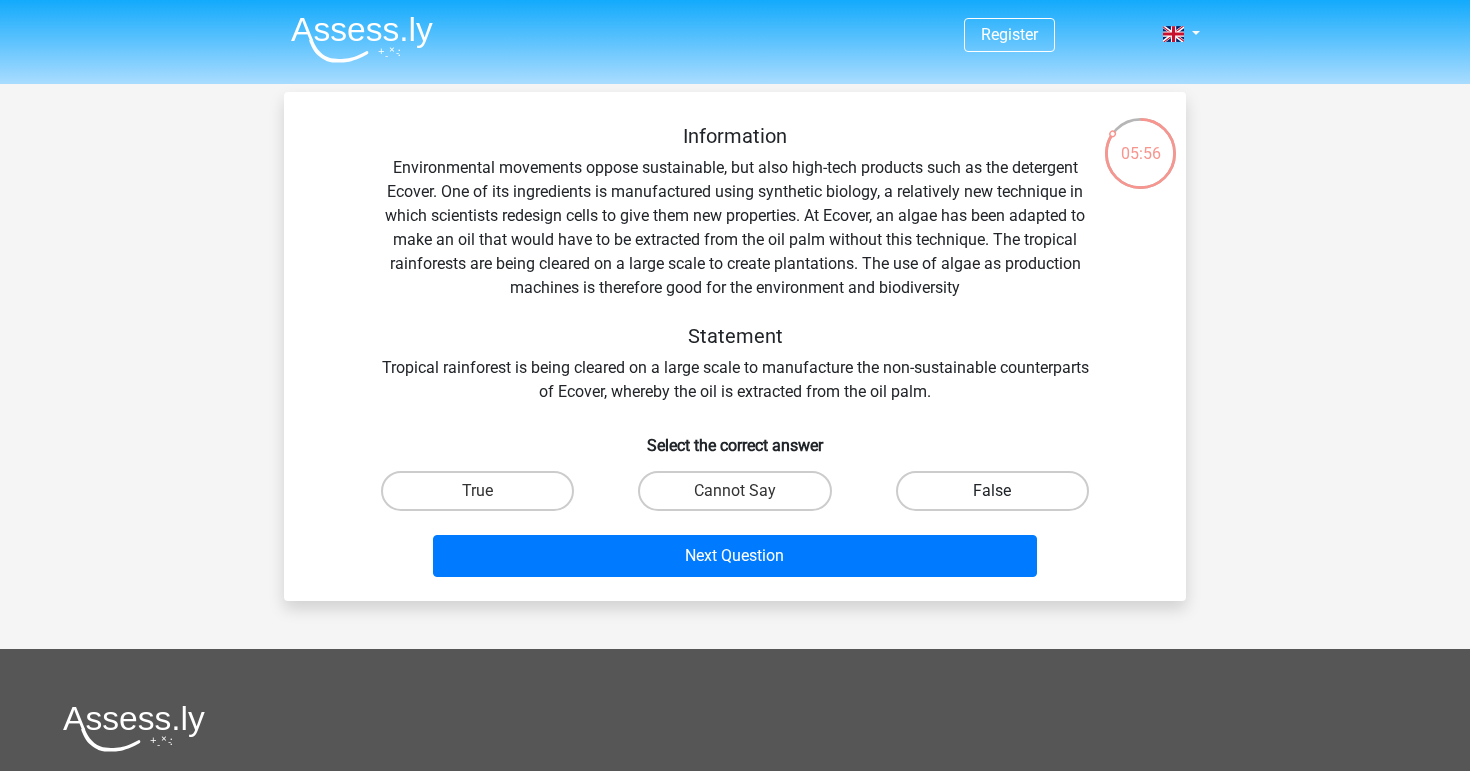 click on "False" at bounding box center (992, 491) 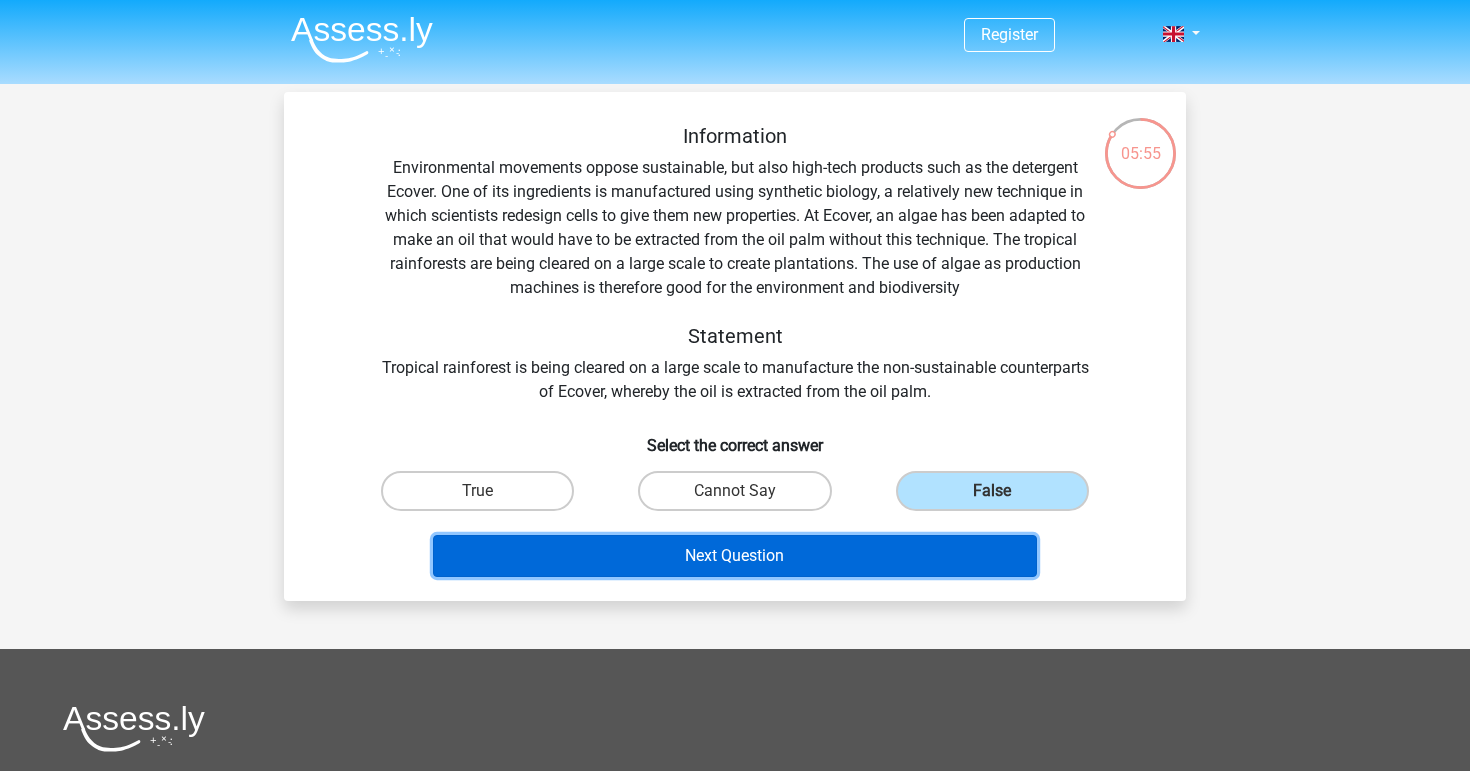 click on "Next Question" at bounding box center (735, 556) 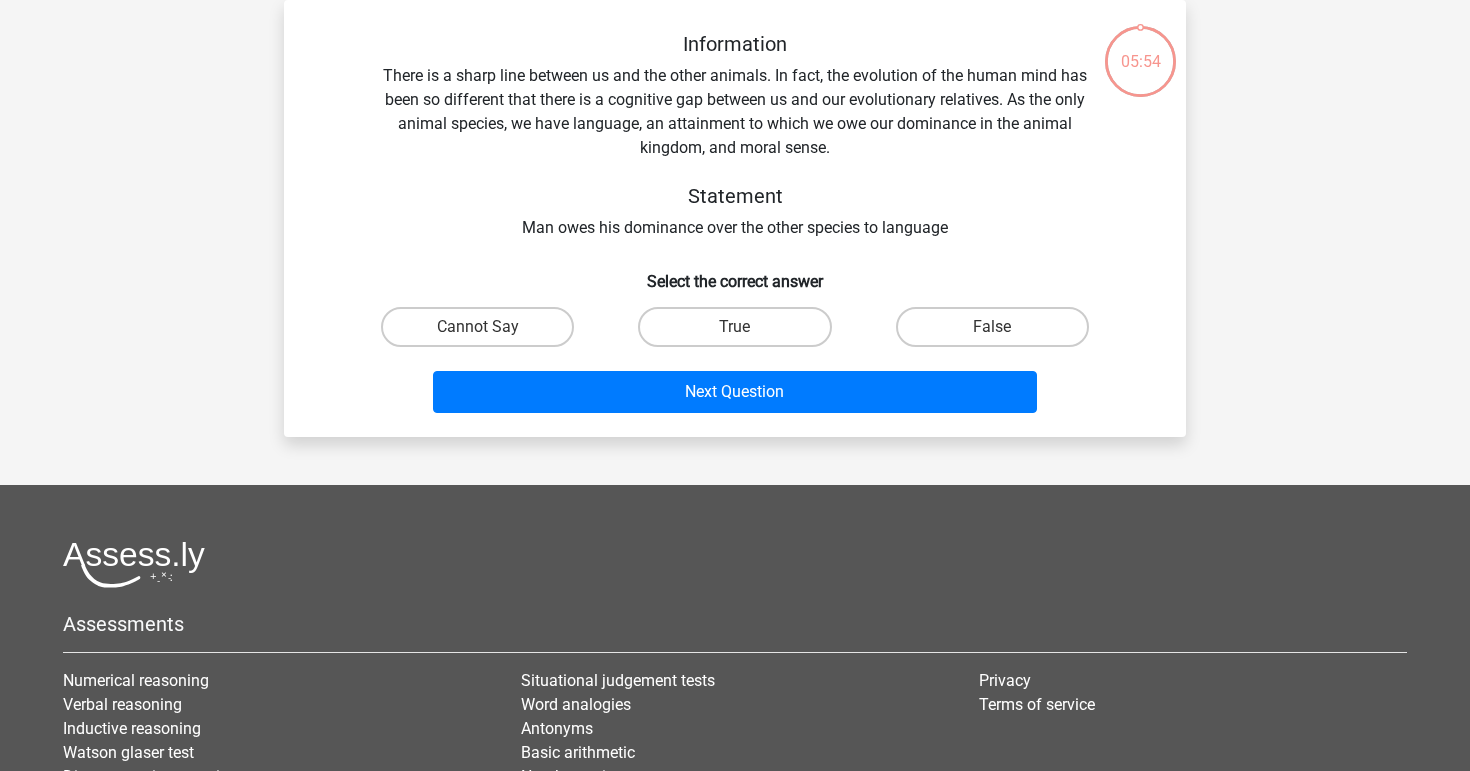 scroll, scrollTop: 0, scrollLeft: 0, axis: both 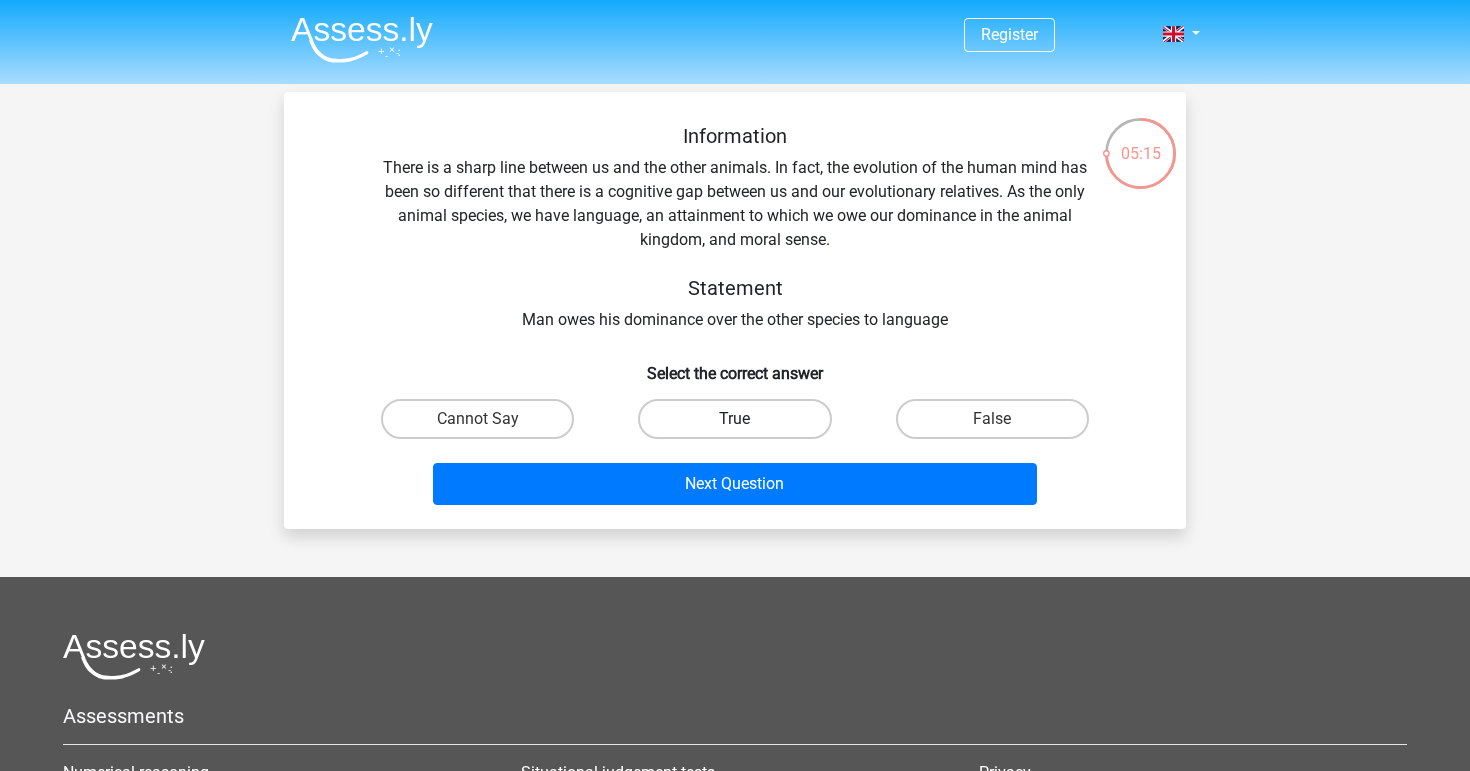 click on "True" at bounding box center (734, 419) 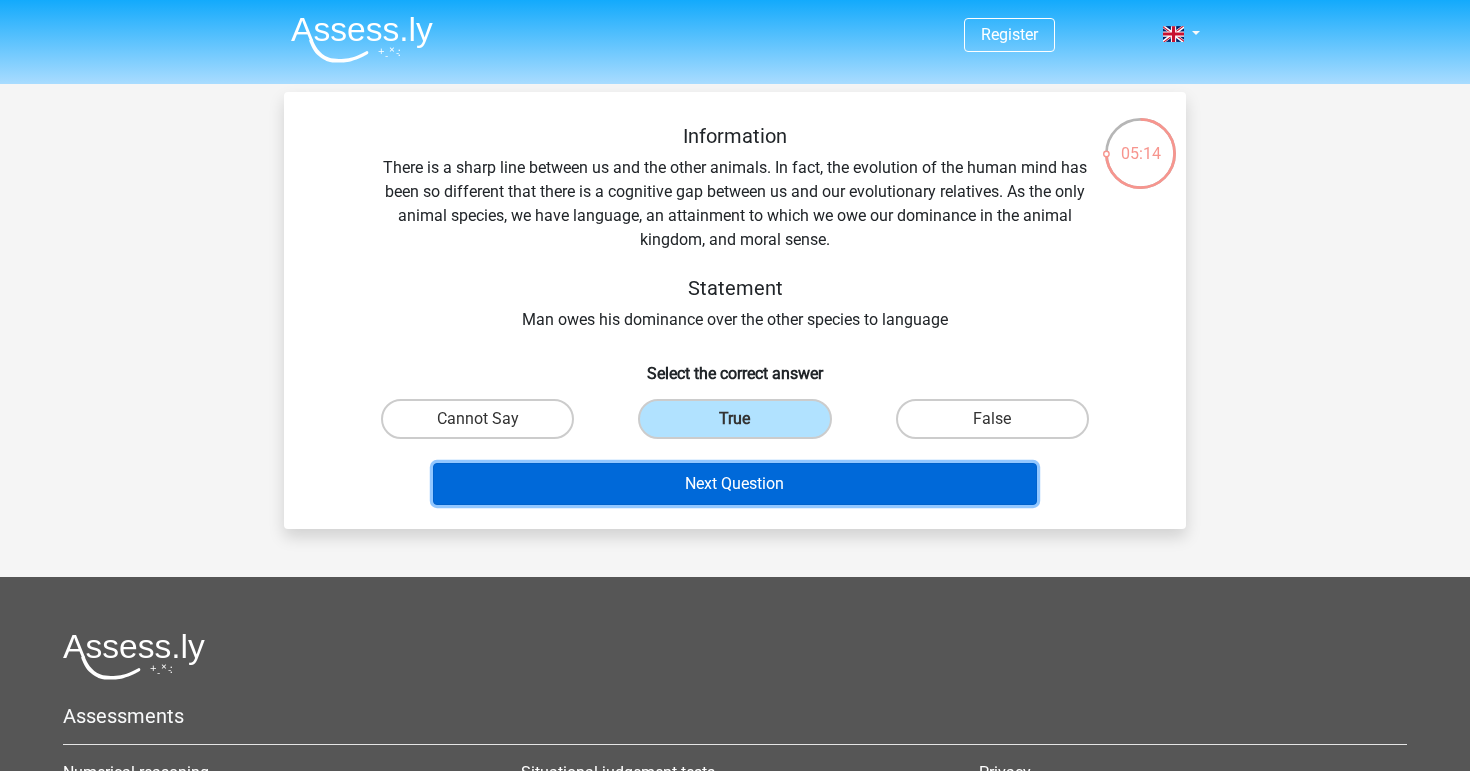 click on "Next Question" at bounding box center (735, 484) 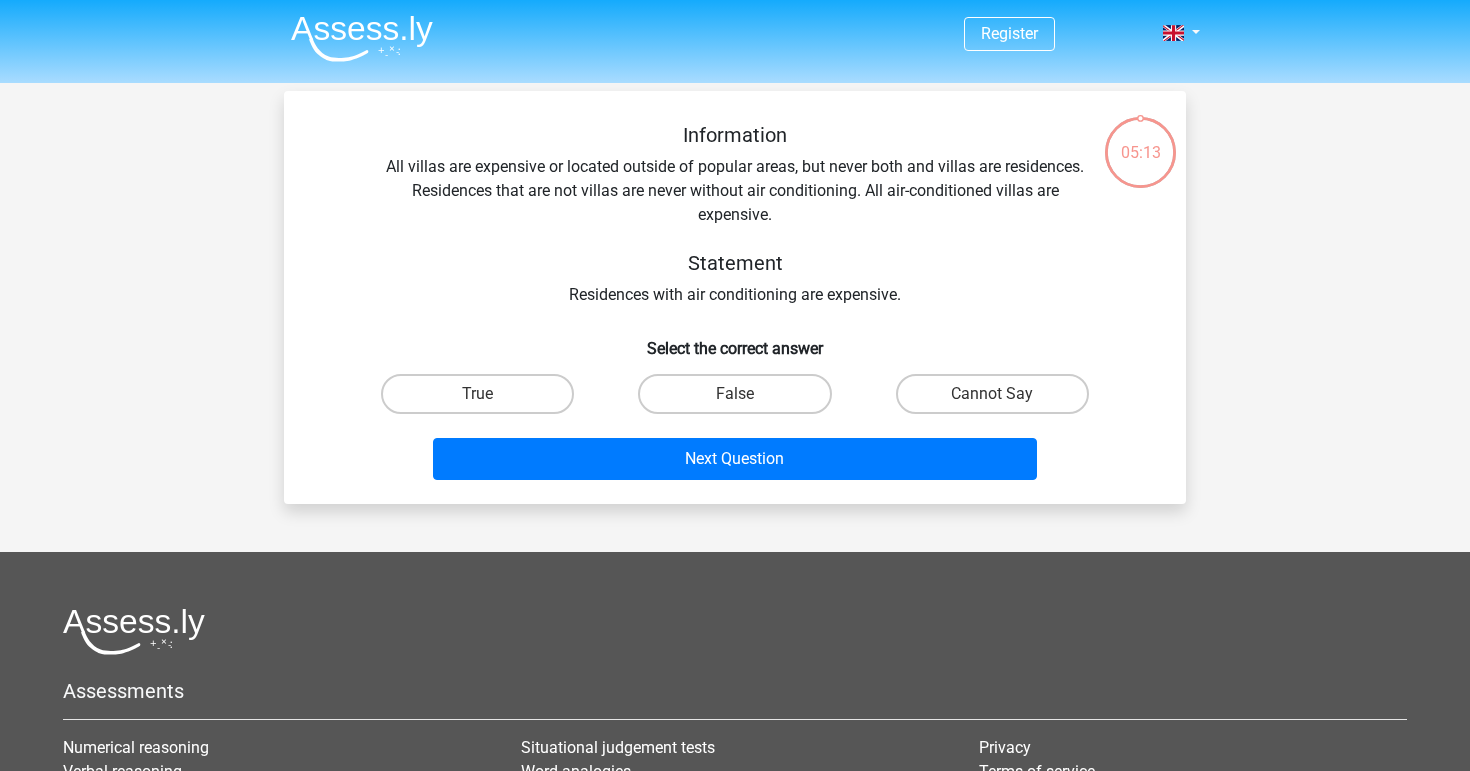scroll, scrollTop: 0, scrollLeft: 0, axis: both 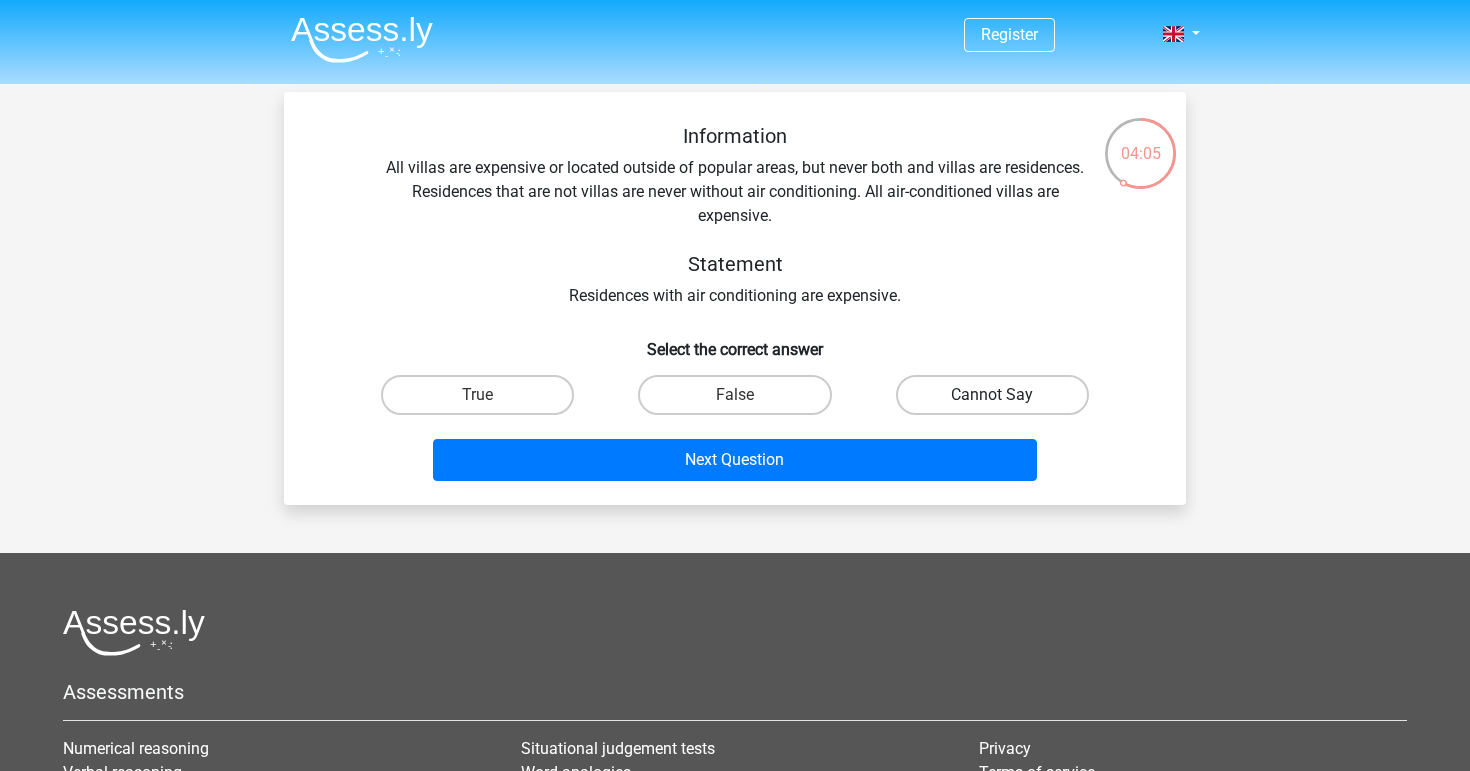 click on "Cannot Say" at bounding box center (992, 395) 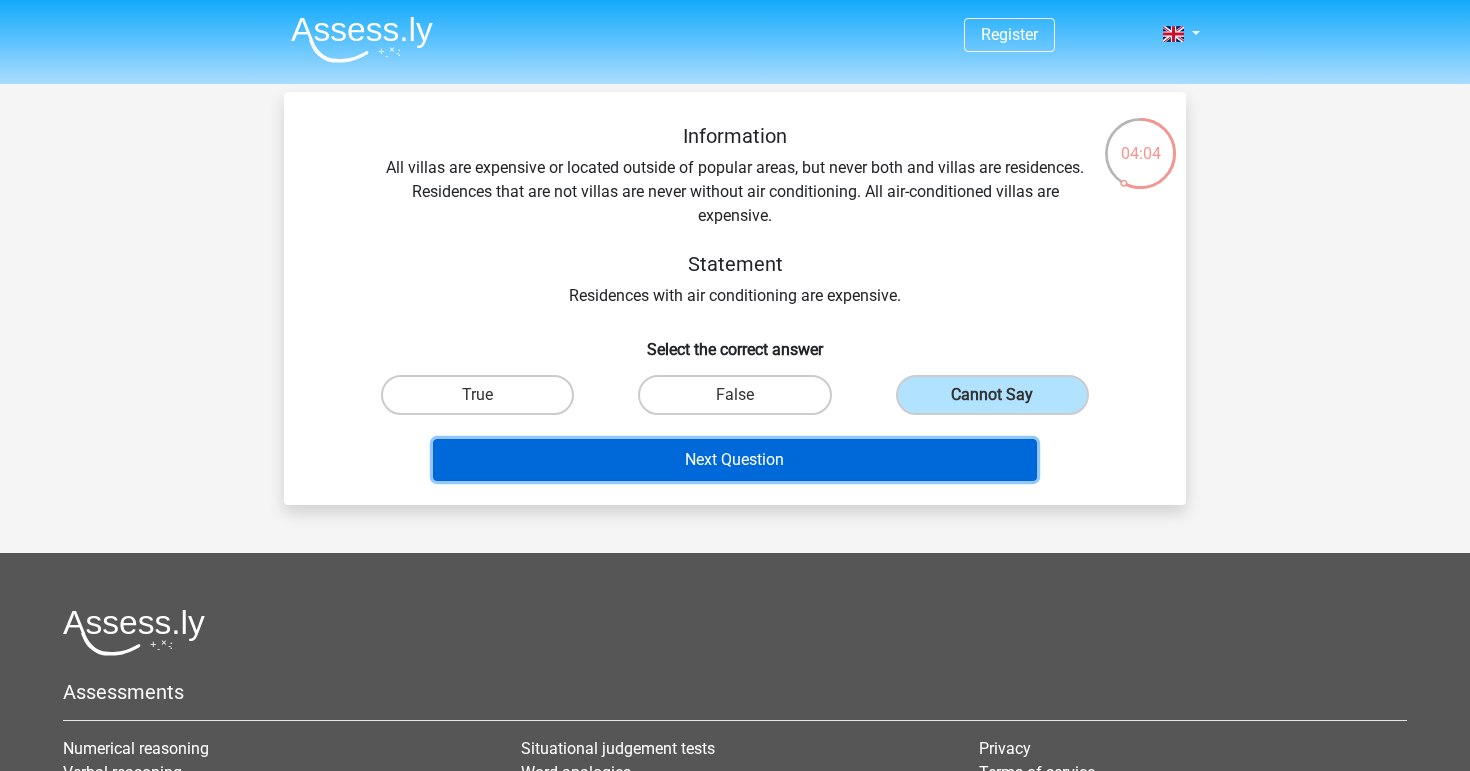 click on "Next Question" at bounding box center [735, 460] 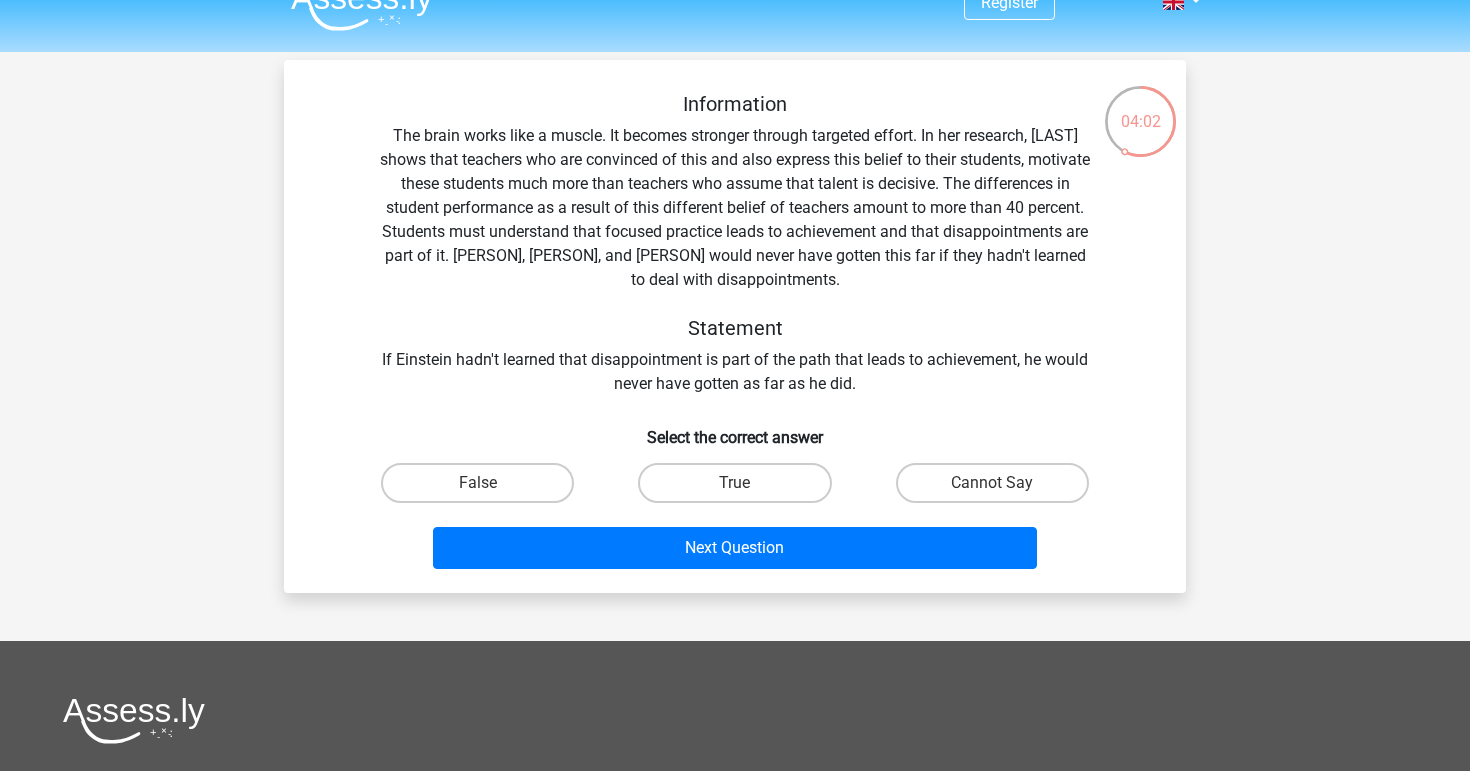 scroll, scrollTop: 33, scrollLeft: 0, axis: vertical 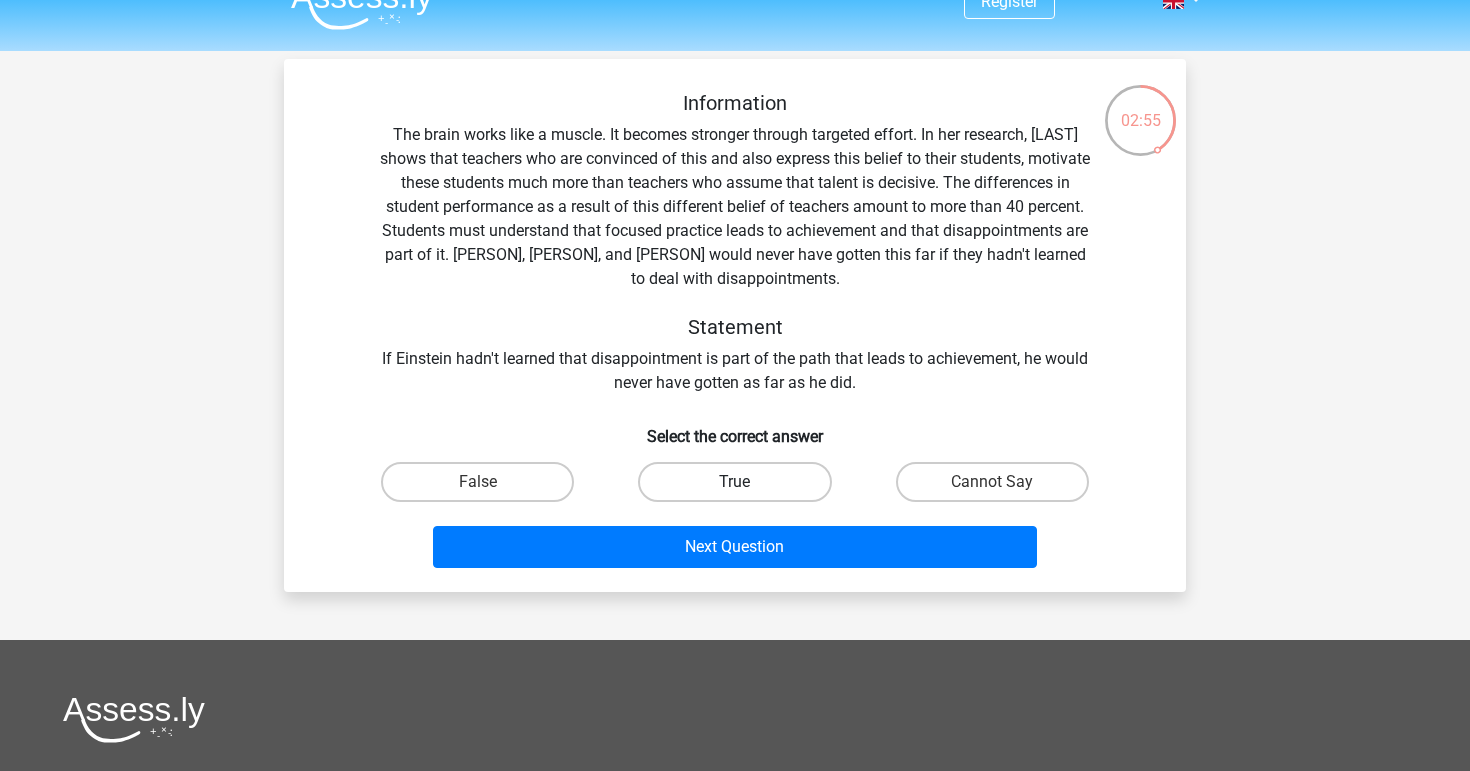 click on "True" at bounding box center (734, 482) 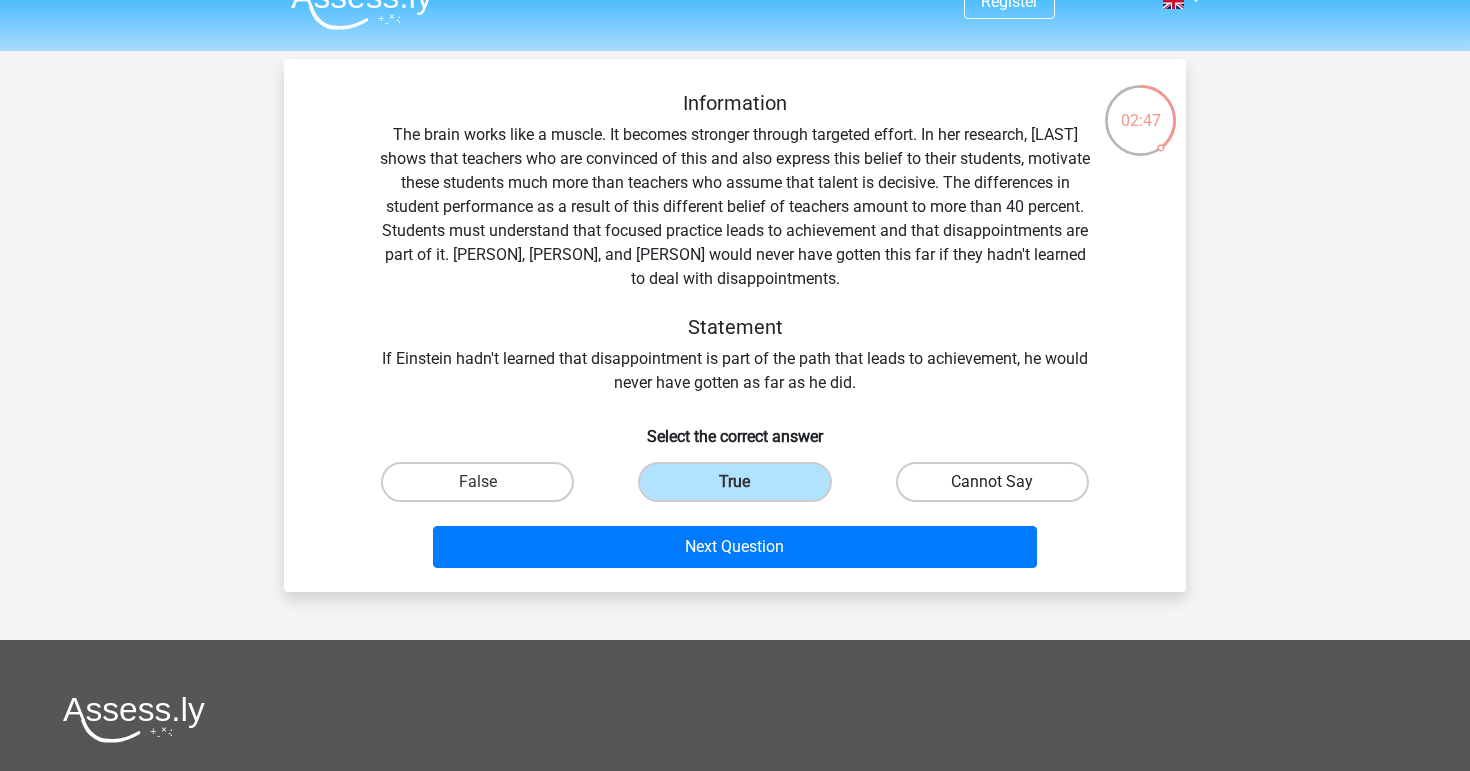 click on "Cannot Say" at bounding box center (992, 482) 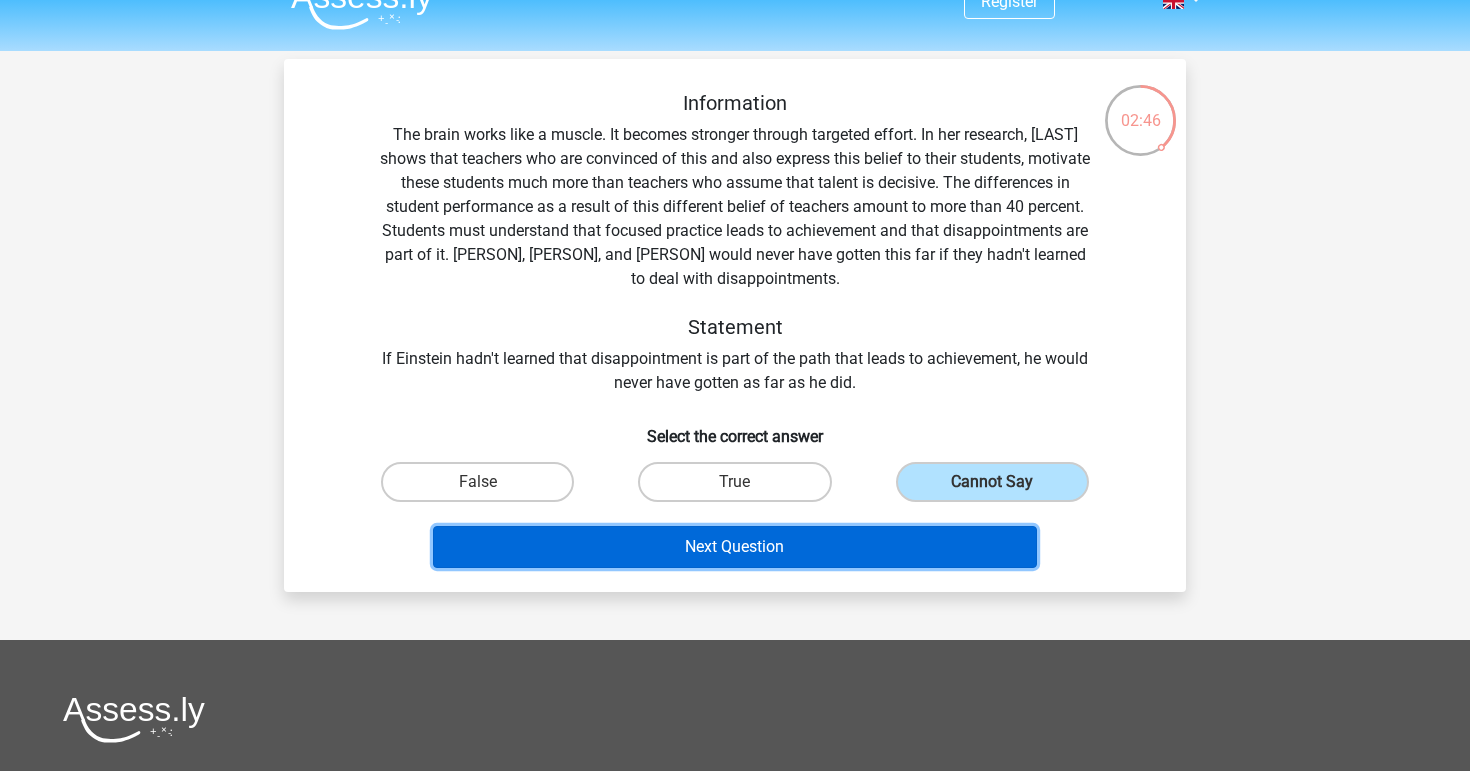 click on "Next Question" at bounding box center [735, 547] 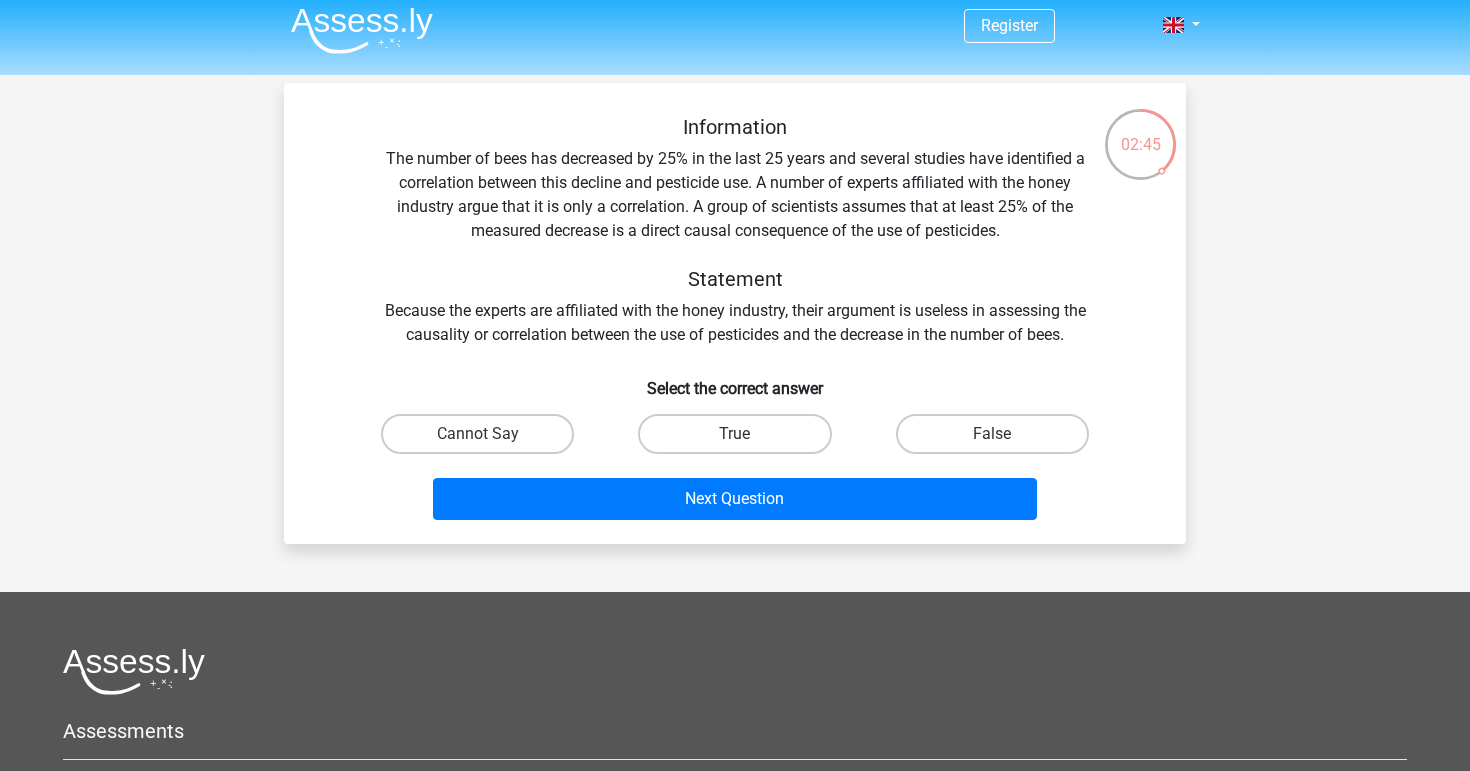 scroll, scrollTop: 8, scrollLeft: 0, axis: vertical 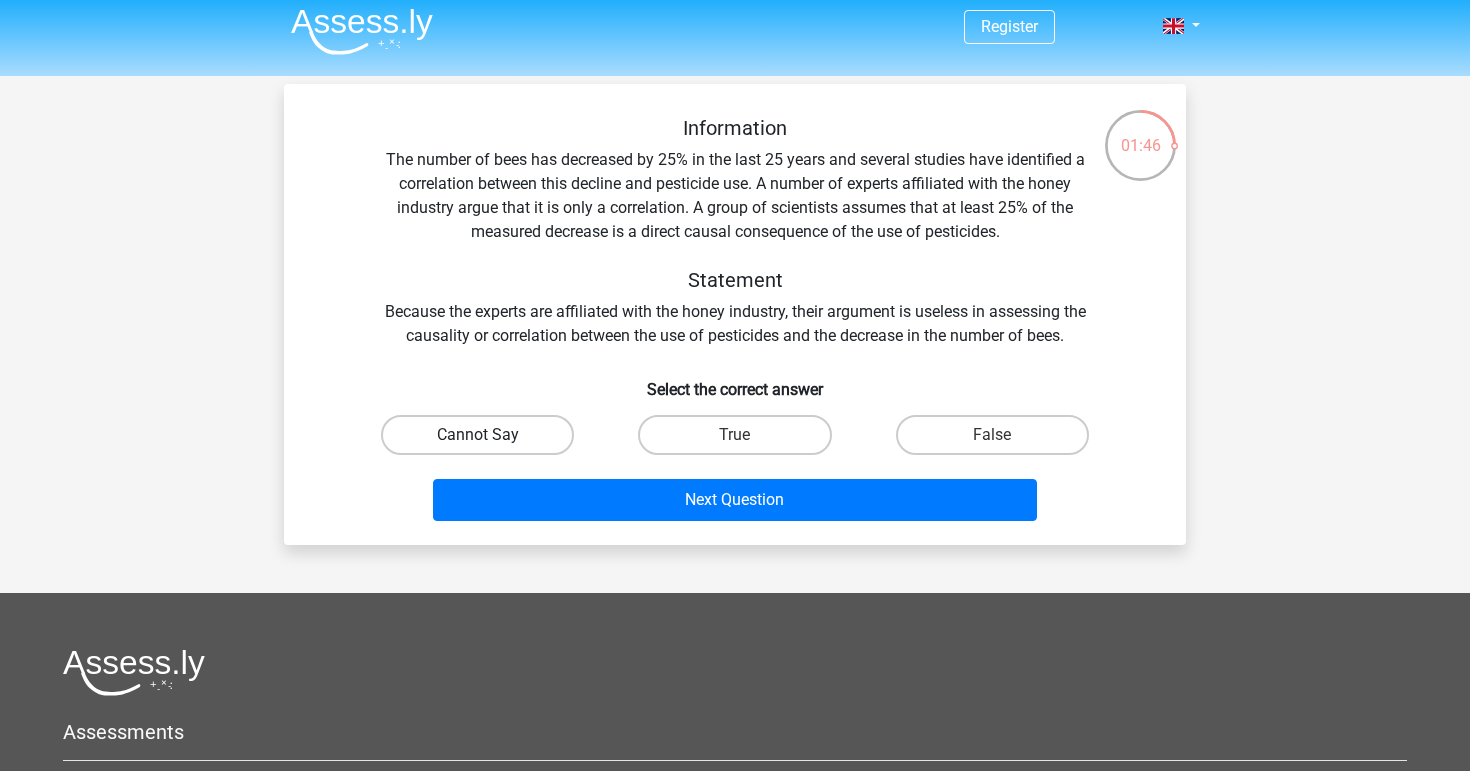 click on "Cannot Say" at bounding box center (477, 435) 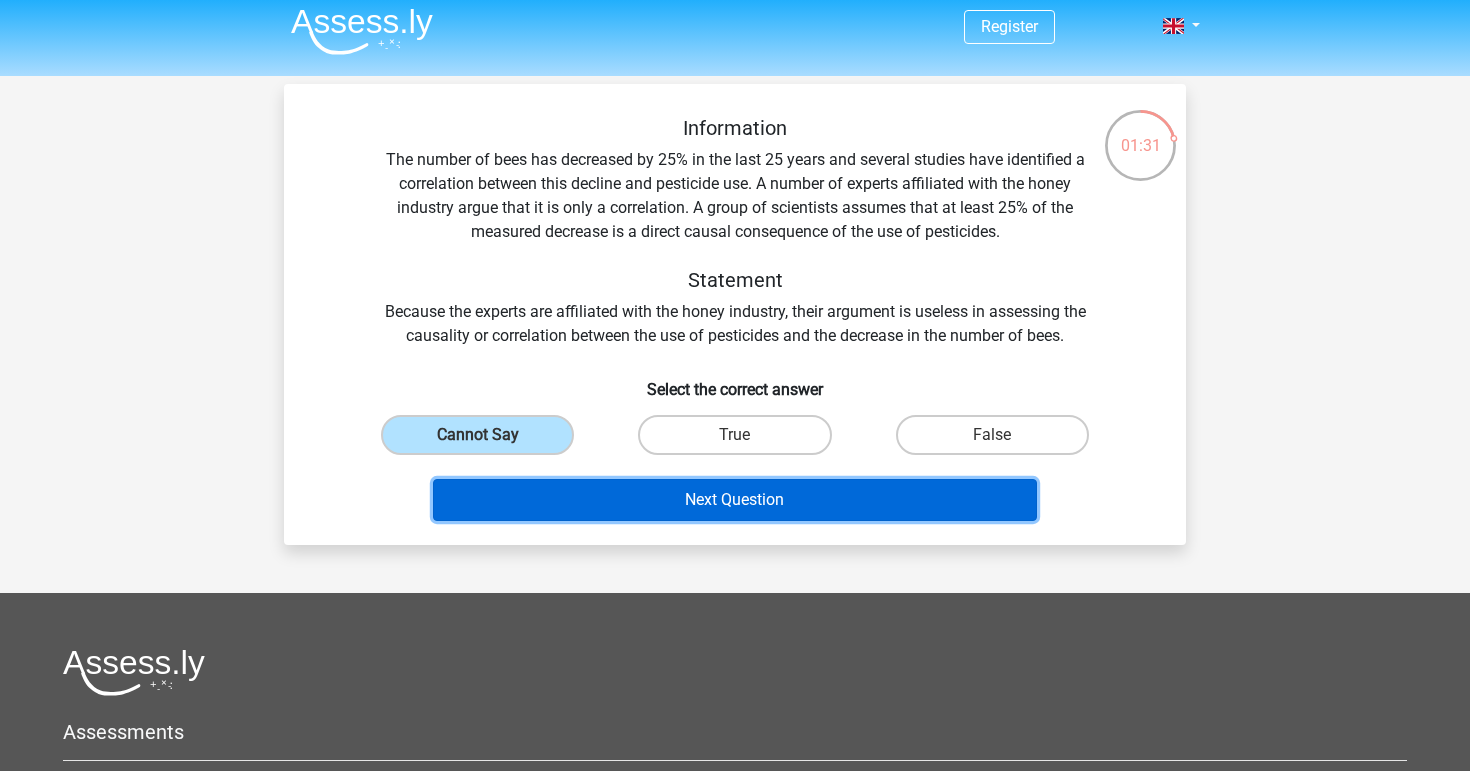 click on "Next Question" at bounding box center (735, 500) 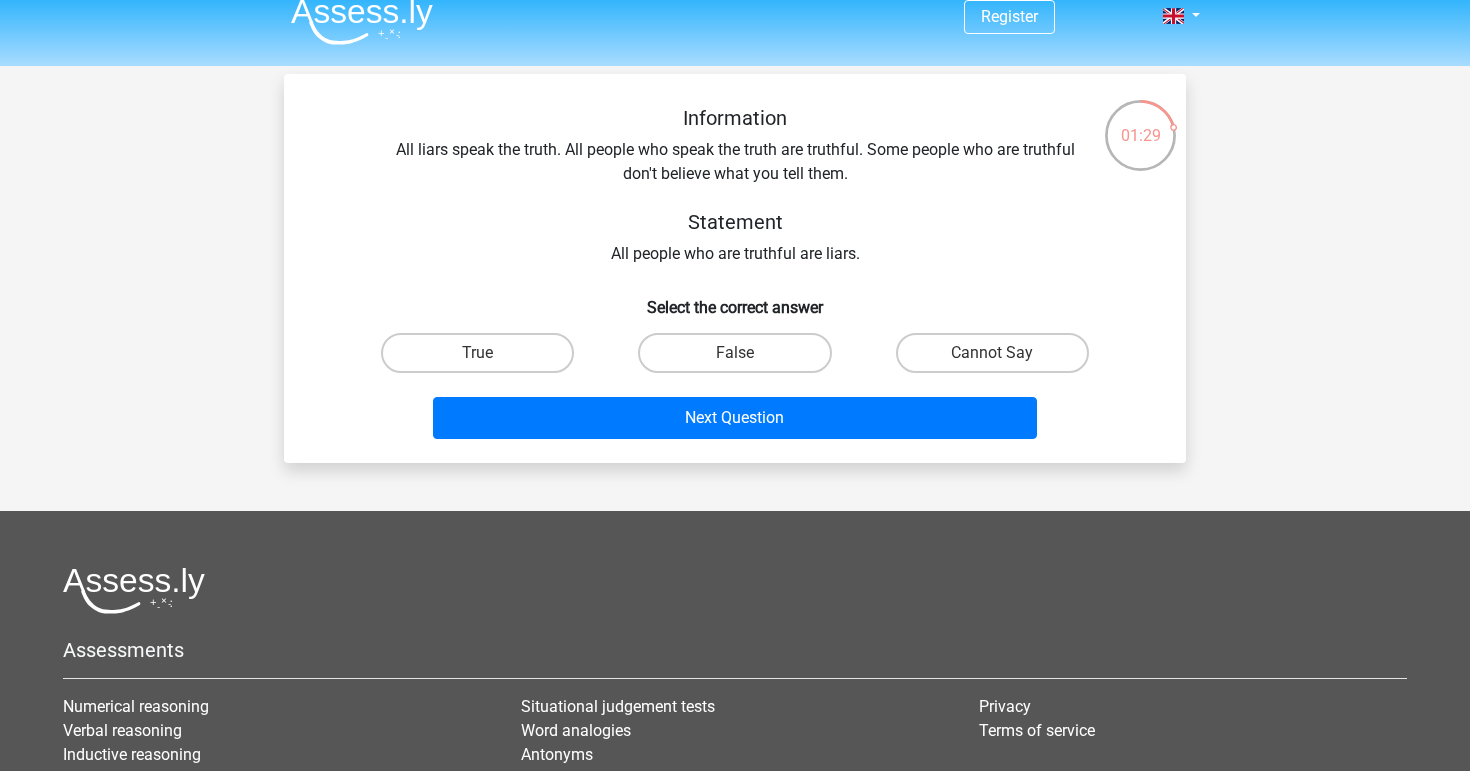 scroll, scrollTop: 0, scrollLeft: 0, axis: both 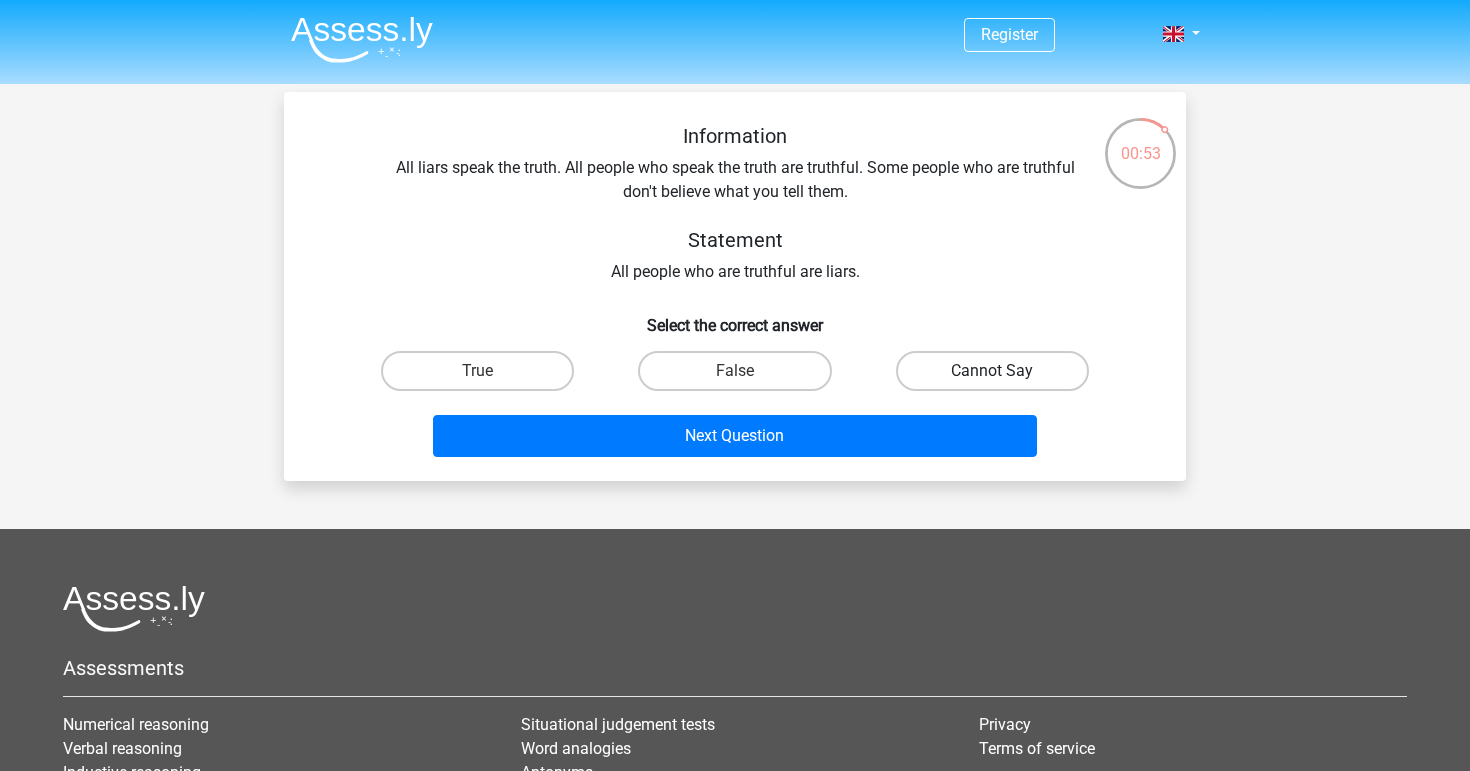 click on "Cannot Say" at bounding box center [992, 371] 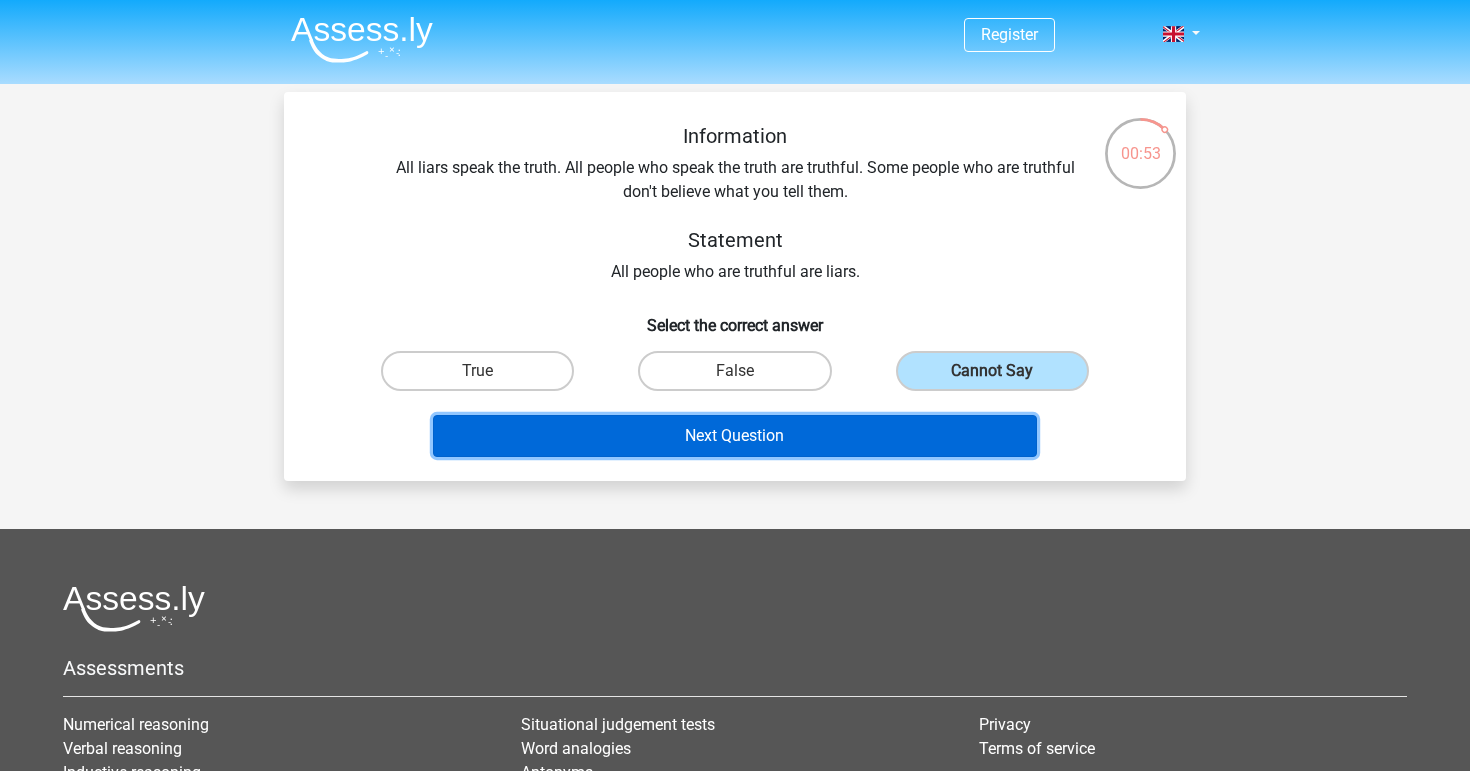 click on "Next Question" at bounding box center [735, 436] 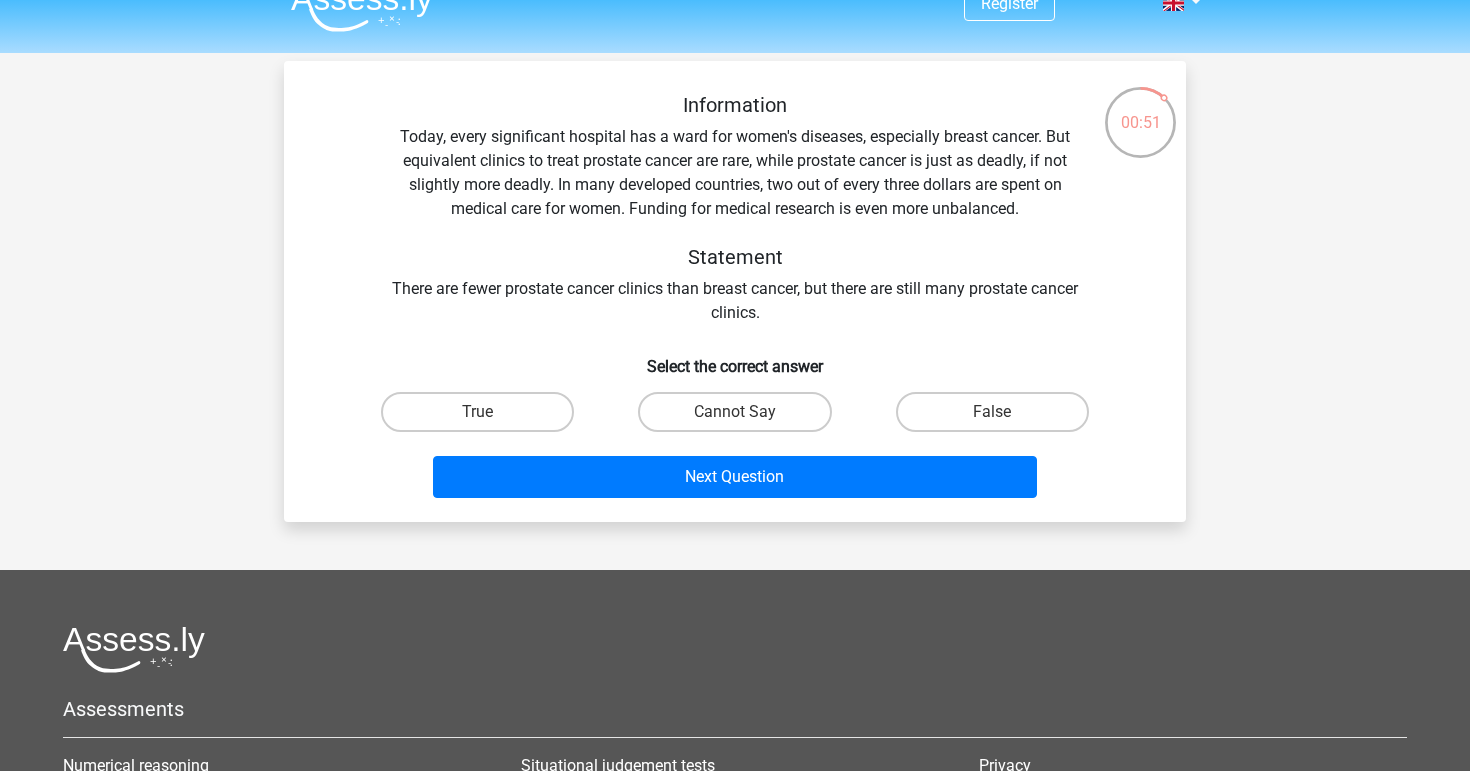 scroll, scrollTop: 30, scrollLeft: 0, axis: vertical 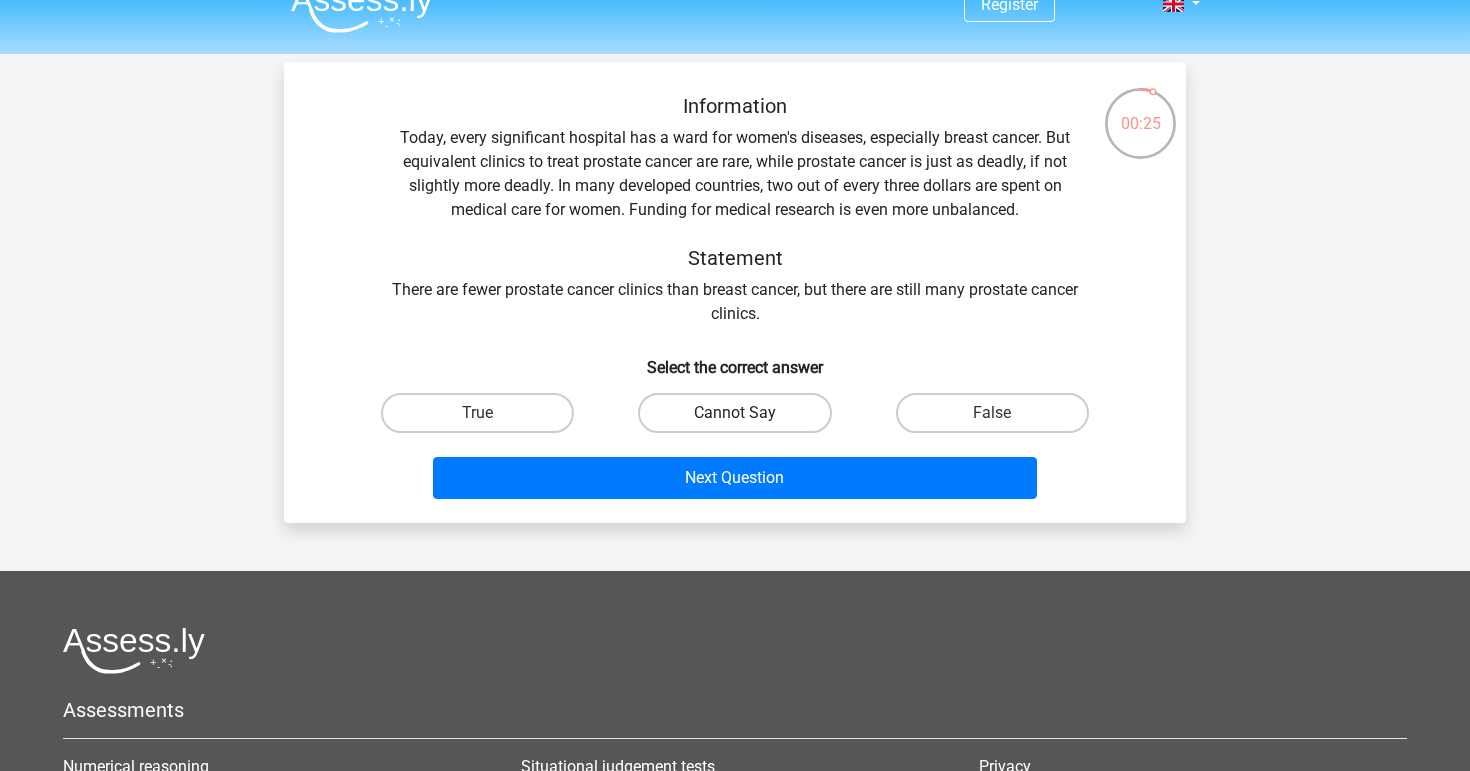 click on "Cannot Say" at bounding box center [734, 413] 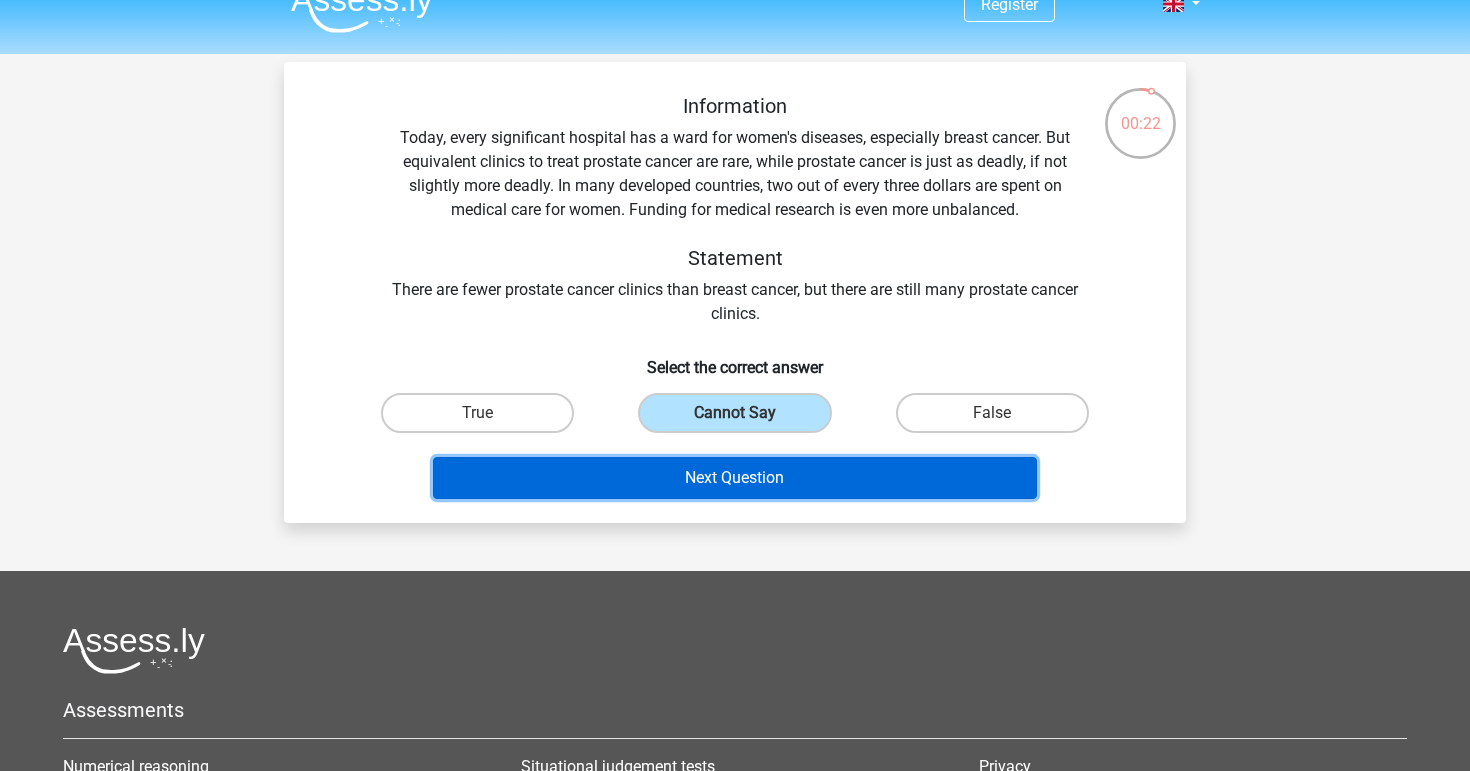 click on "Next Question" at bounding box center (735, 478) 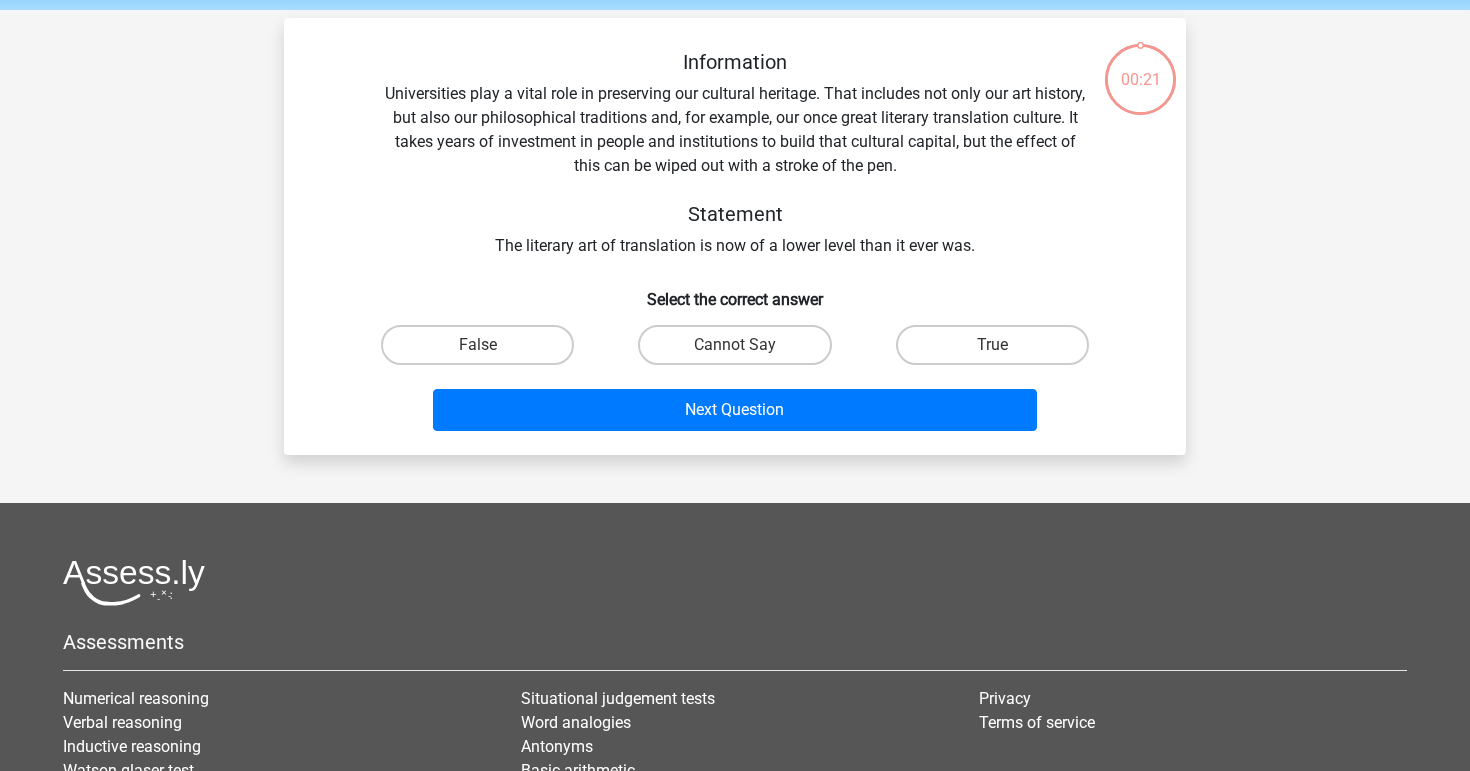 scroll, scrollTop: 92, scrollLeft: 0, axis: vertical 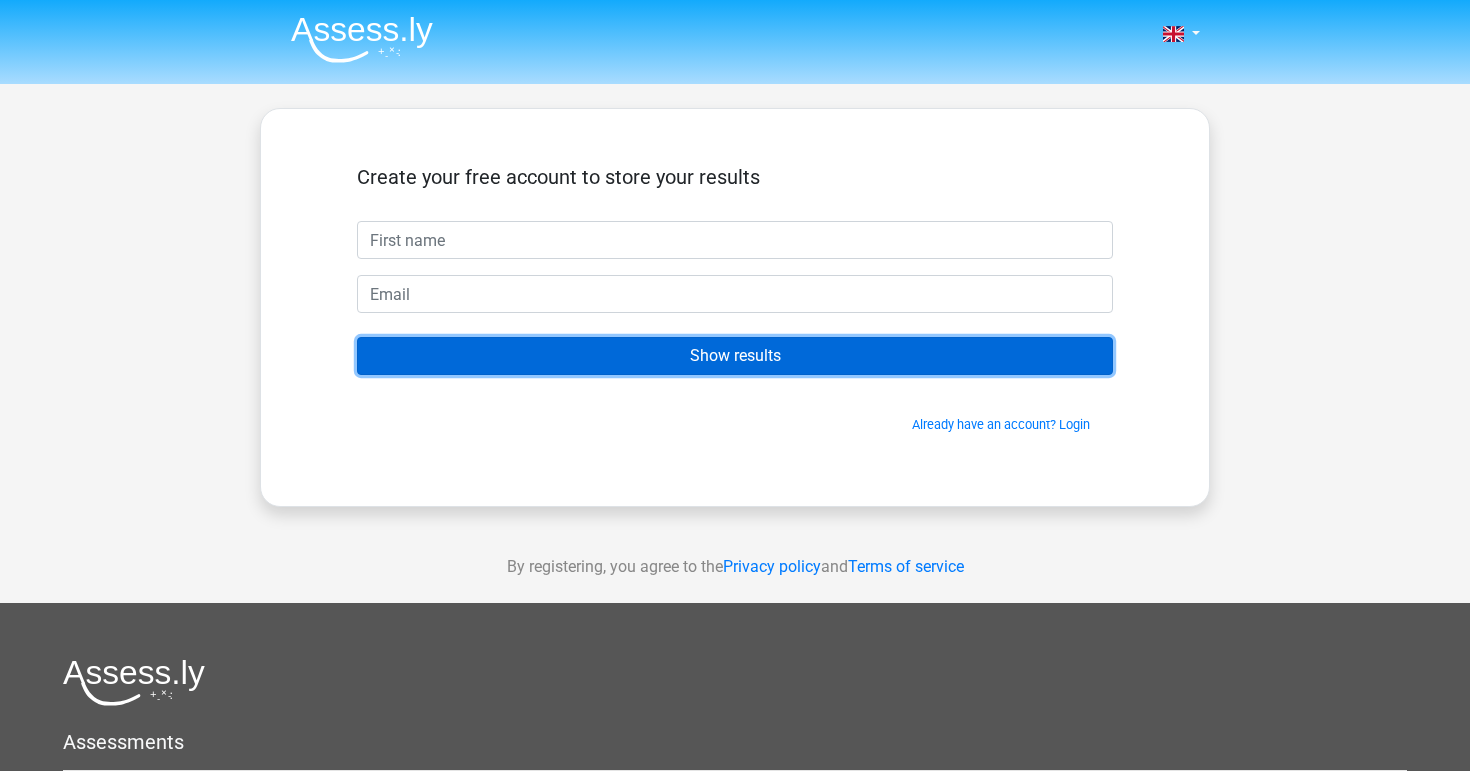 click on "Show results" at bounding box center [735, 356] 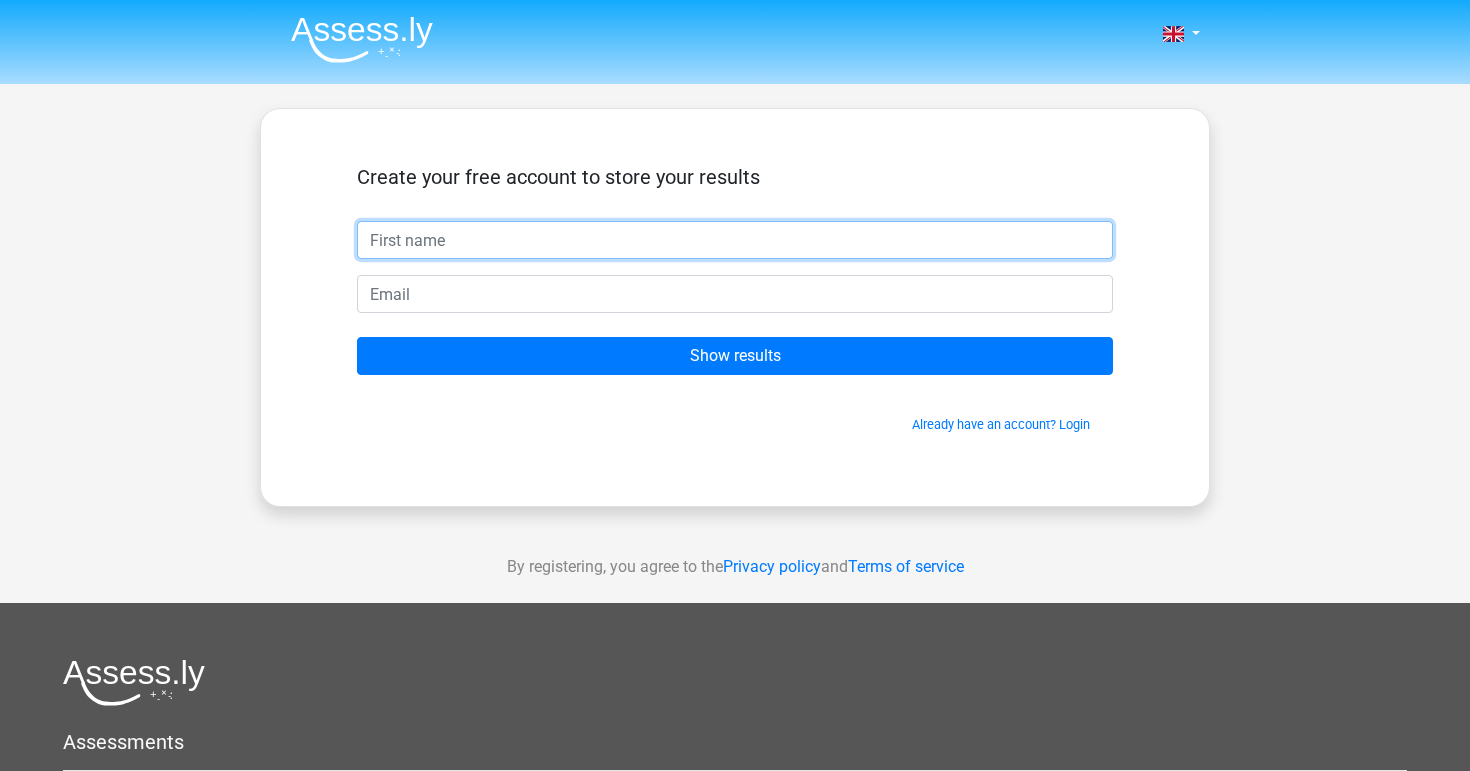 click at bounding box center (735, 240) 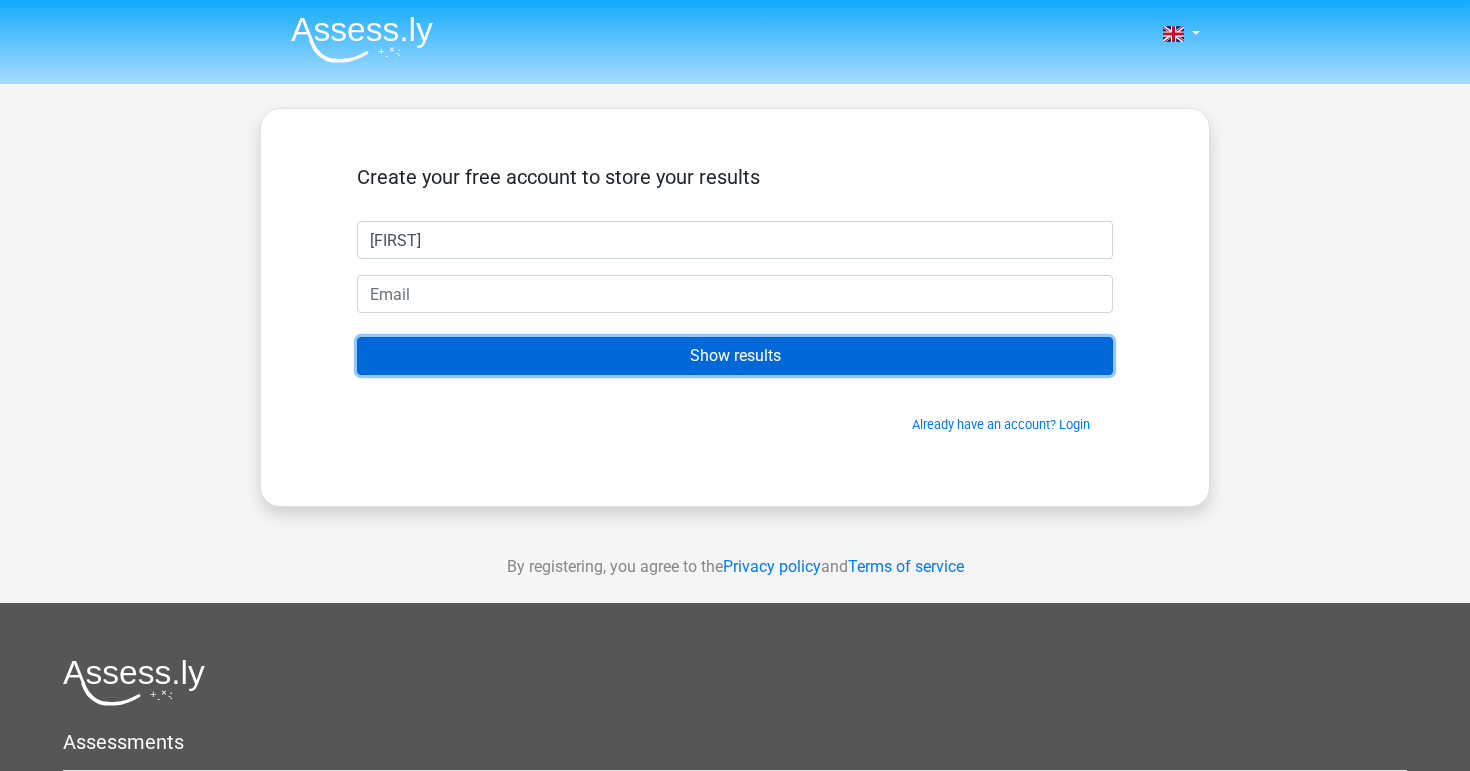 click on "Show results" at bounding box center (735, 356) 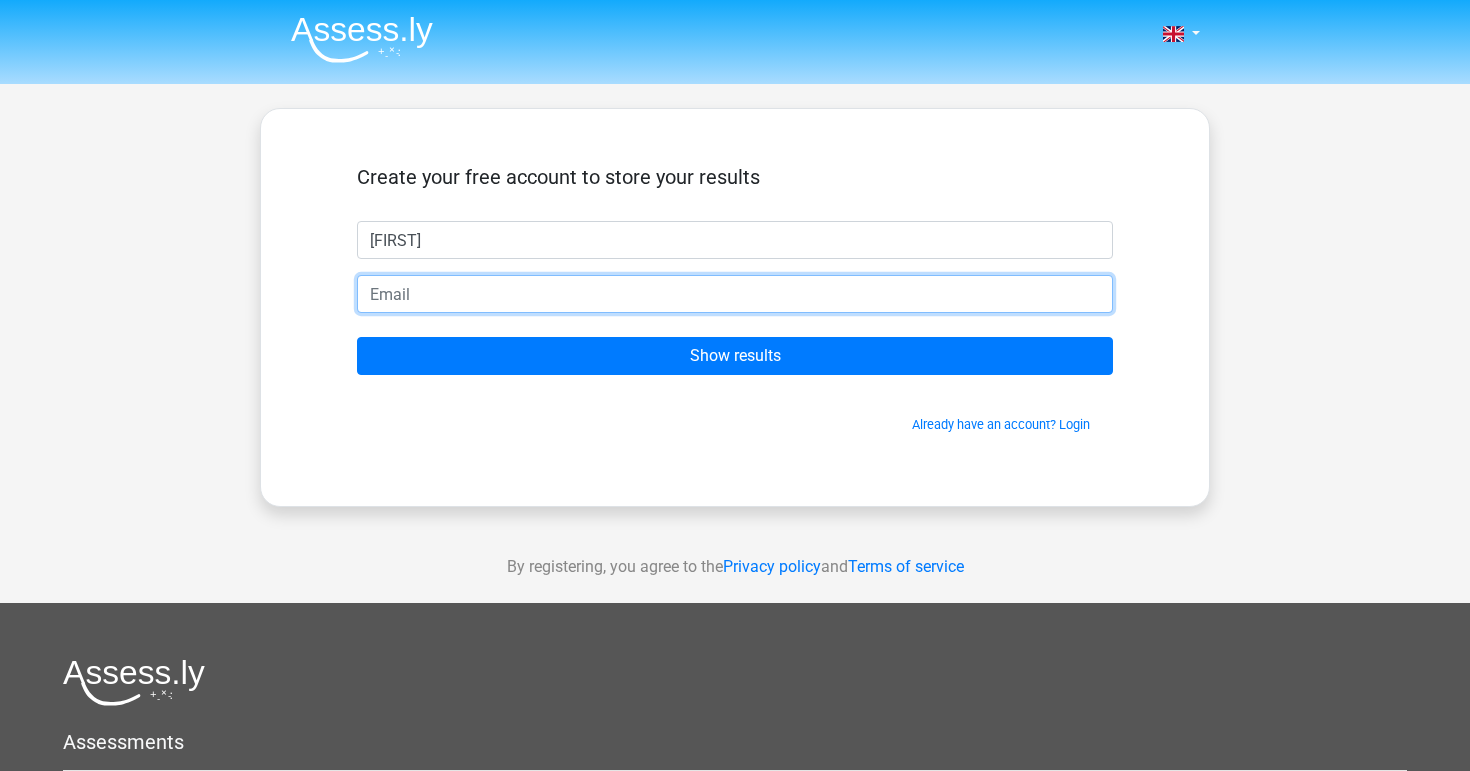 click at bounding box center [735, 294] 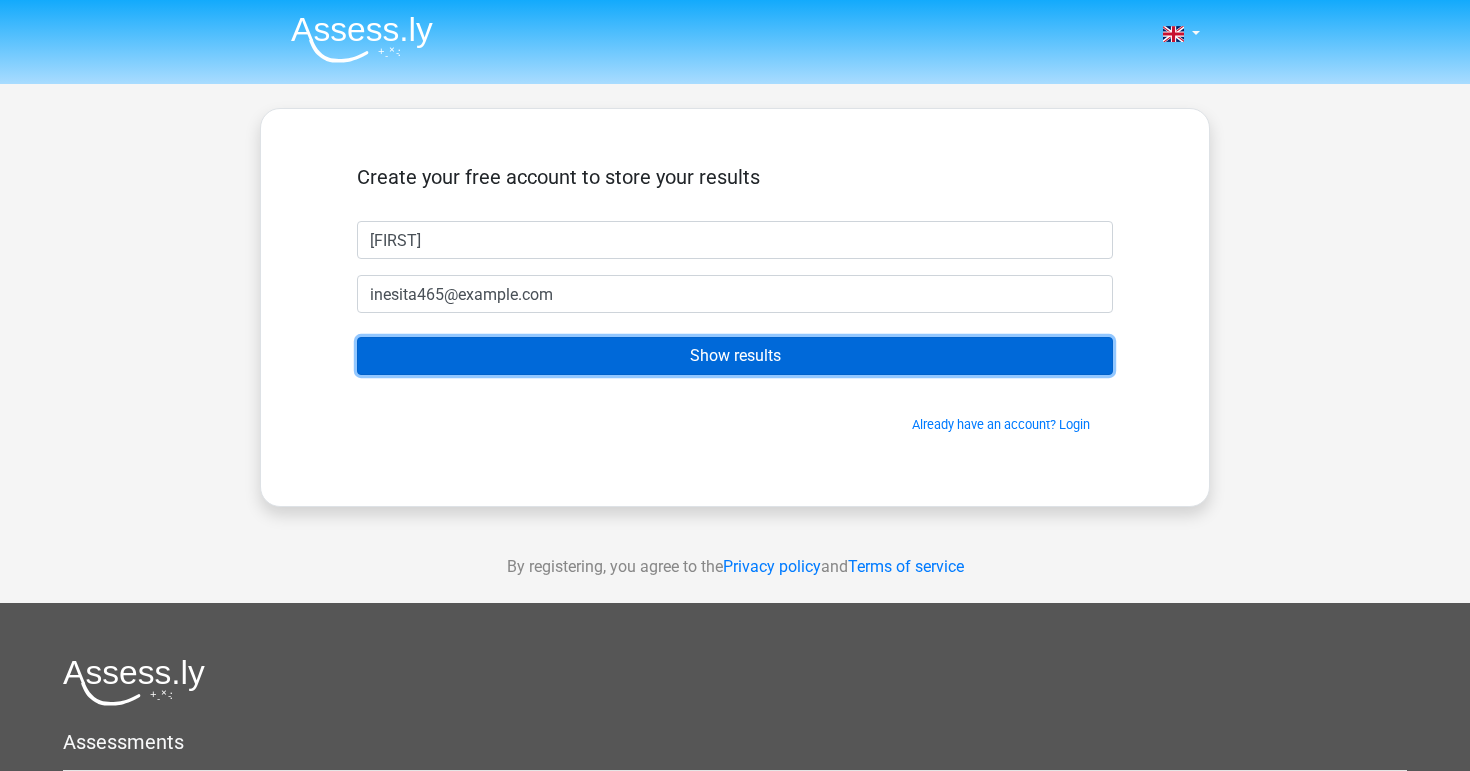 click on "Show results" at bounding box center [735, 356] 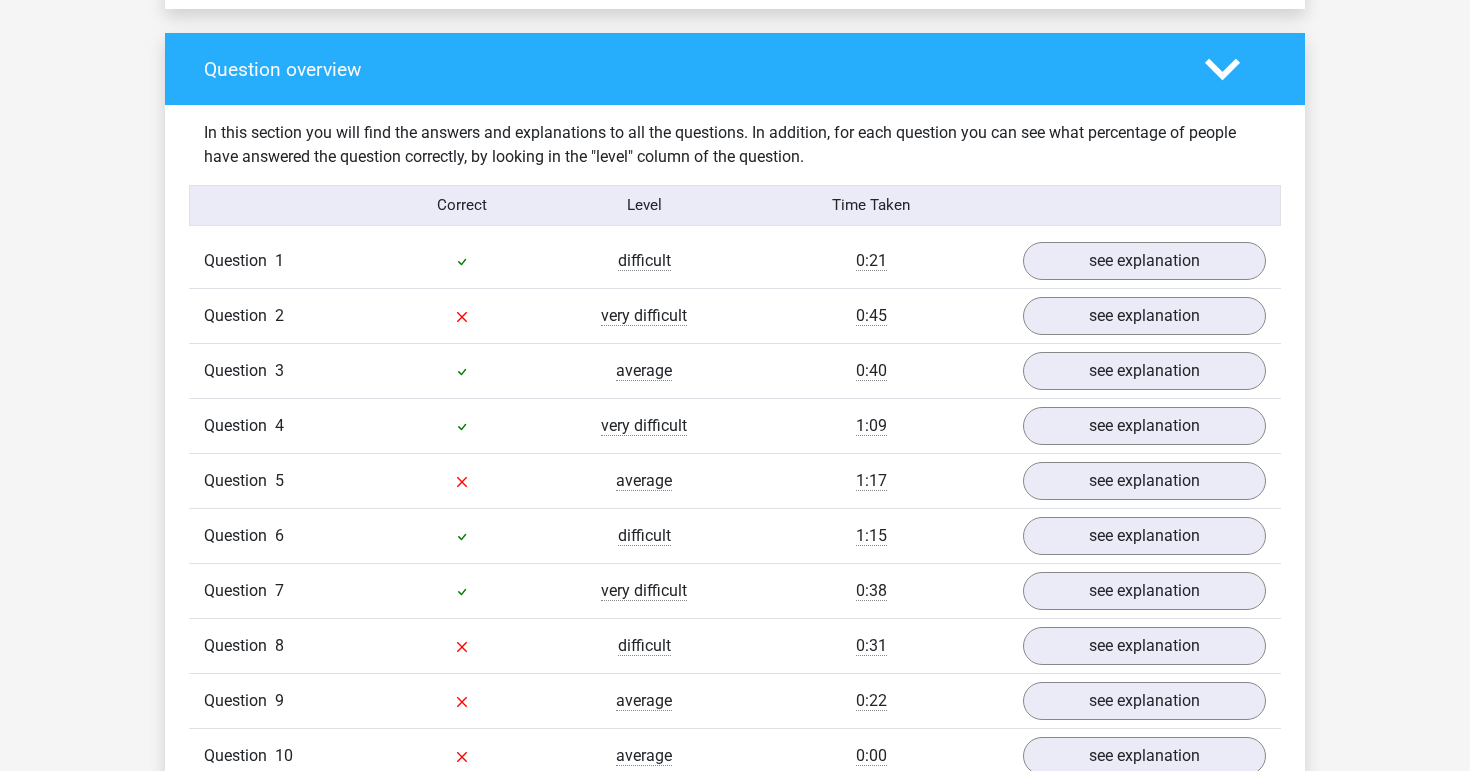 scroll, scrollTop: 1450, scrollLeft: 0, axis: vertical 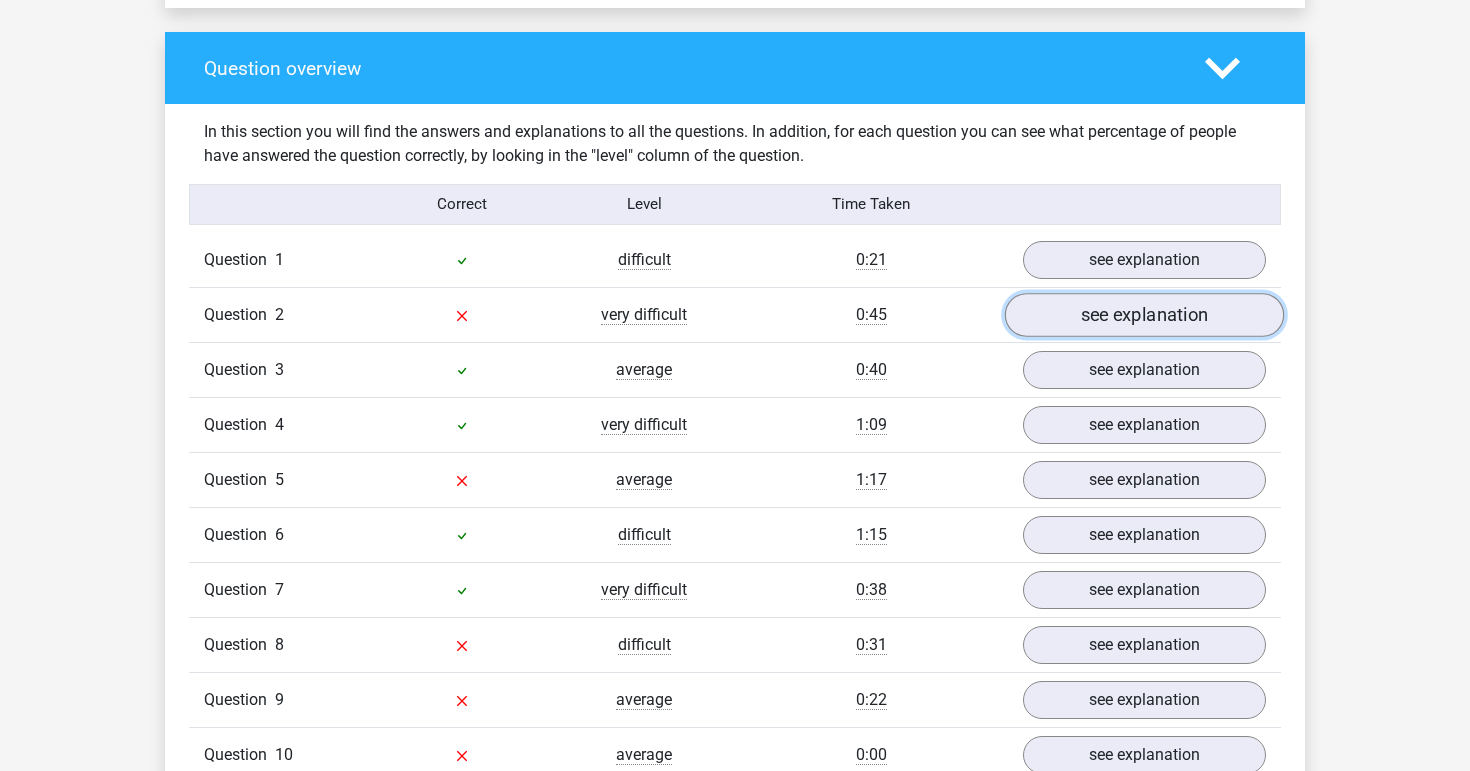 click on "see explanation" at bounding box center [1144, 315] 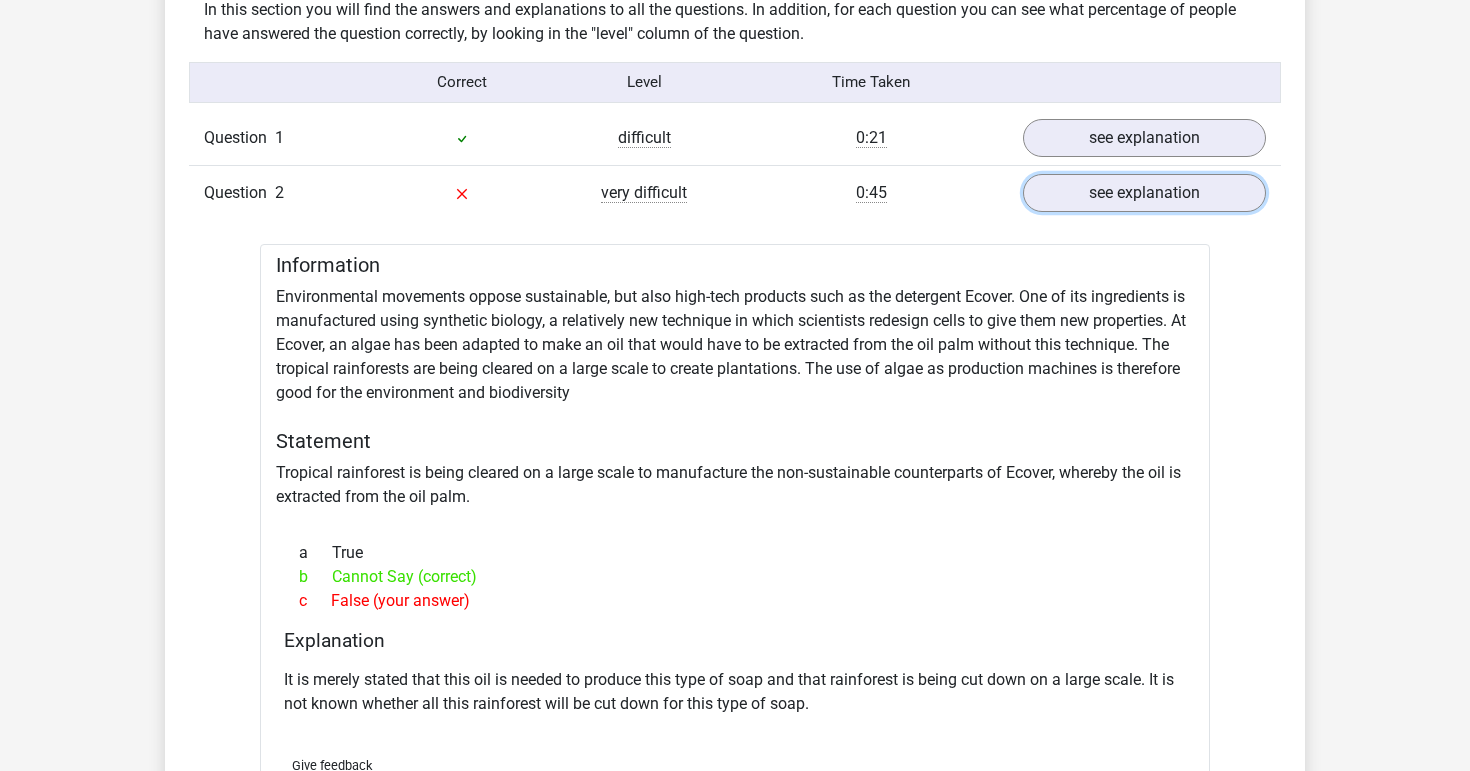 scroll, scrollTop: 1569, scrollLeft: 0, axis: vertical 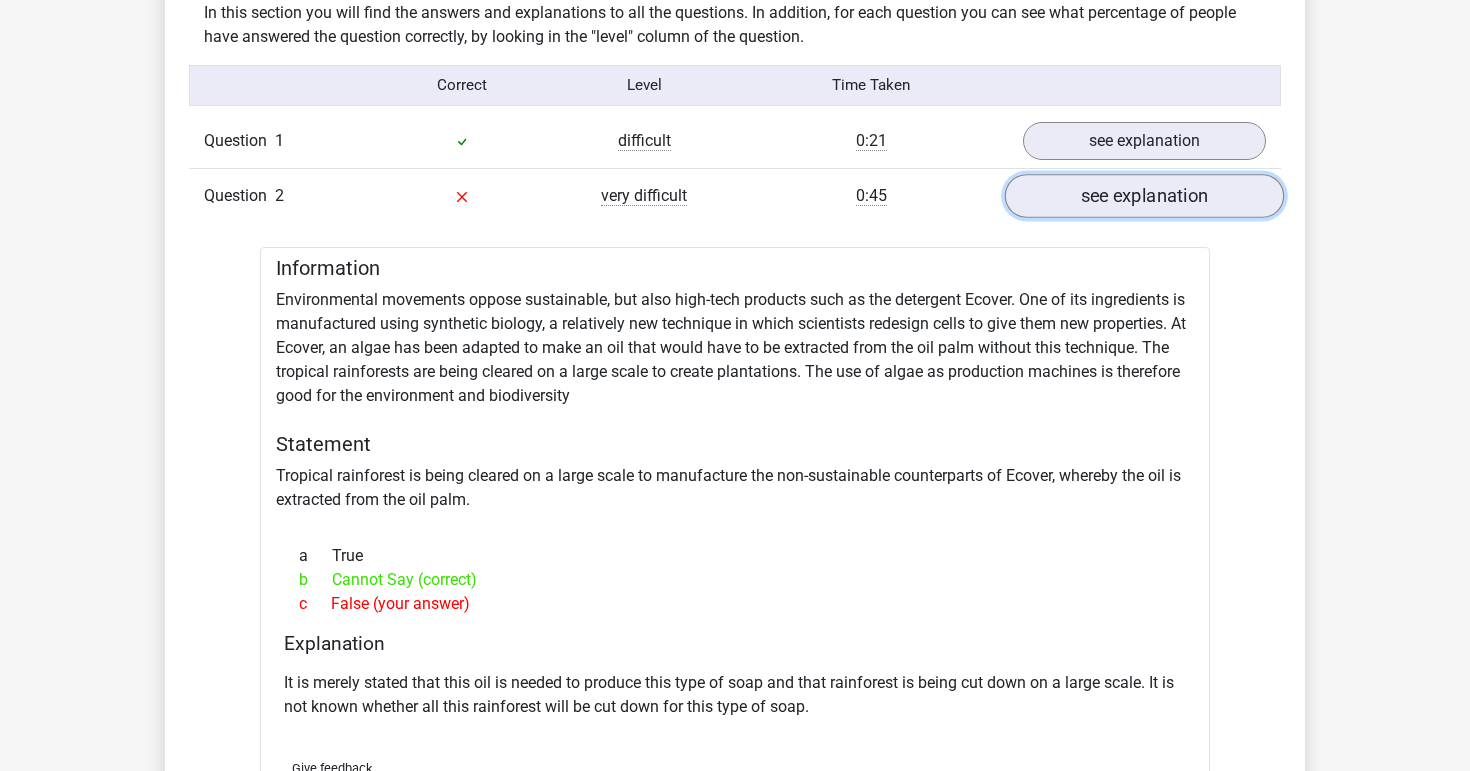 click on "see explanation" at bounding box center (1144, 196) 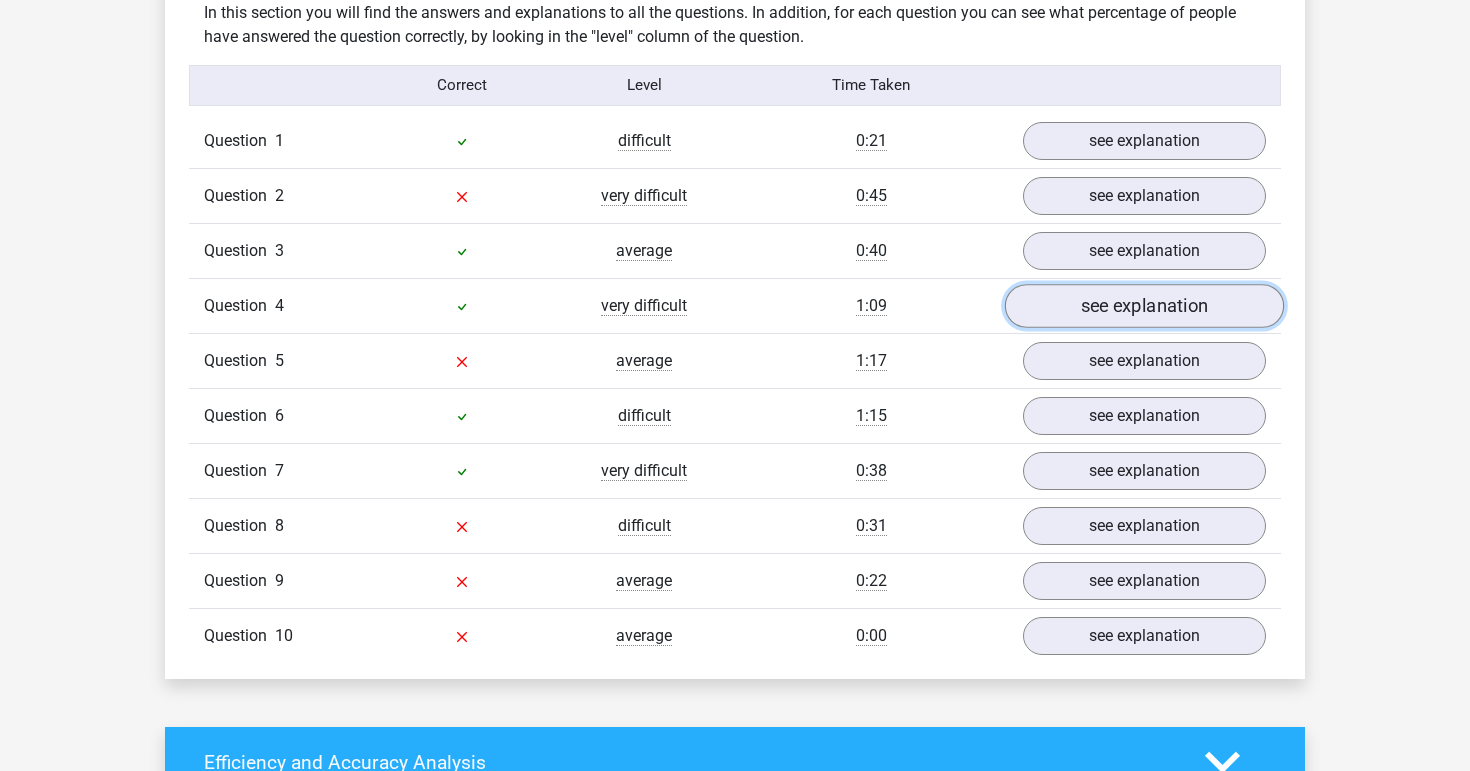 click on "see explanation" at bounding box center [1144, 306] 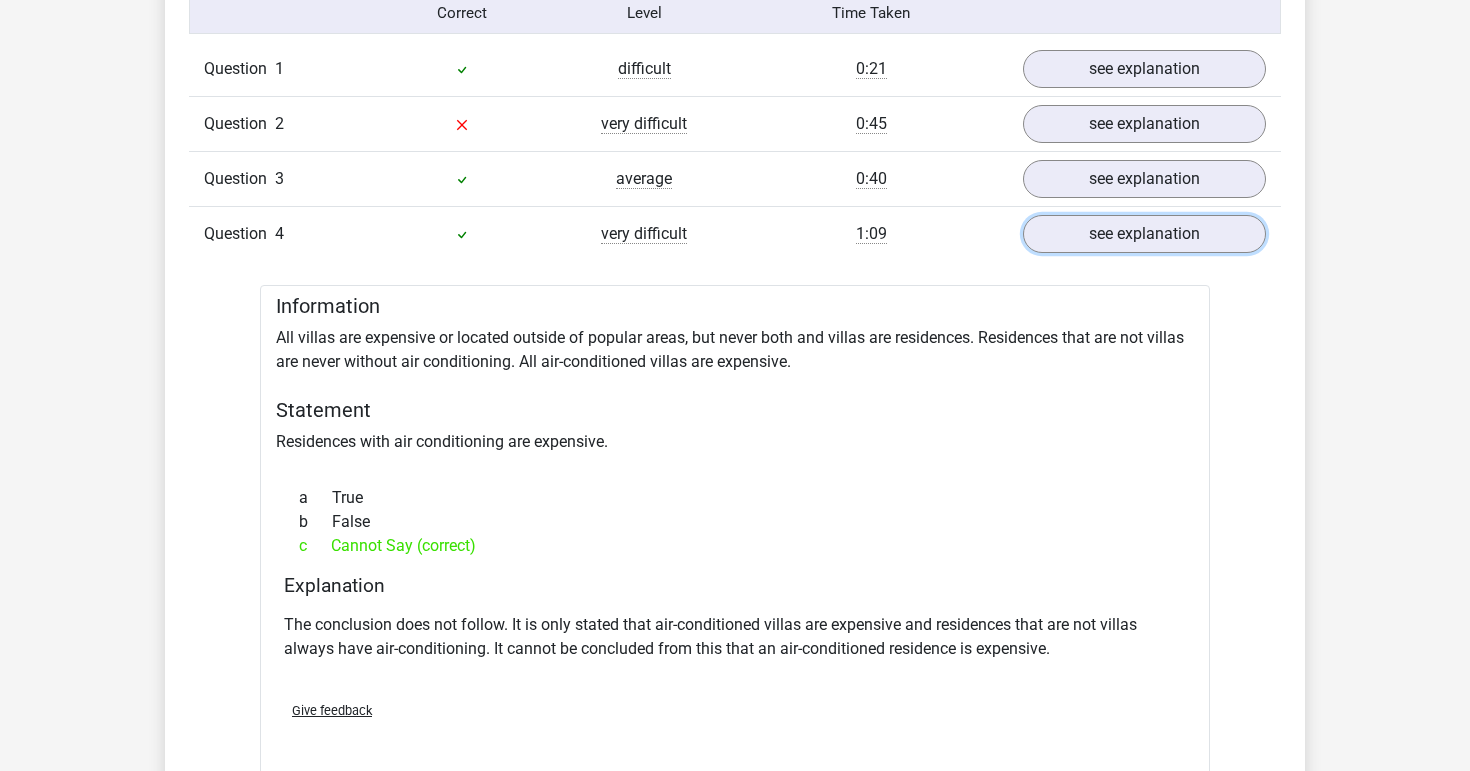 scroll, scrollTop: 1640, scrollLeft: 0, axis: vertical 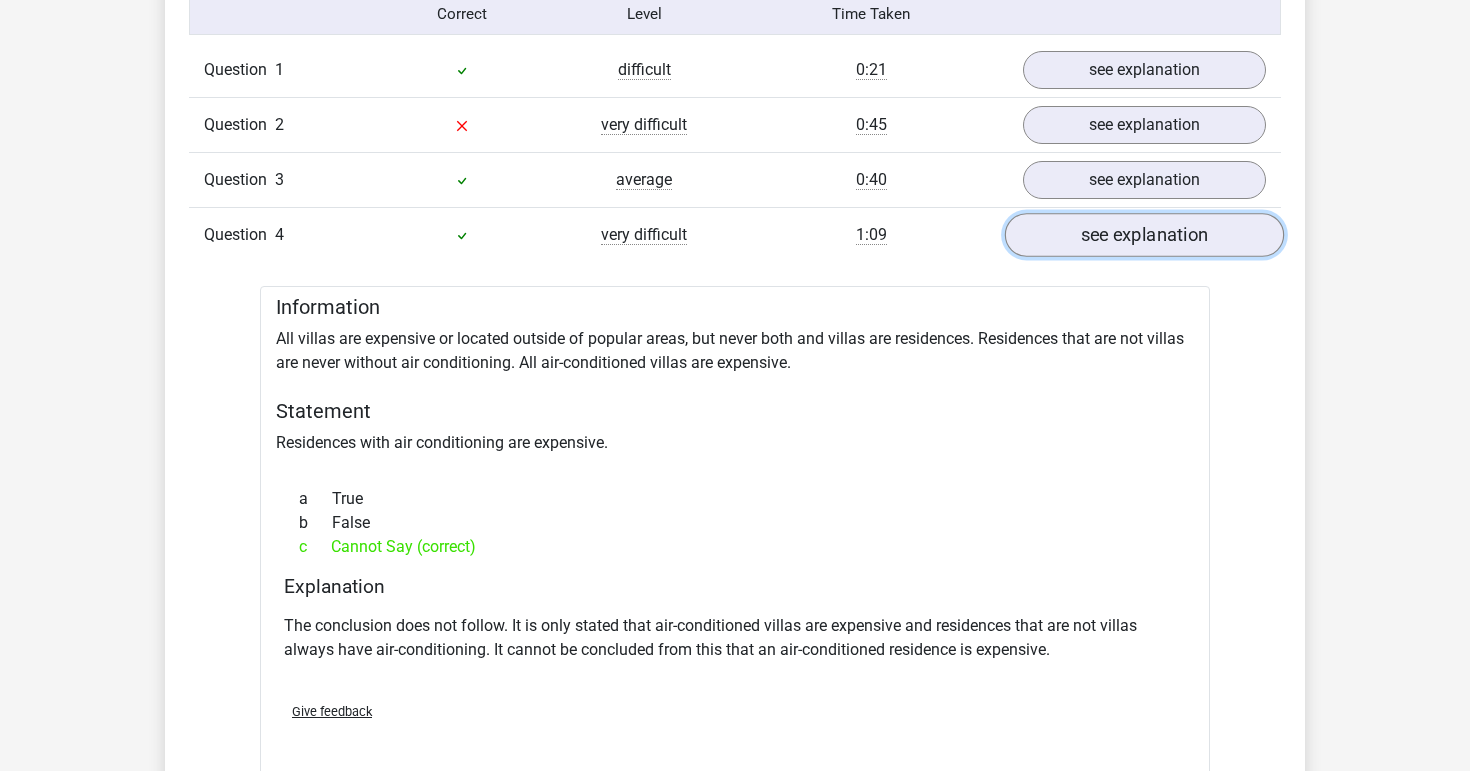click on "see explanation" at bounding box center [1144, 235] 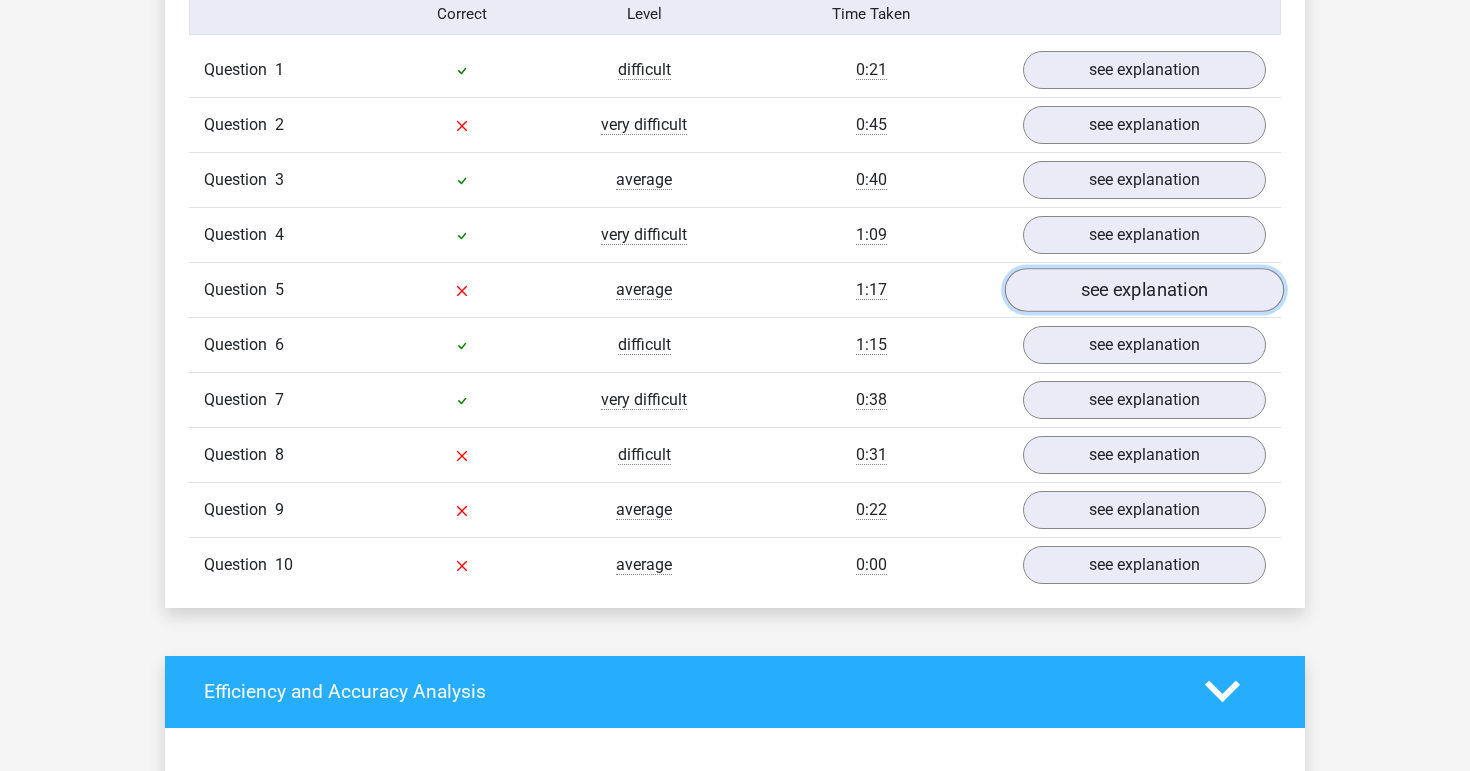 click on "see explanation" at bounding box center (1144, 290) 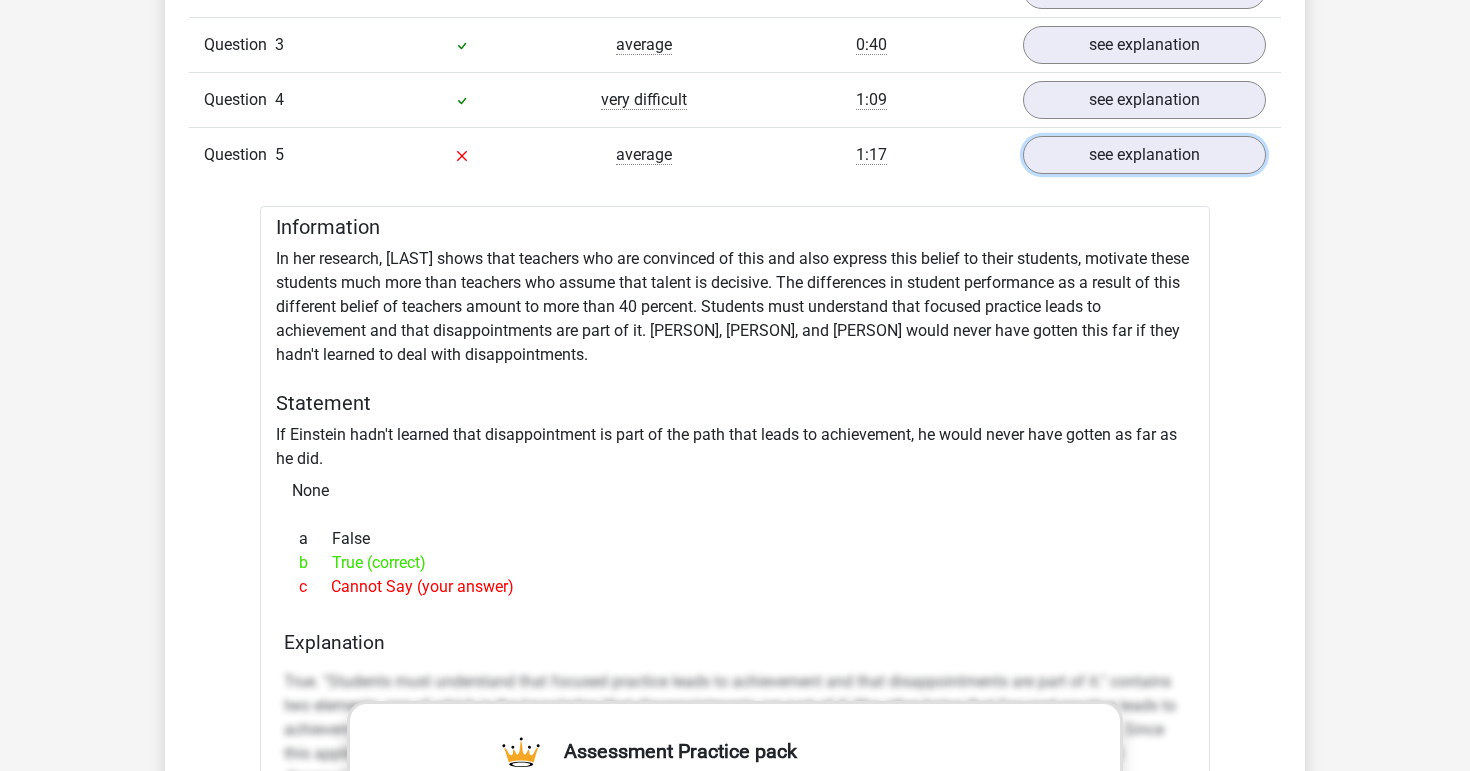 scroll, scrollTop: 1771, scrollLeft: 0, axis: vertical 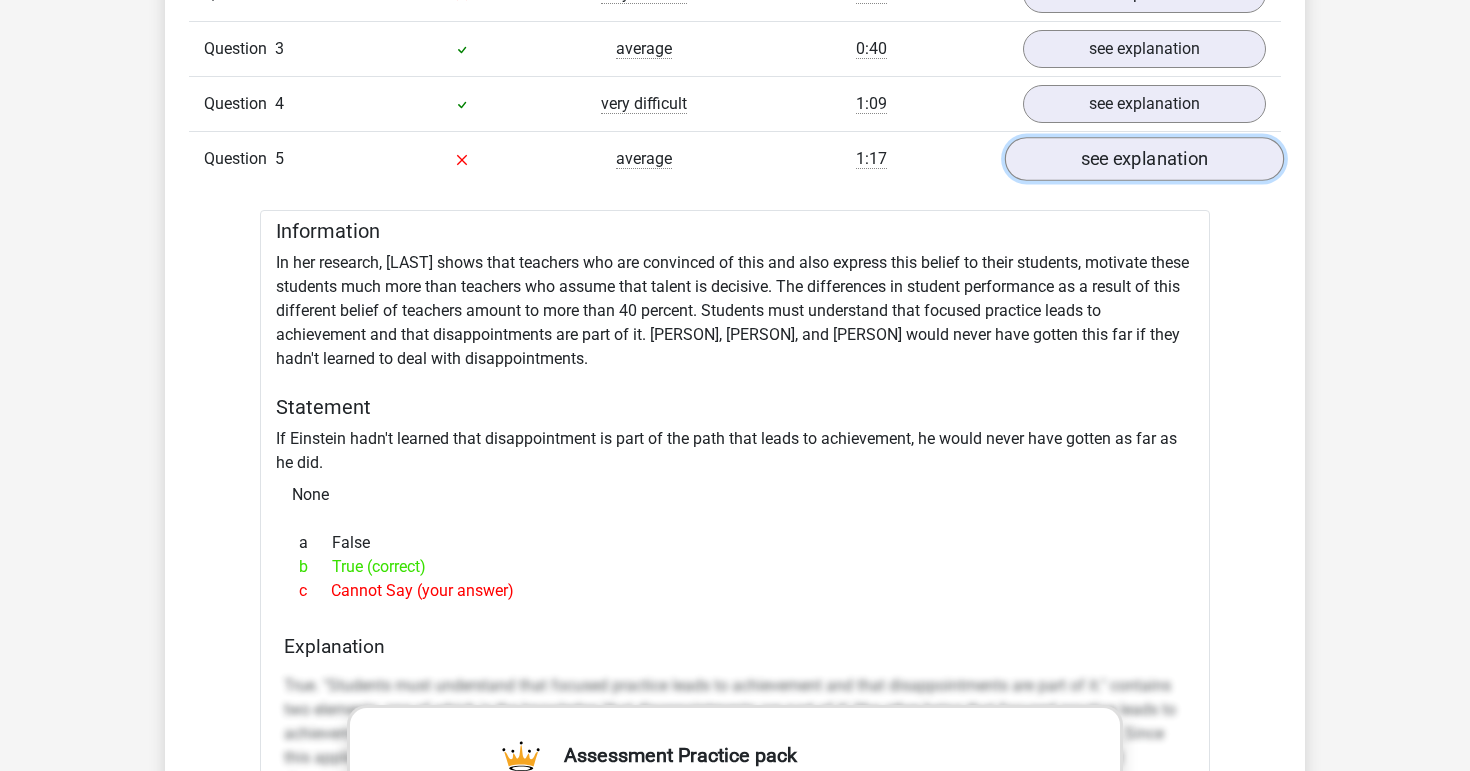 click on "see explanation" at bounding box center [1144, 159] 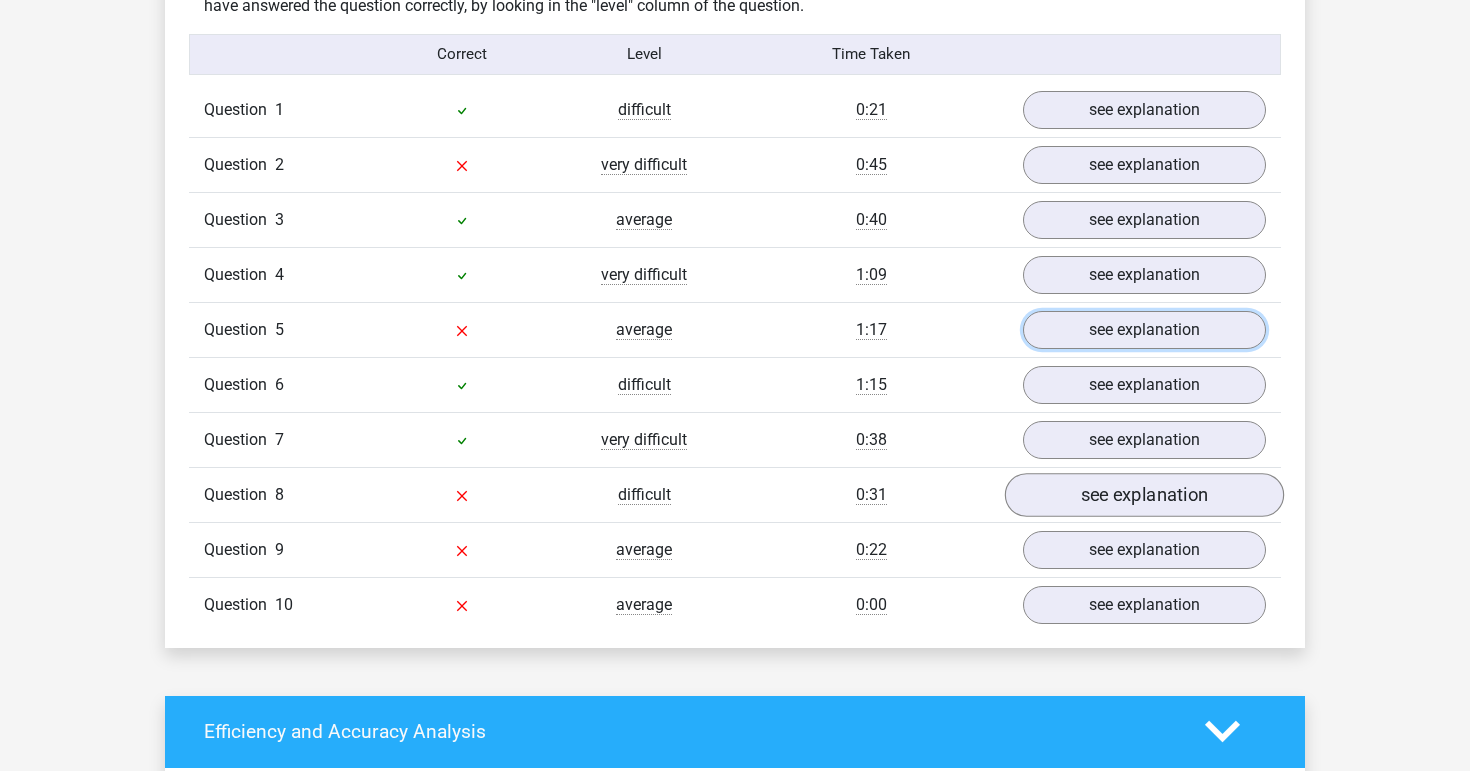 scroll, scrollTop: 1597, scrollLeft: 0, axis: vertical 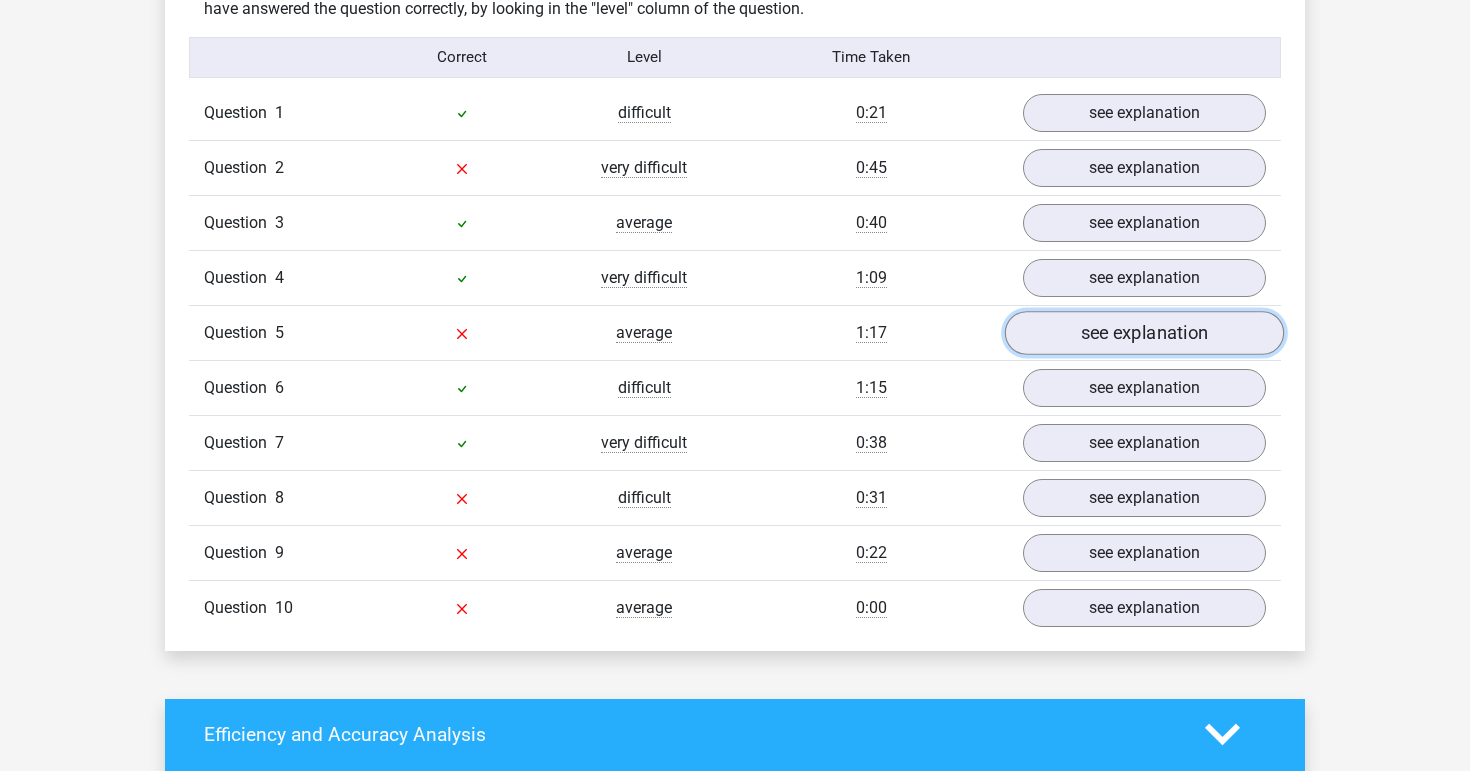 click on "see explanation" at bounding box center (1144, 333) 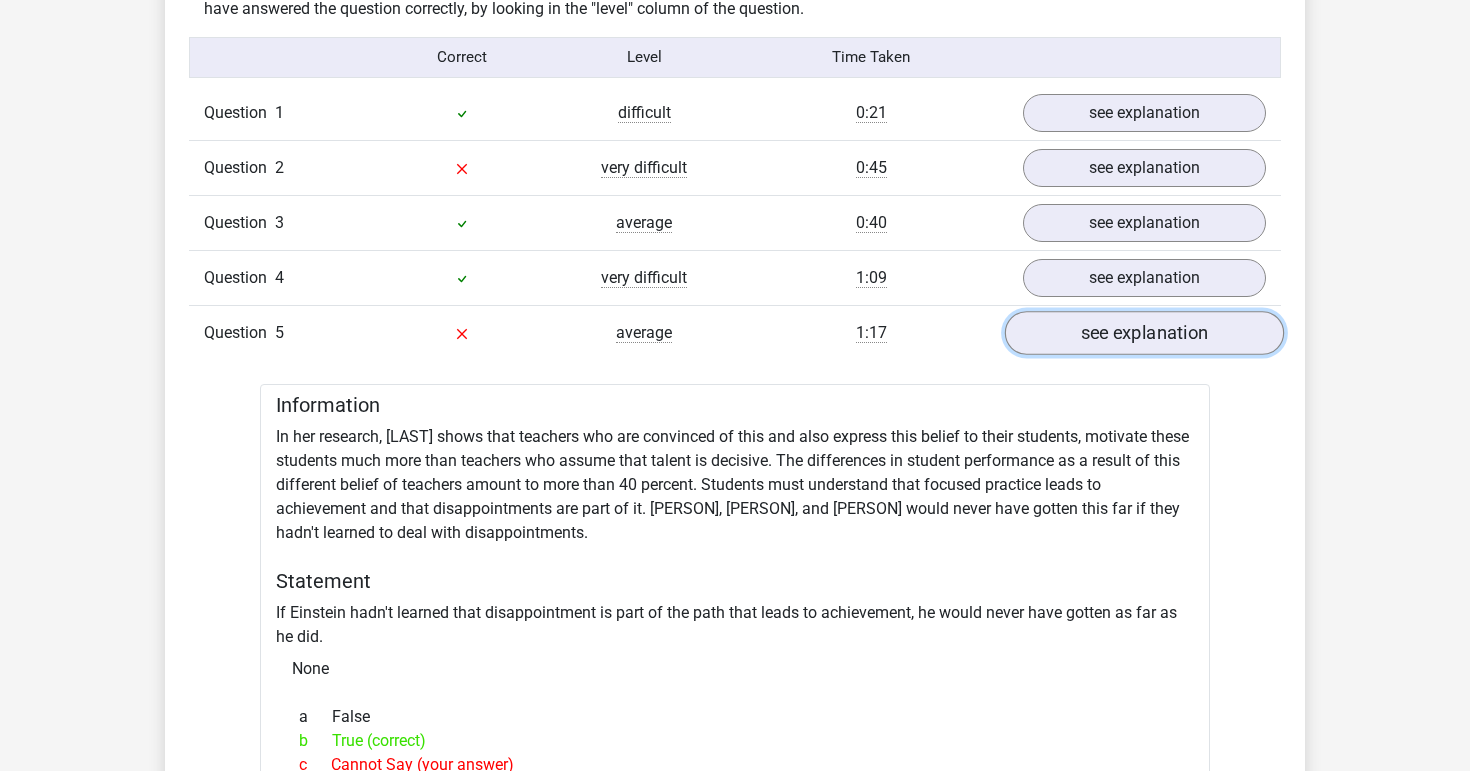 click on "see explanation" at bounding box center [1144, 333] 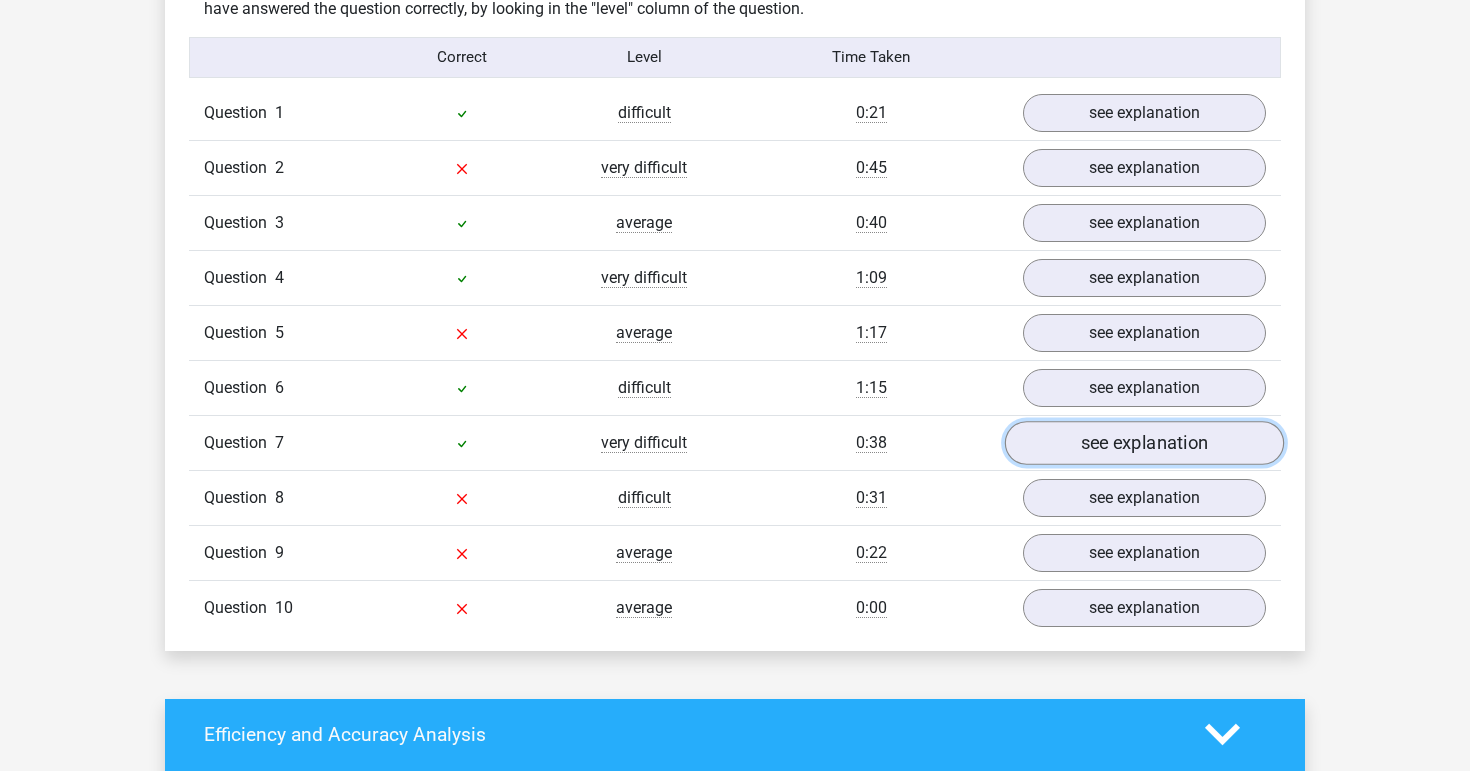 click on "see explanation" at bounding box center [1144, 443] 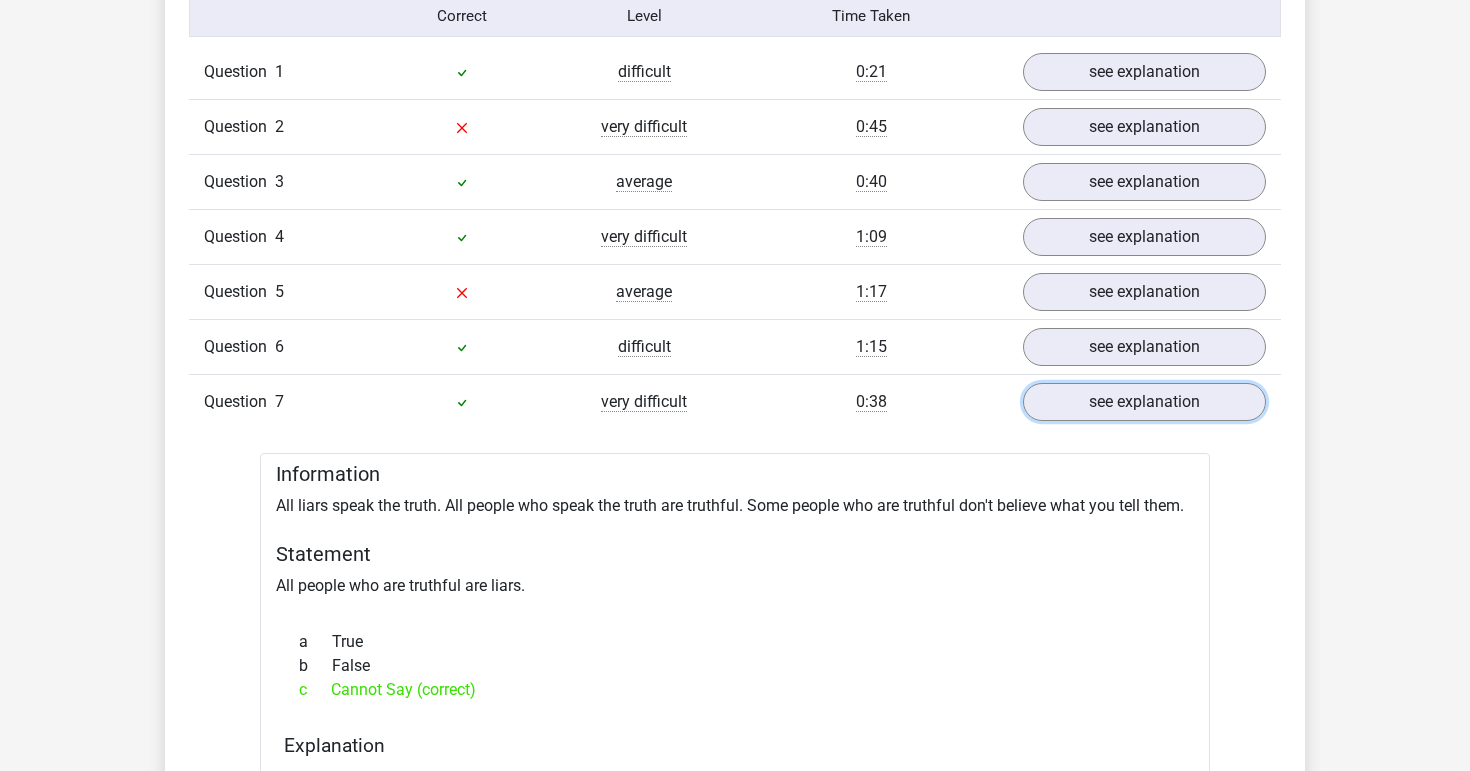 scroll, scrollTop: 1633, scrollLeft: 0, axis: vertical 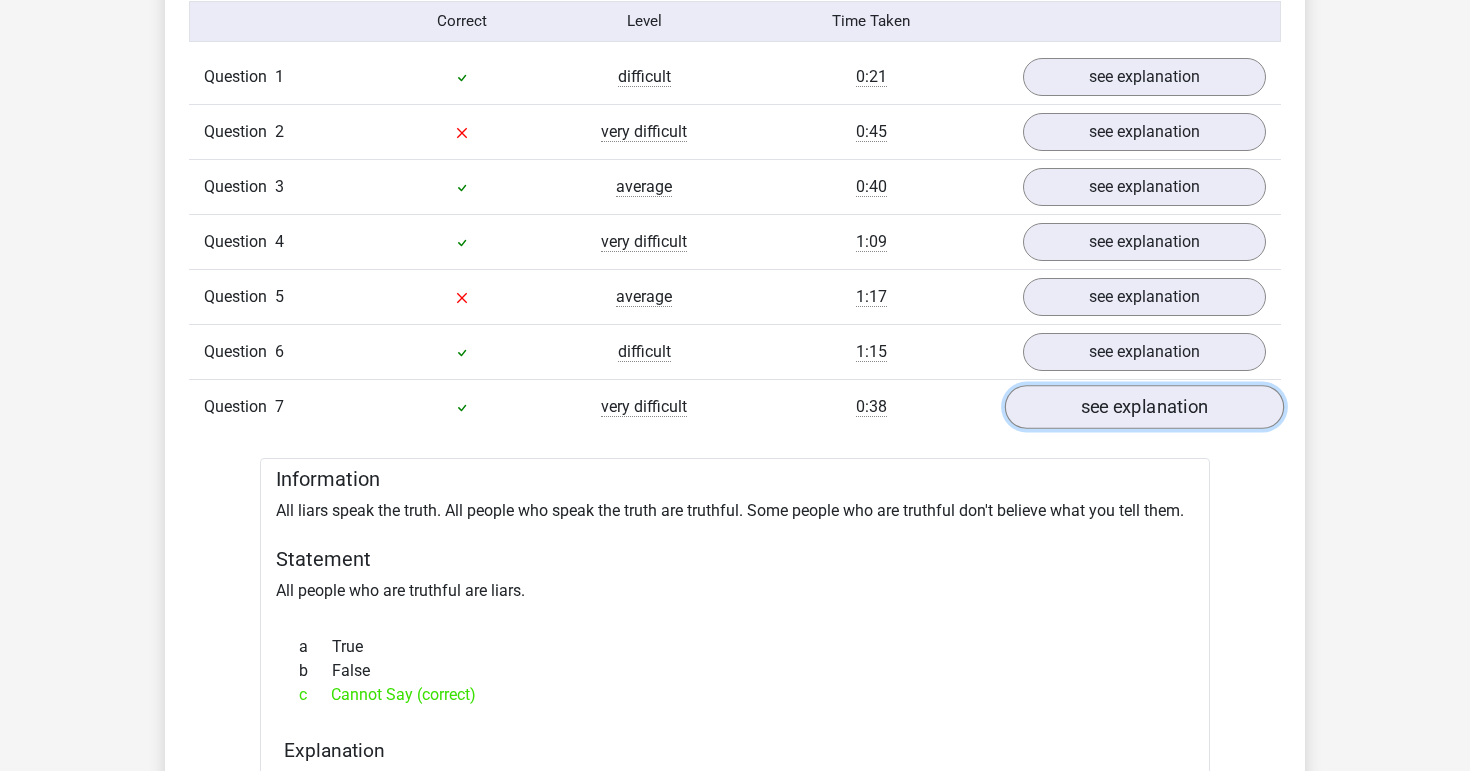 click on "see explanation" at bounding box center (1144, 407) 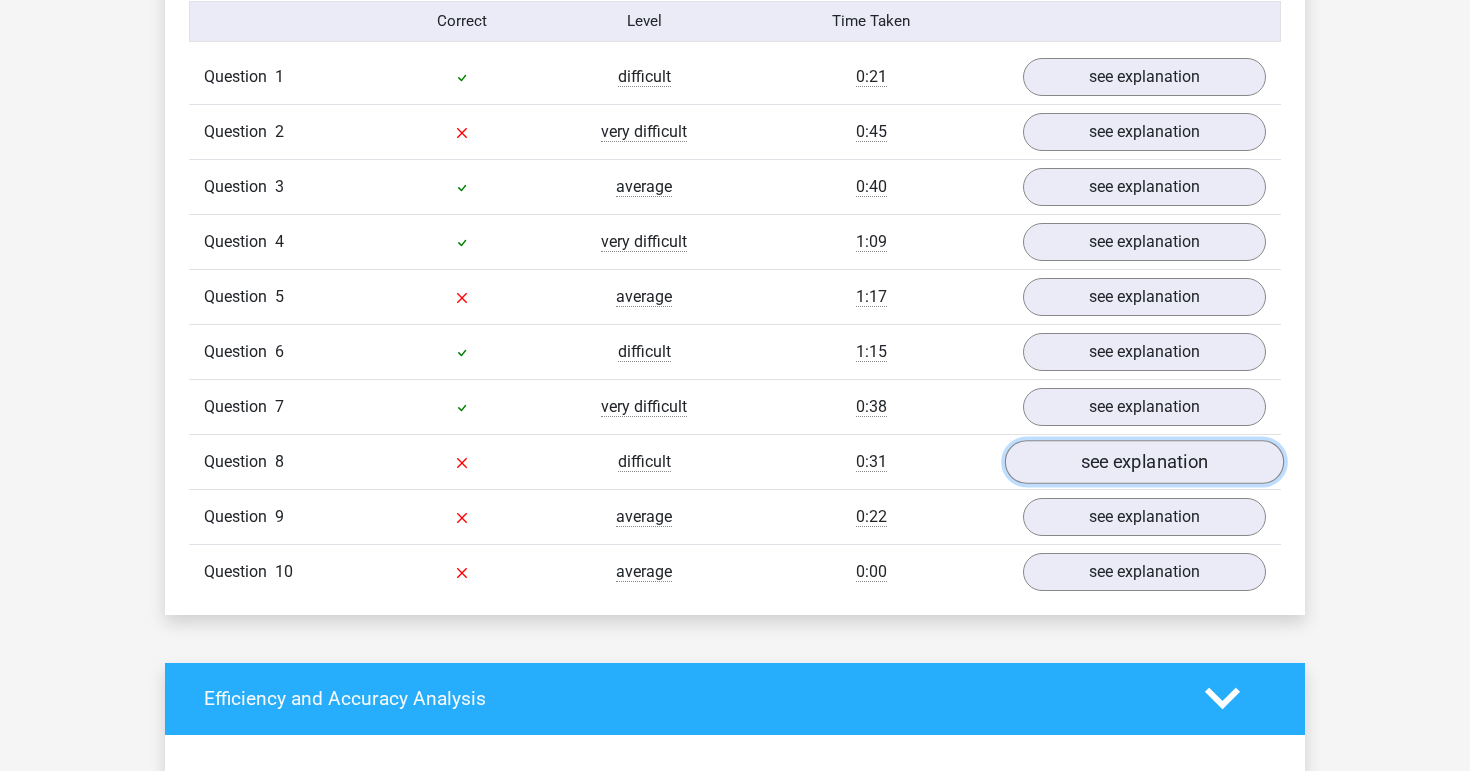 click on "see explanation" at bounding box center (1144, 462) 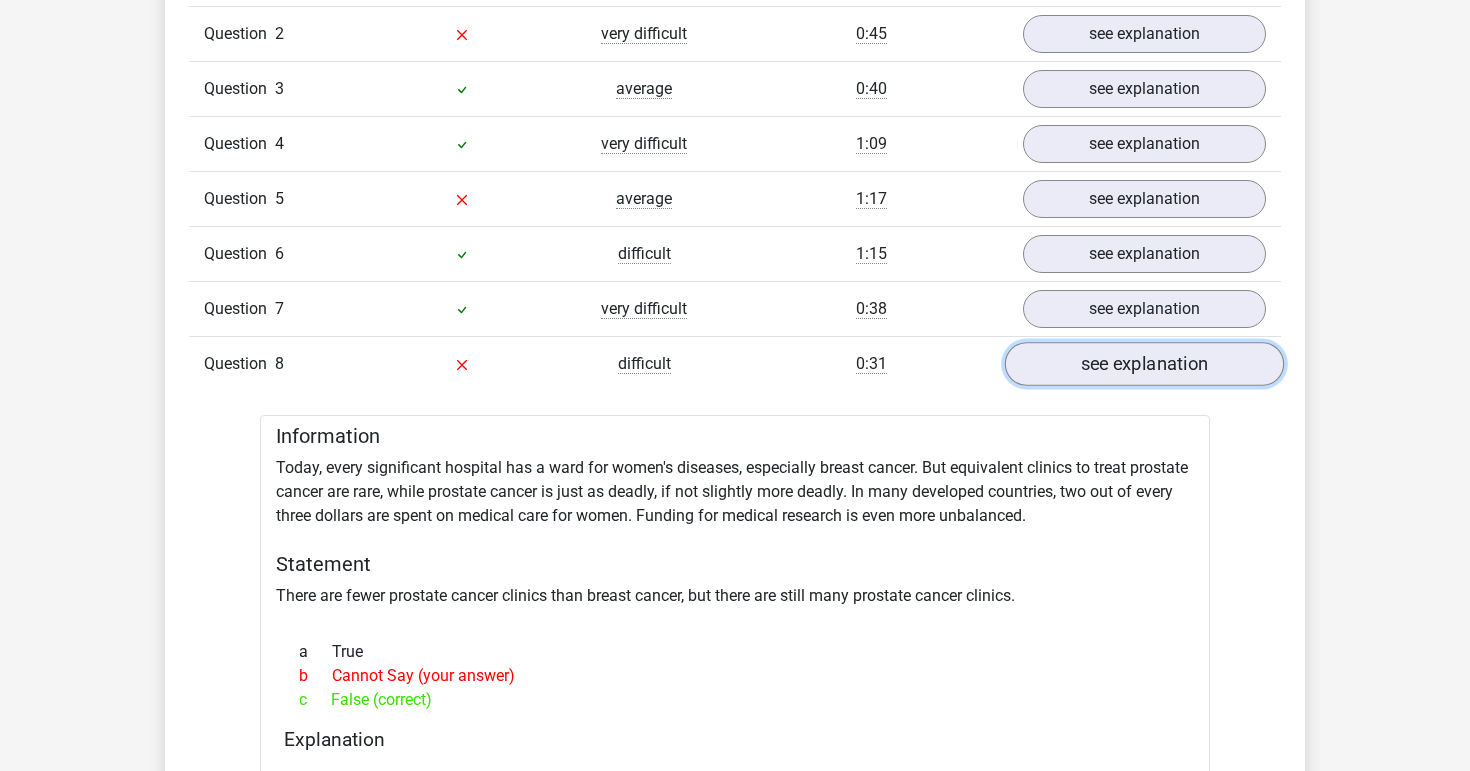 scroll, scrollTop: 1730, scrollLeft: 0, axis: vertical 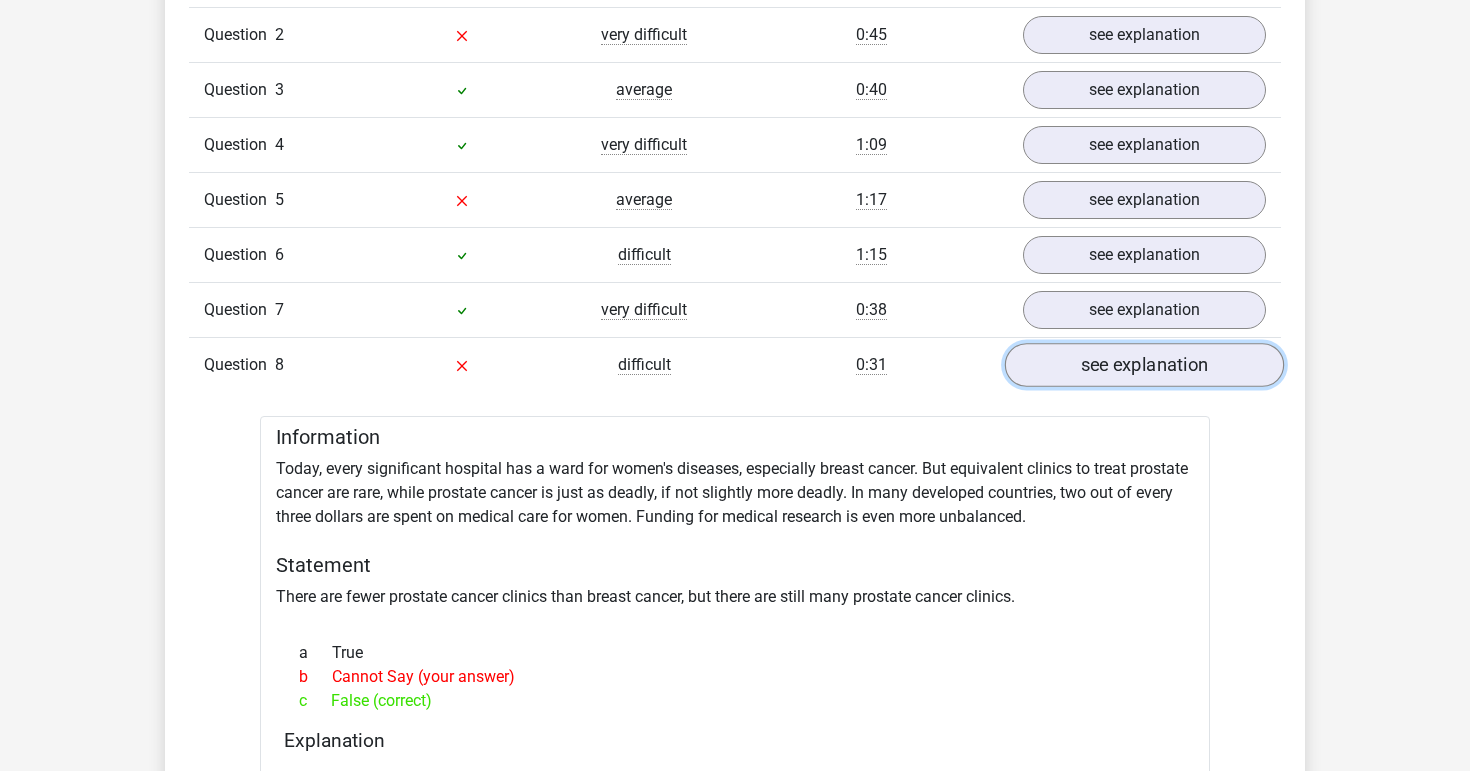 click on "see explanation" at bounding box center (1144, 365) 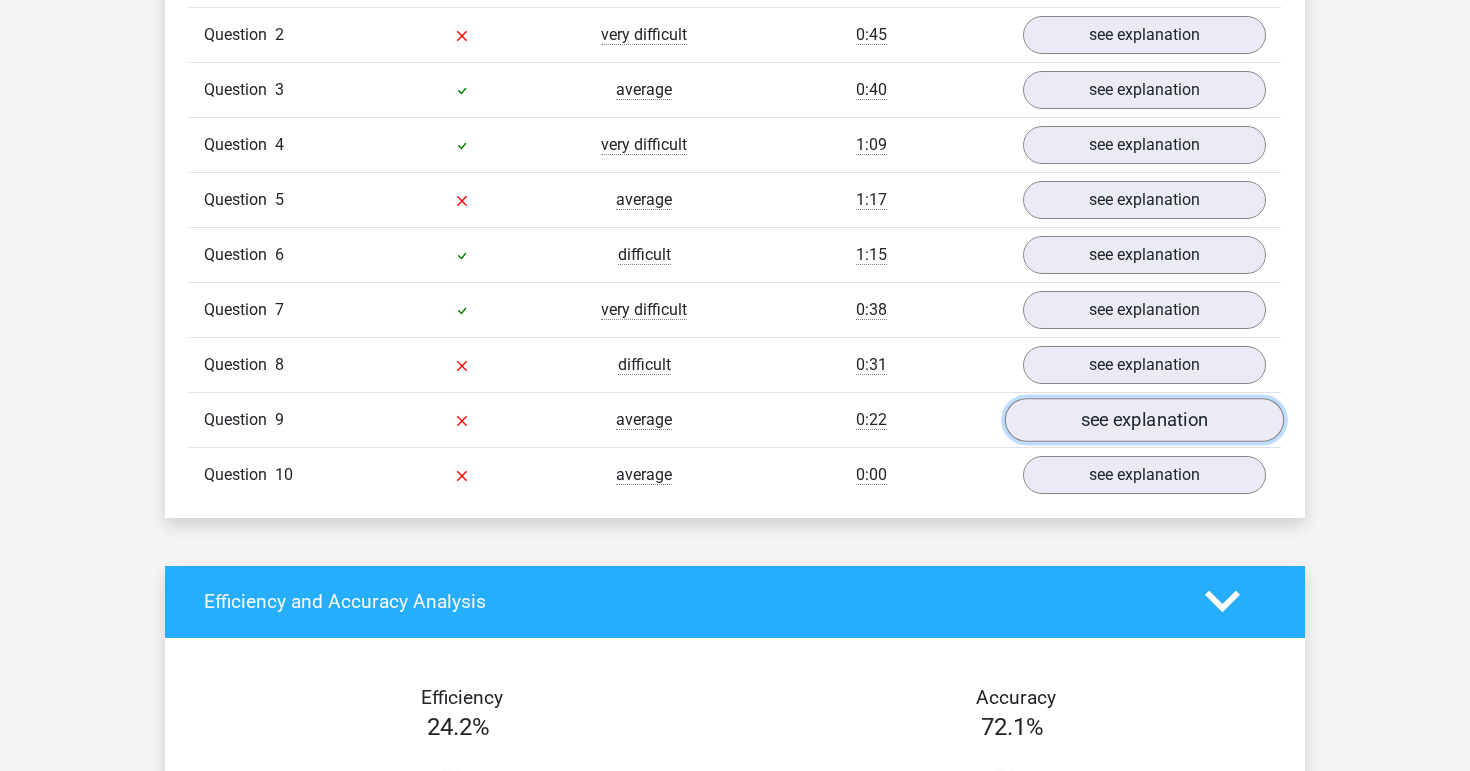 click on "see explanation" at bounding box center [1144, 420] 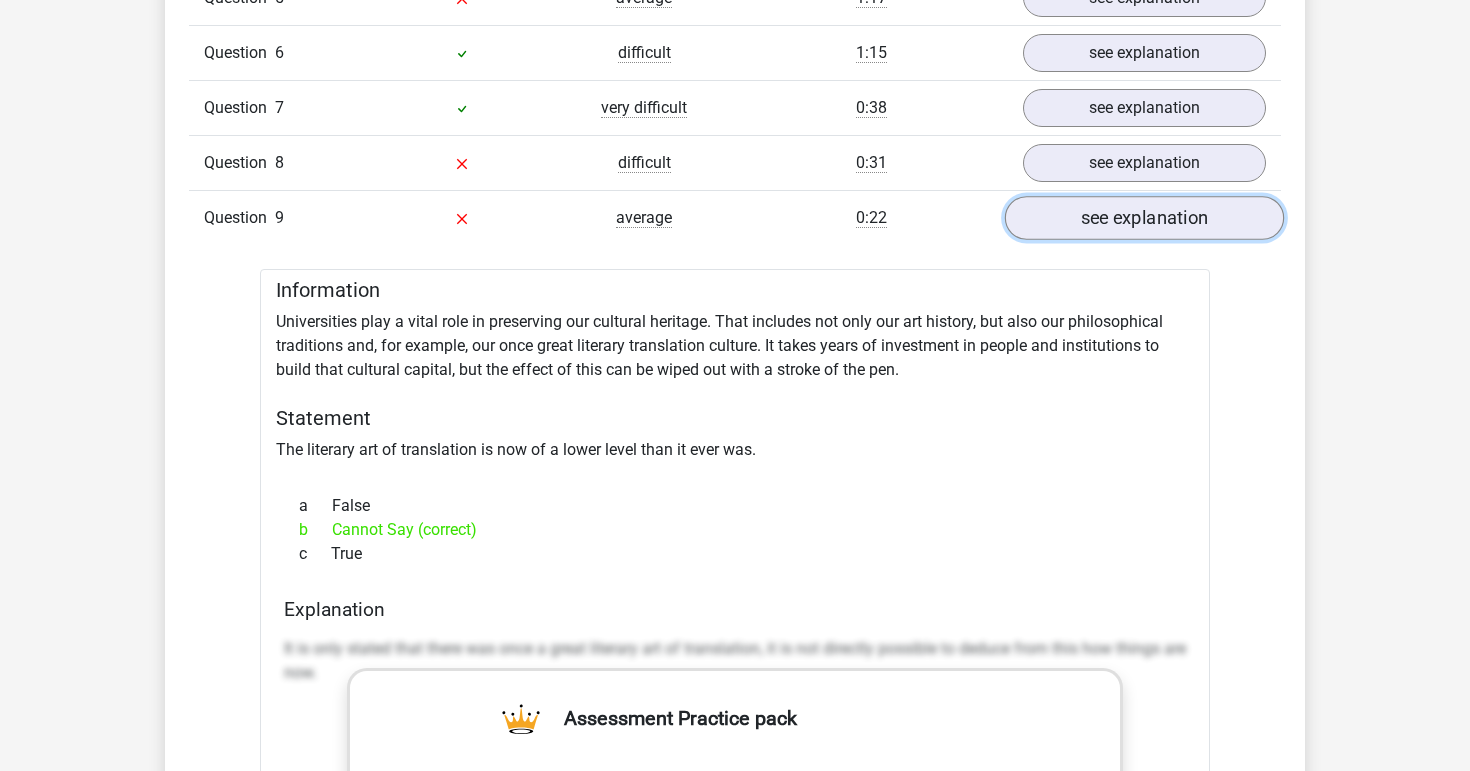 scroll, scrollTop: 1947, scrollLeft: 0, axis: vertical 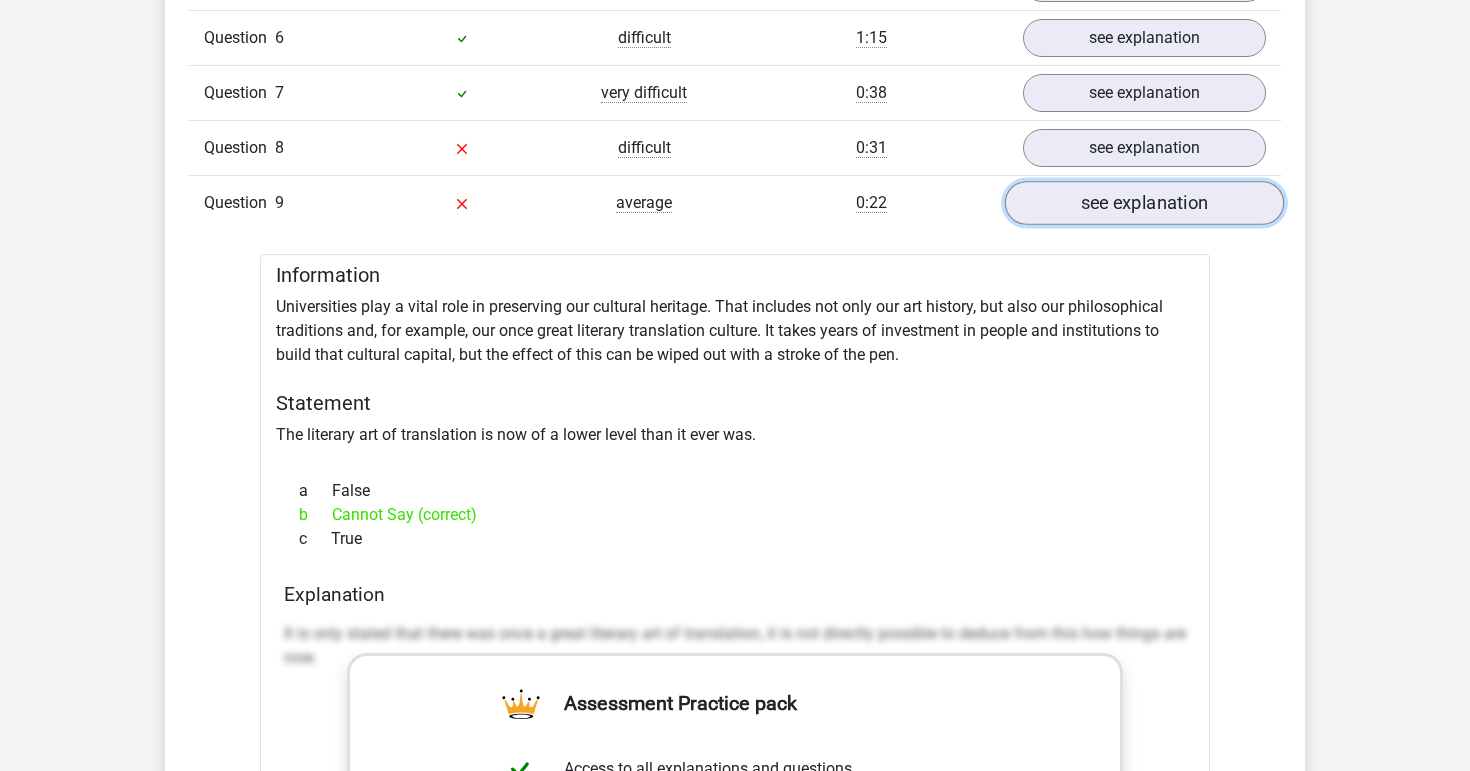 click on "see explanation" at bounding box center [1144, 203] 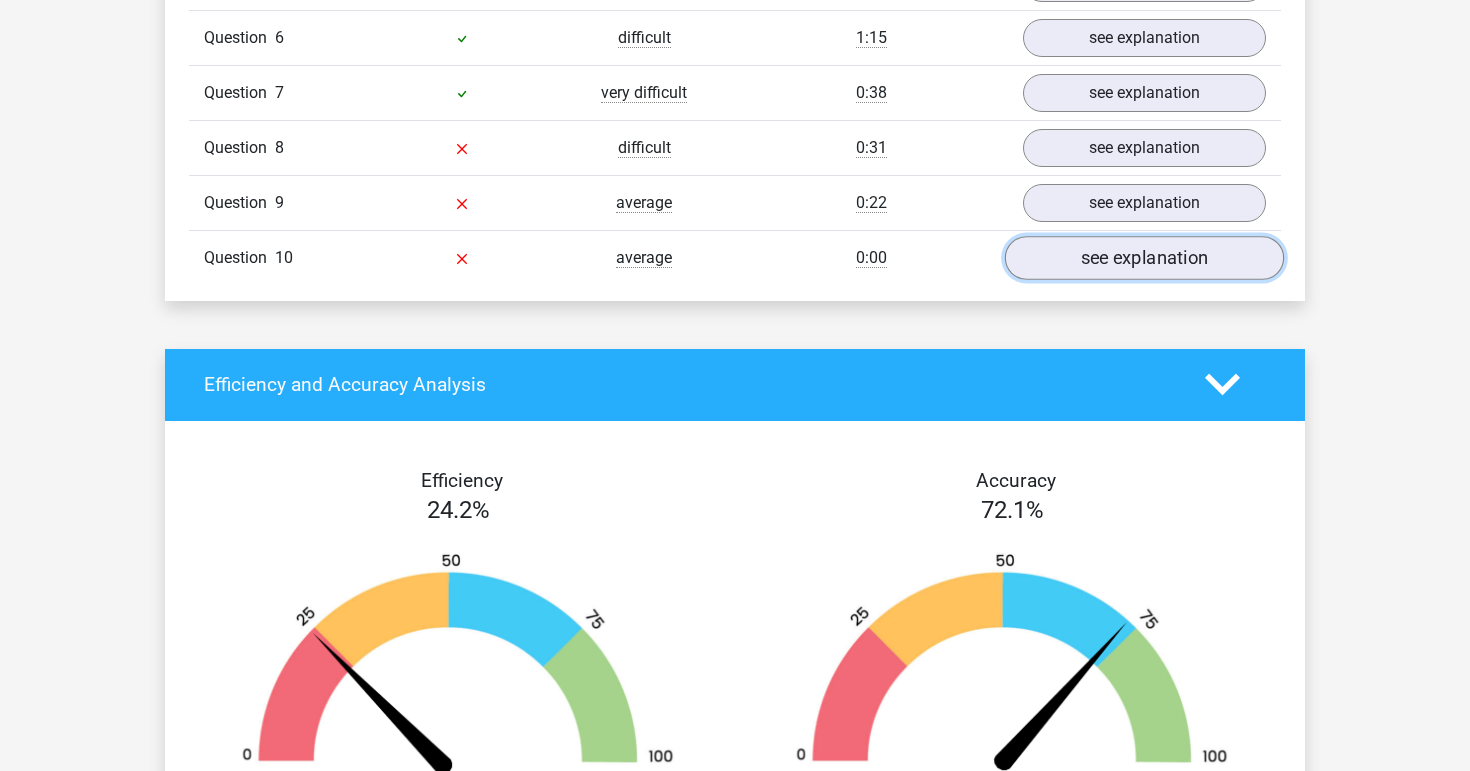 click on "see explanation" at bounding box center [1144, 258] 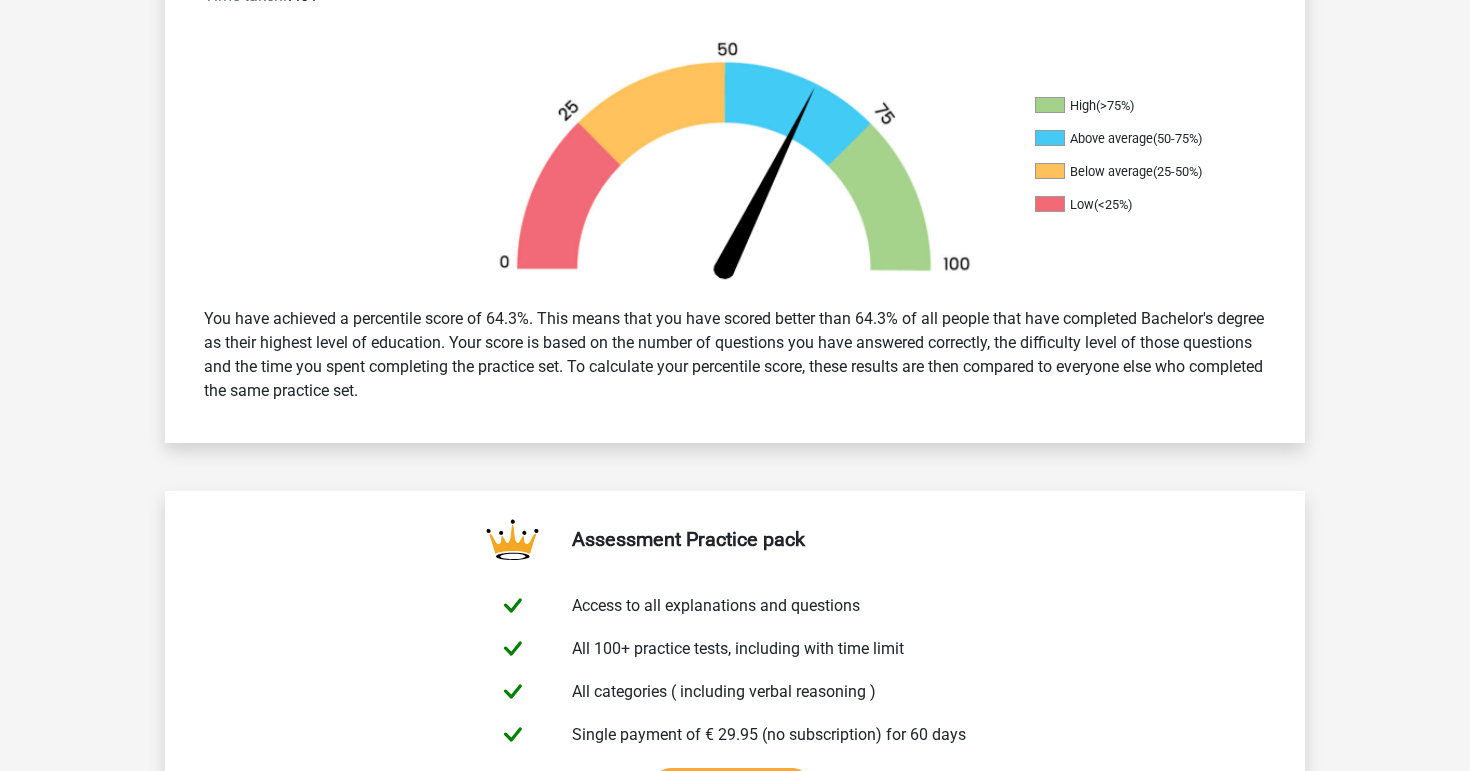 scroll, scrollTop: 0, scrollLeft: 0, axis: both 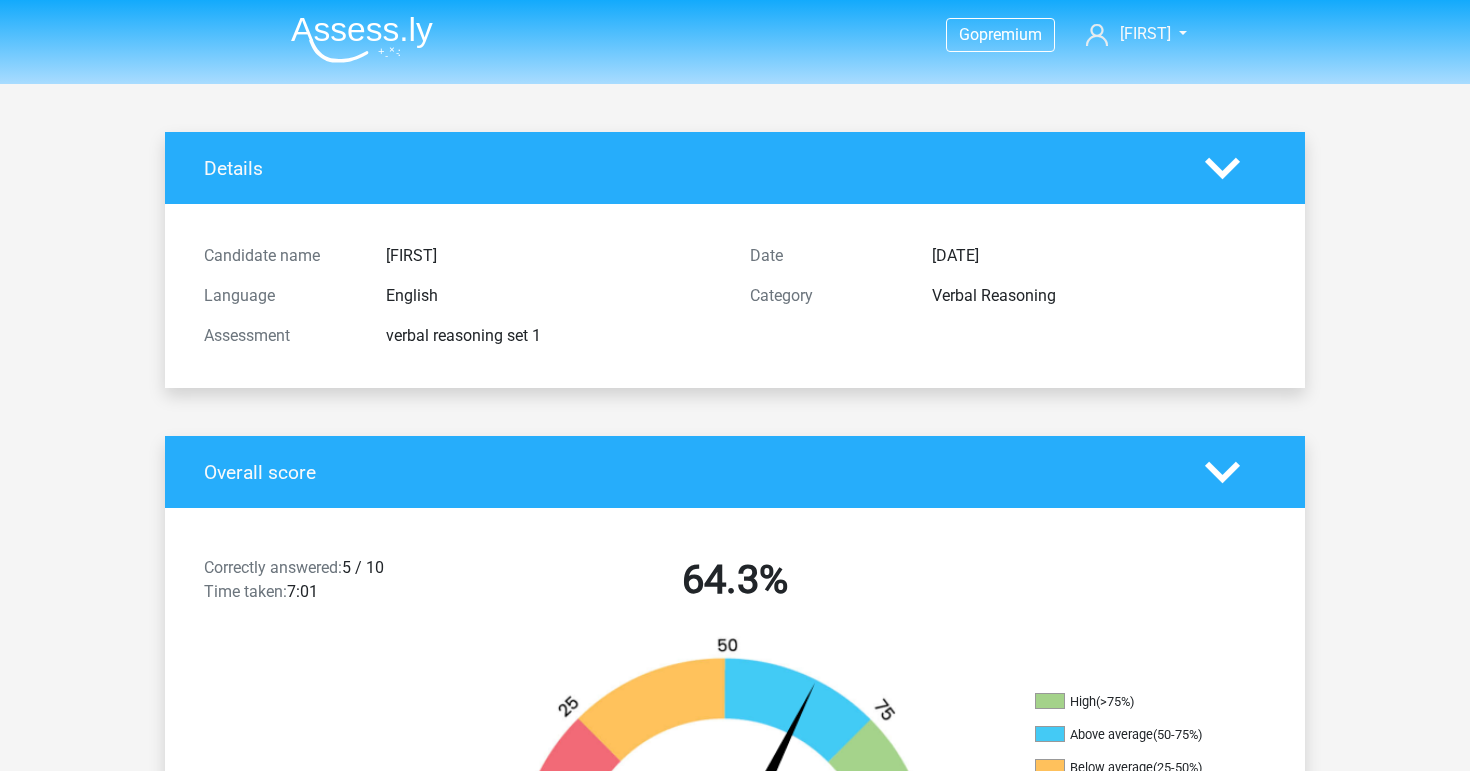 click at bounding box center [362, 39] 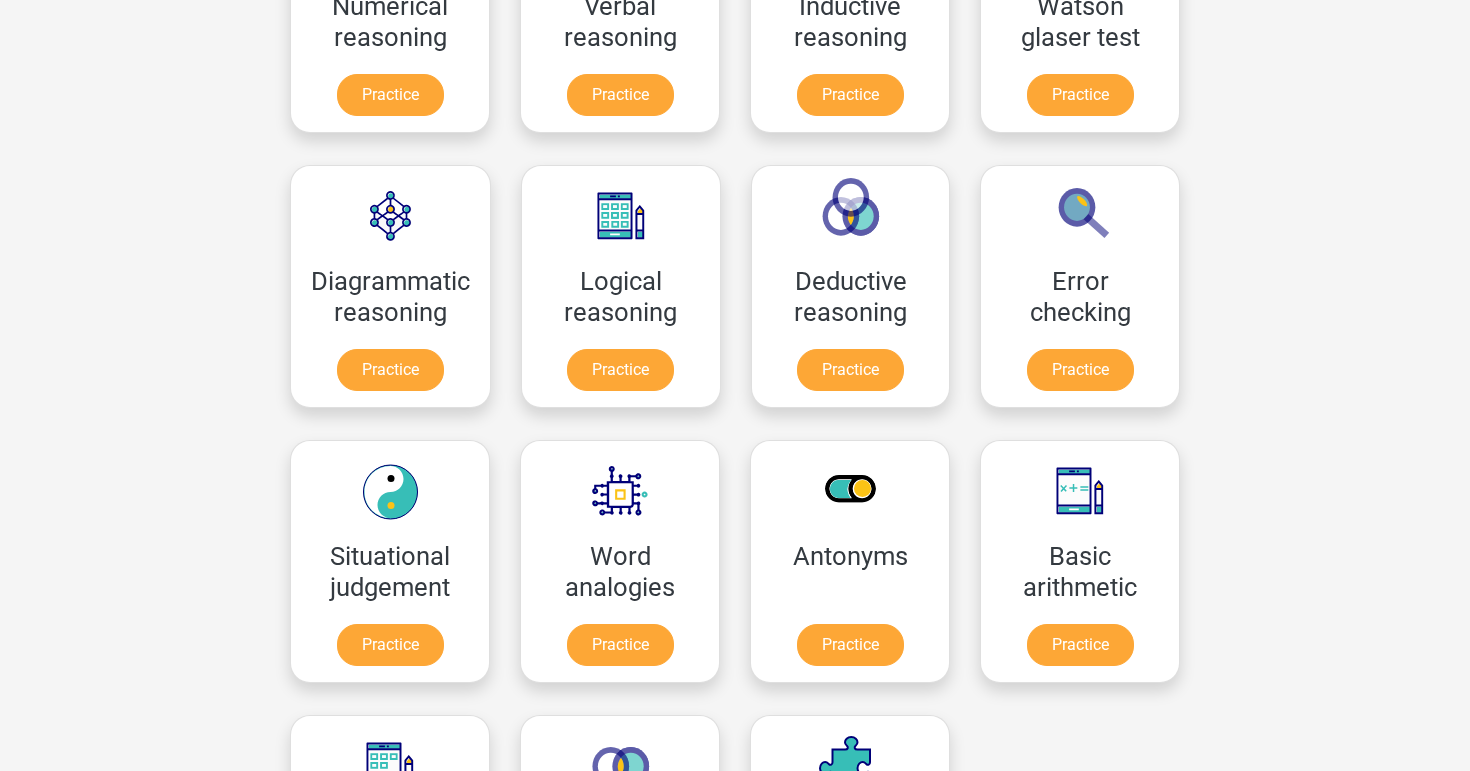 scroll, scrollTop: 656, scrollLeft: 0, axis: vertical 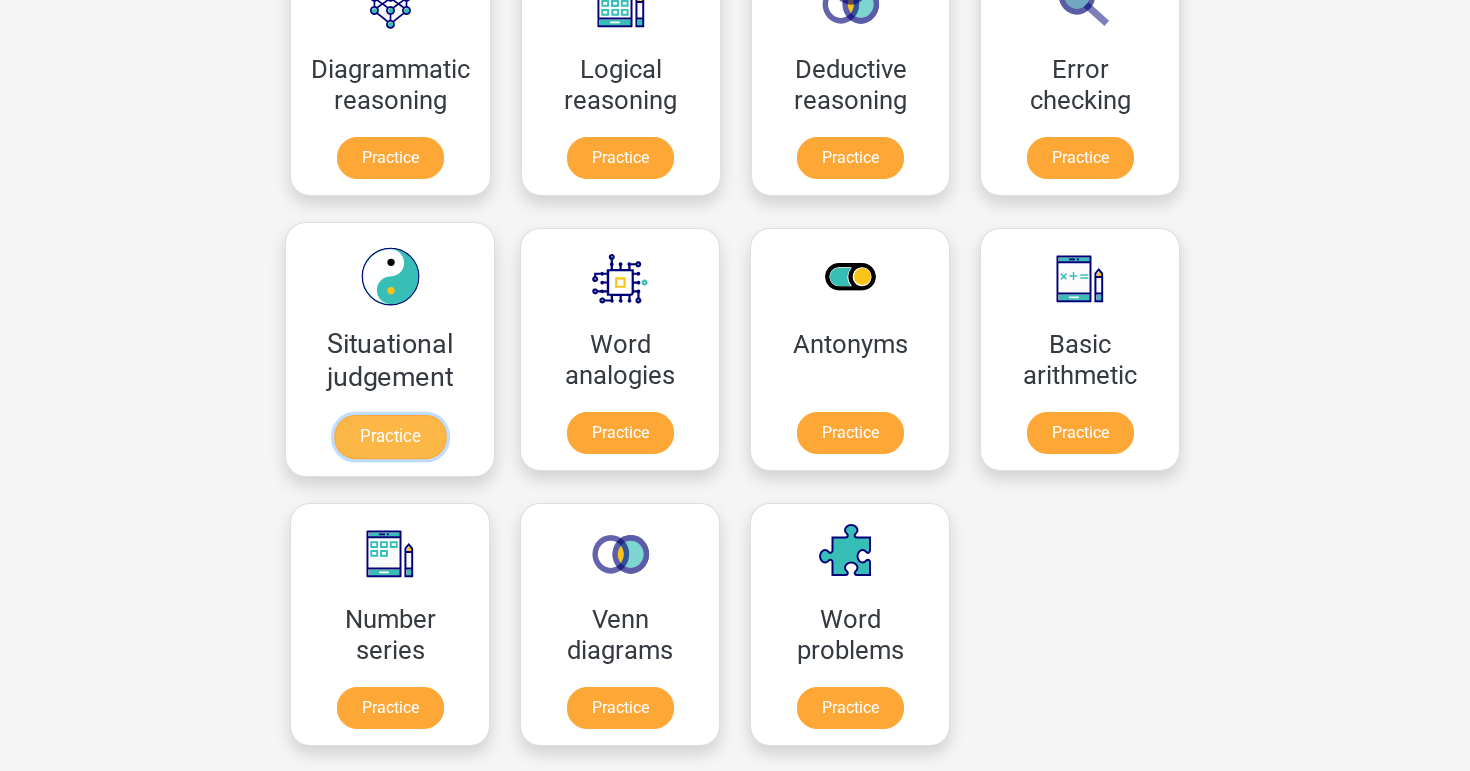 click on "Practice" at bounding box center [390, 437] 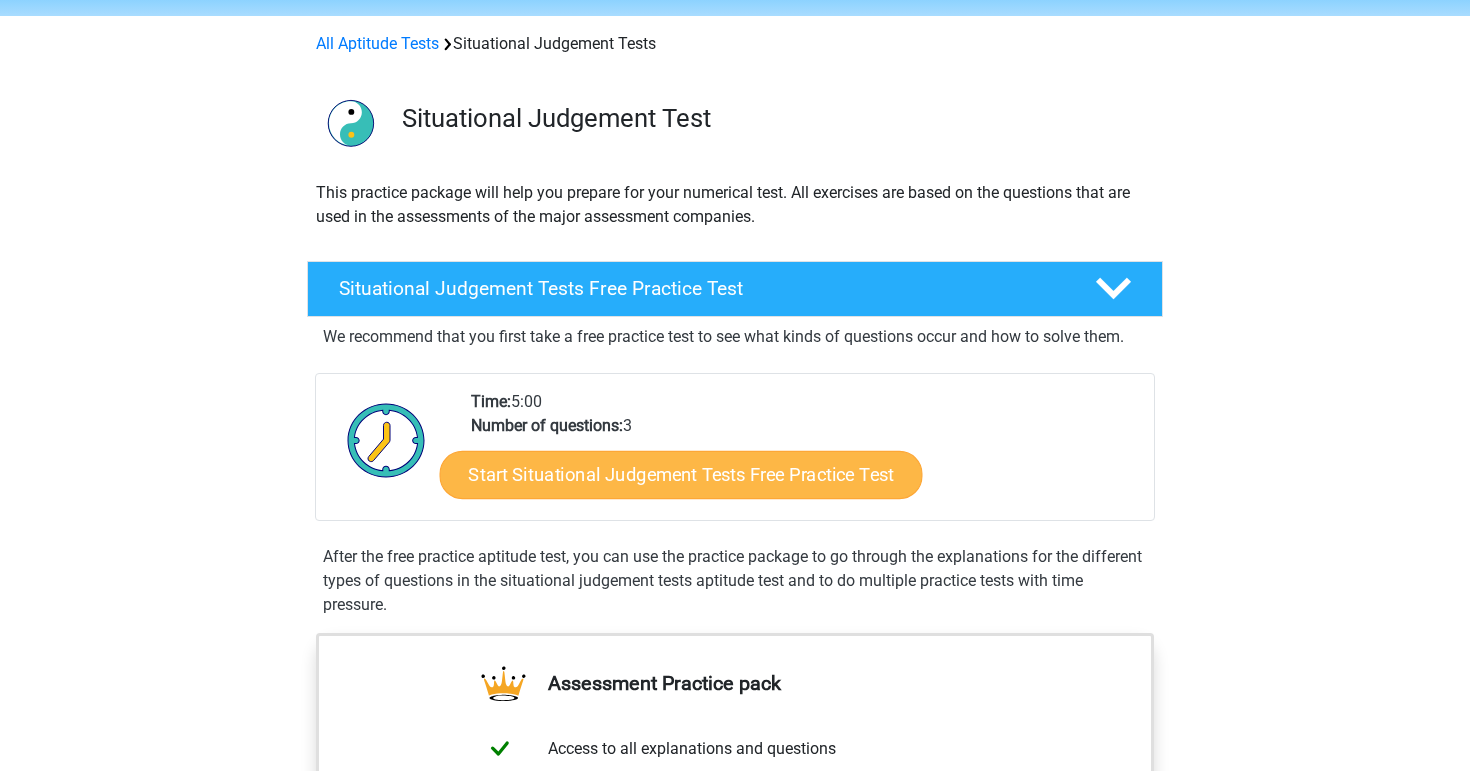 scroll, scrollTop: 196, scrollLeft: 0, axis: vertical 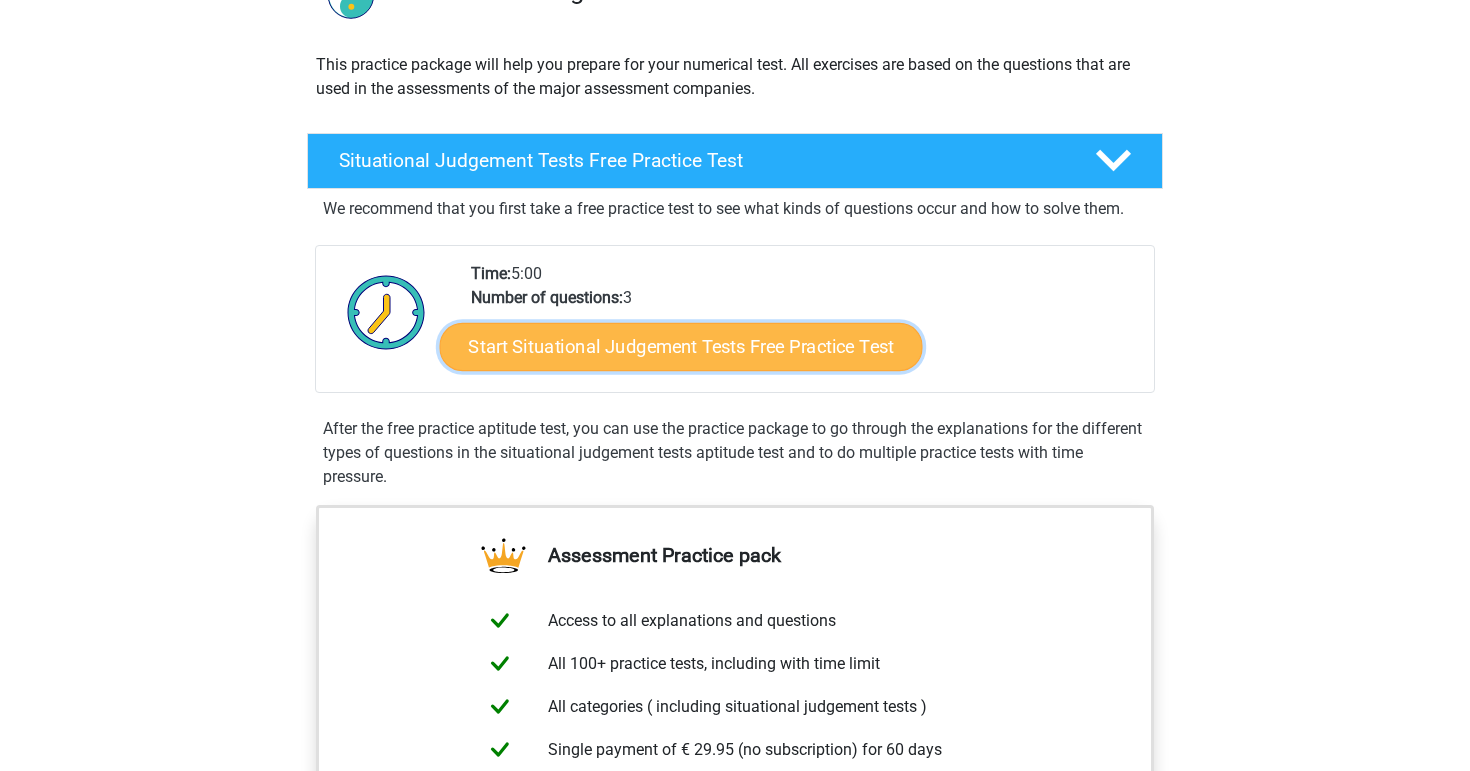 click on "Start Situational Judgement Tests
Free Practice Test" at bounding box center [681, 347] 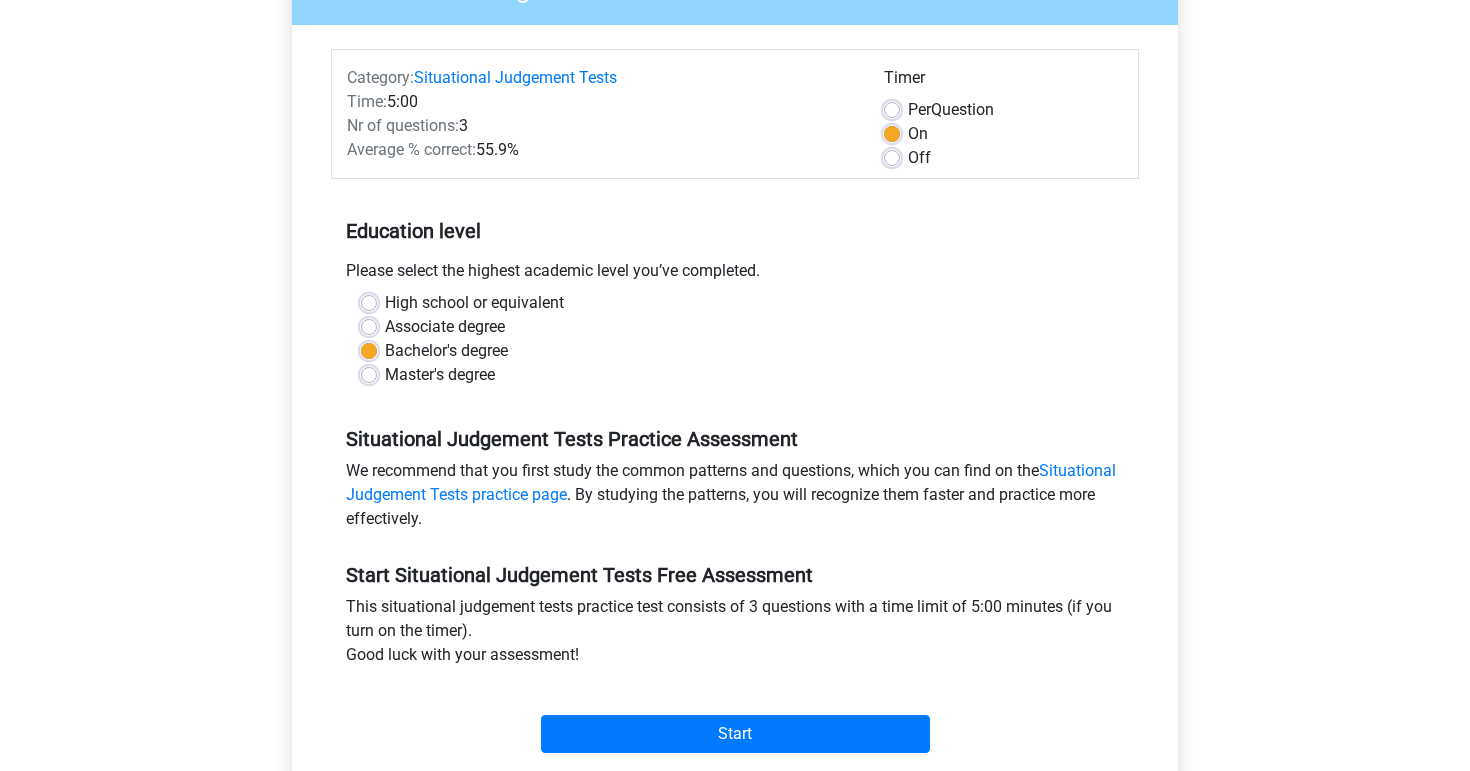 scroll, scrollTop: 267, scrollLeft: 0, axis: vertical 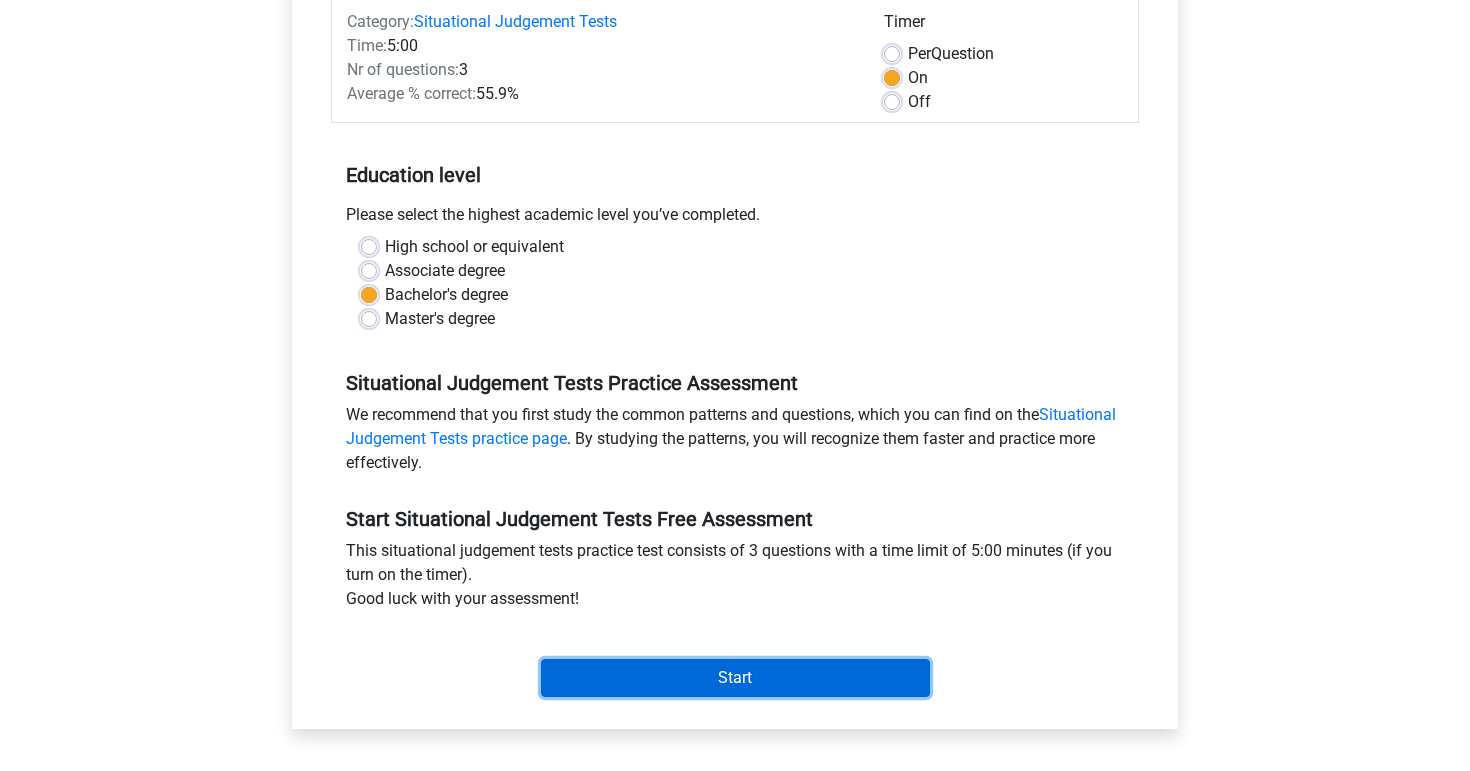 click on "Start" at bounding box center [735, 678] 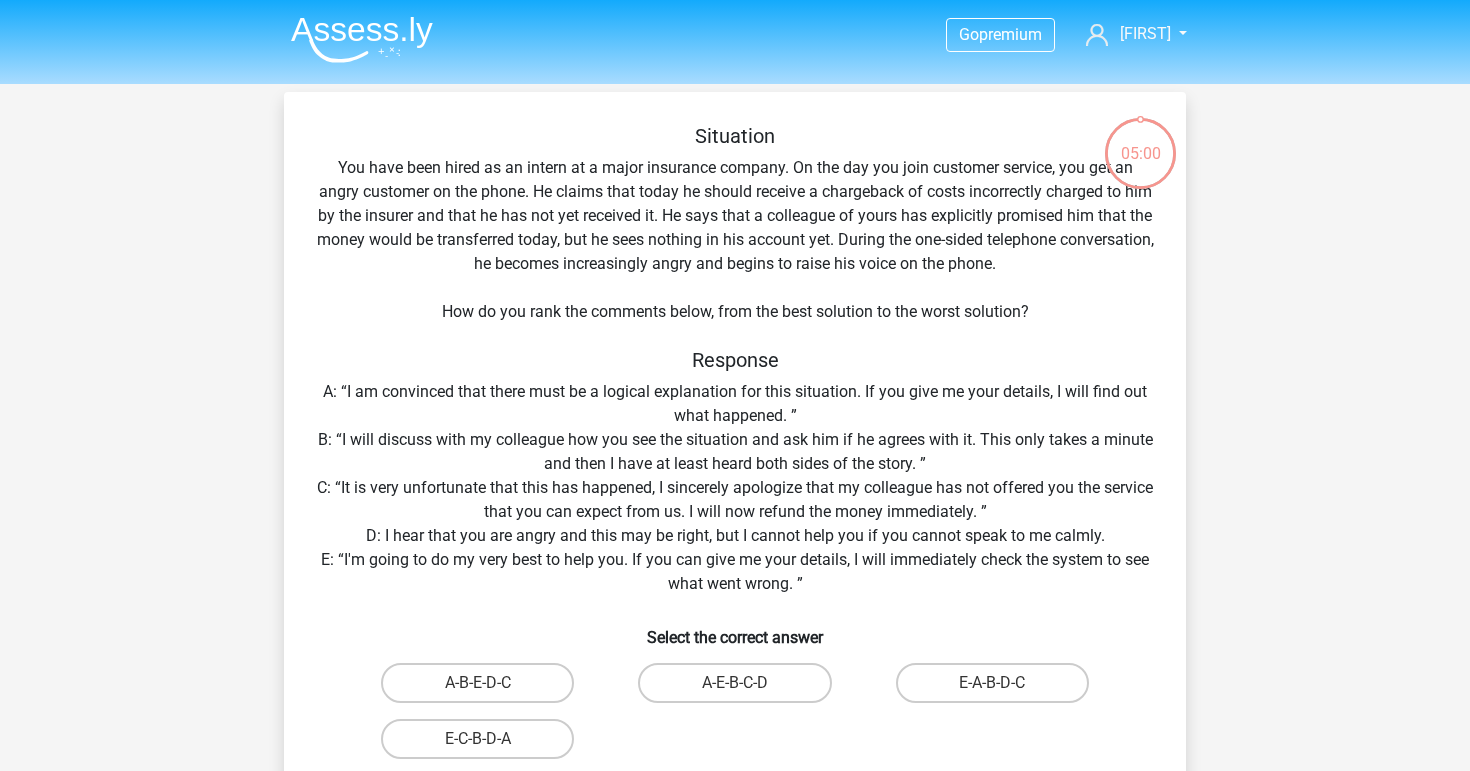scroll, scrollTop: 0, scrollLeft: 0, axis: both 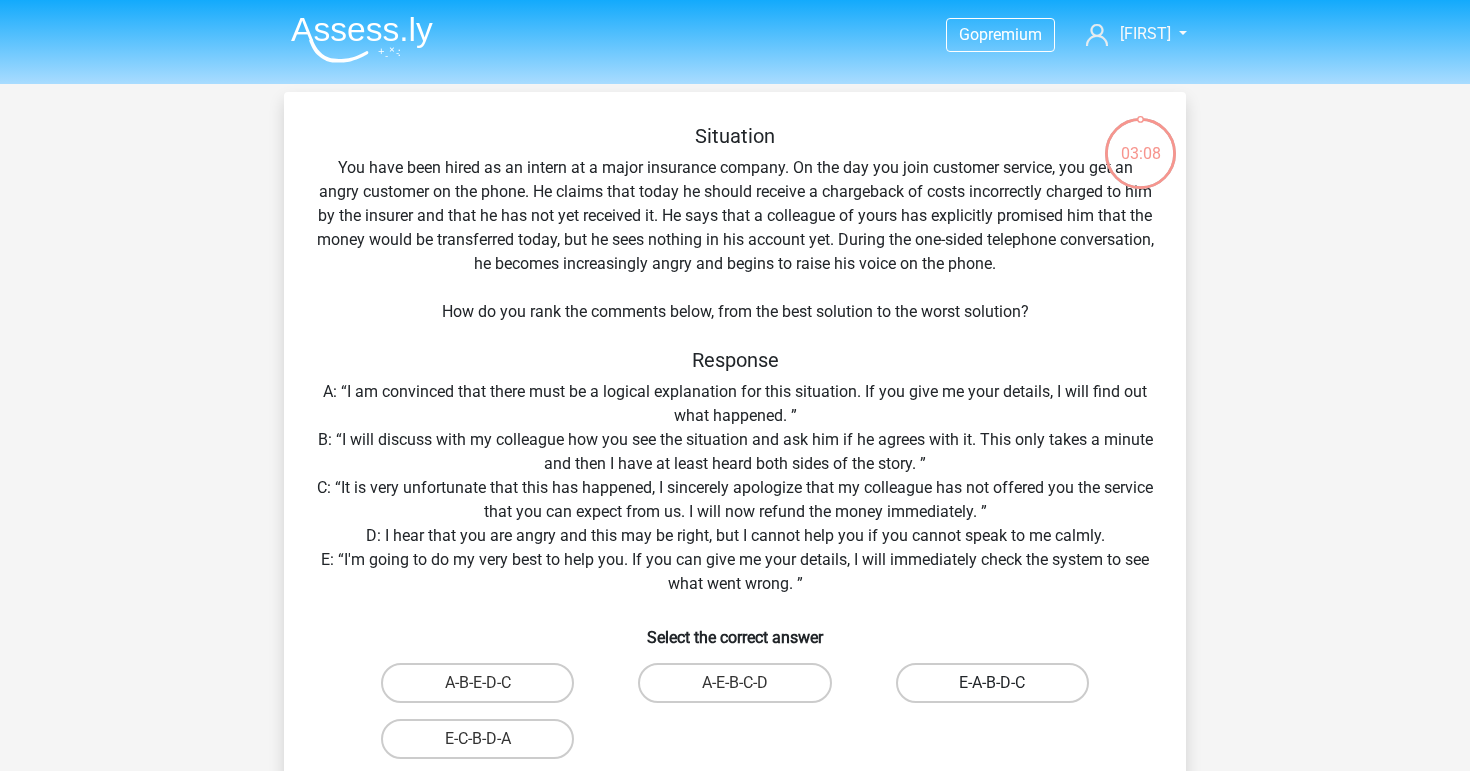 click on "E-A-B-D-C" at bounding box center [992, 683] 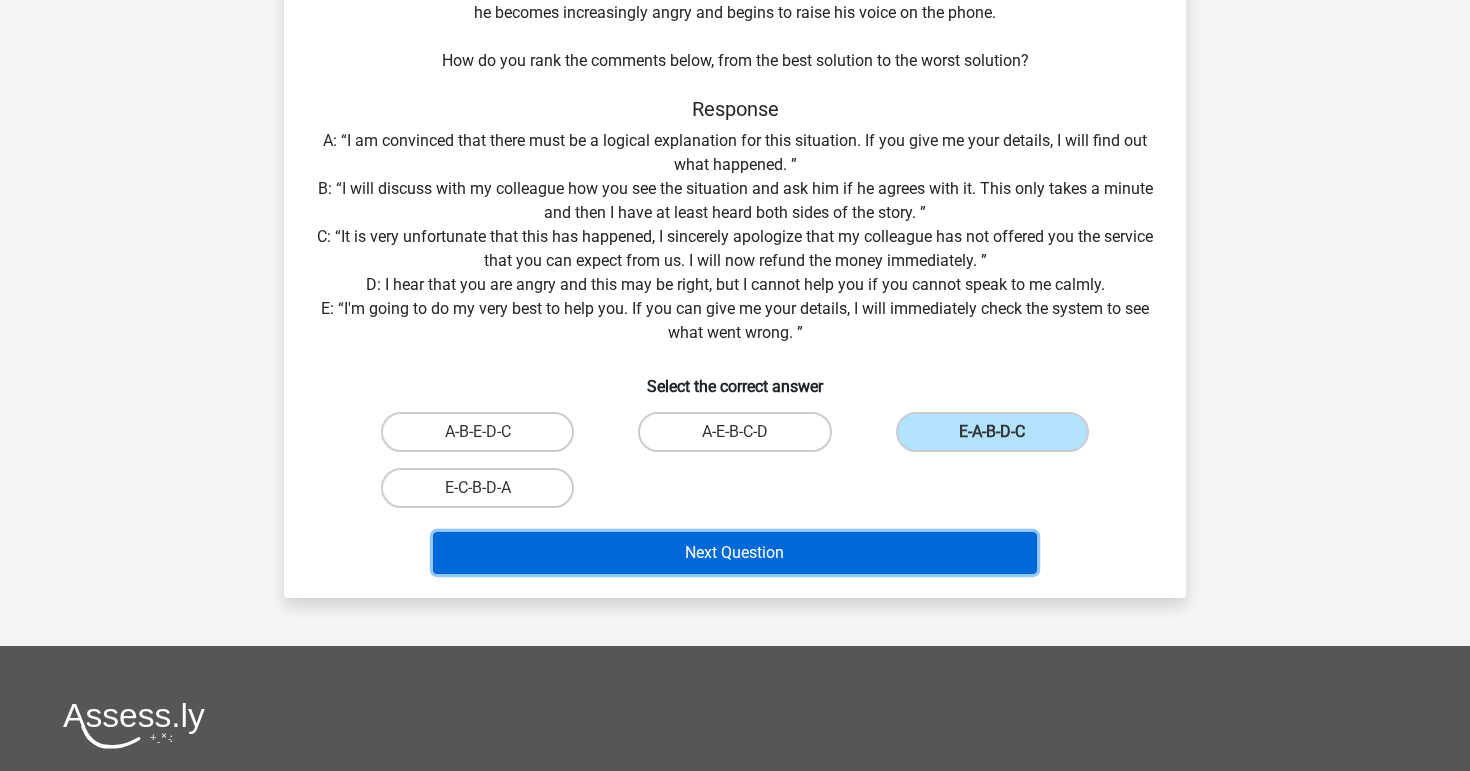 click on "Next Question" at bounding box center (735, 553) 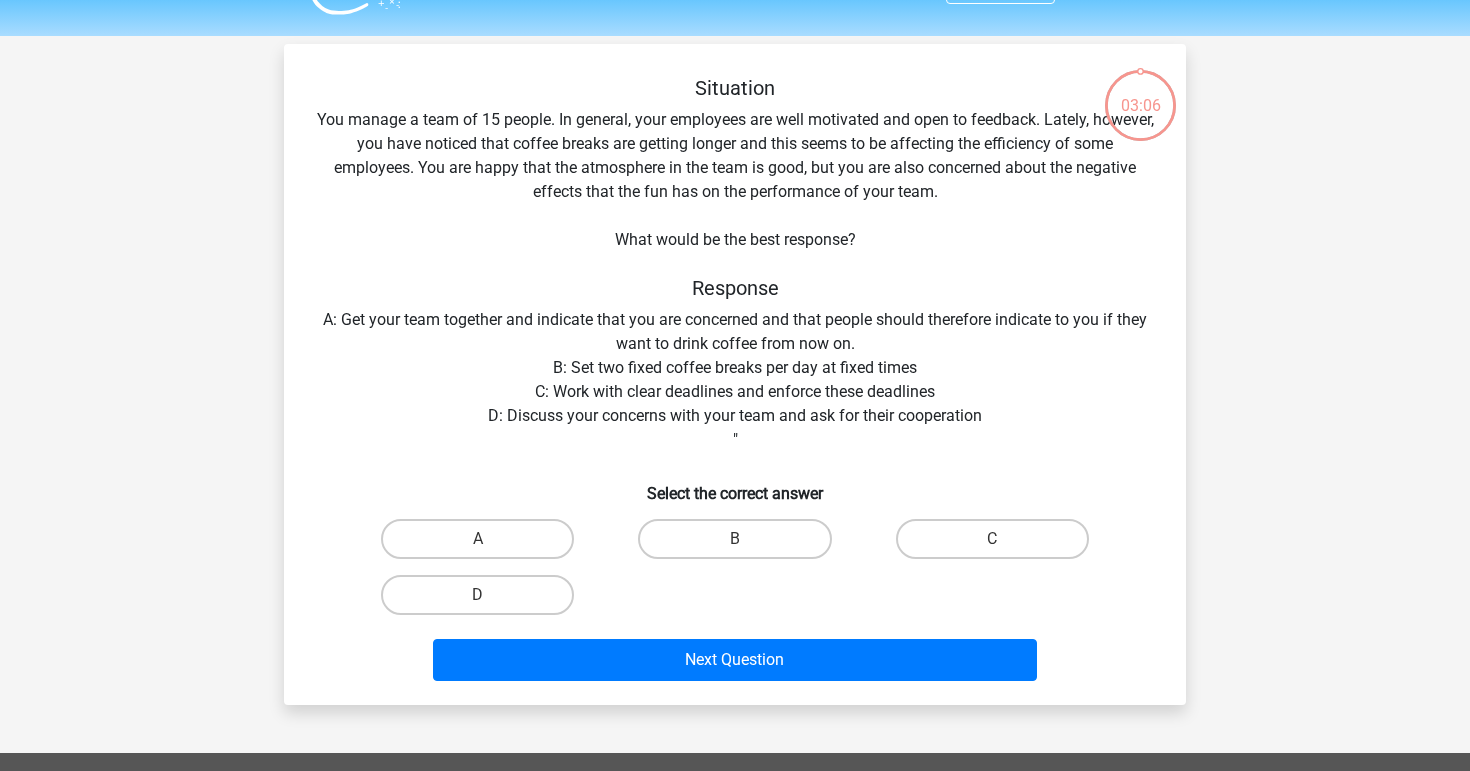 scroll, scrollTop: 0, scrollLeft: 0, axis: both 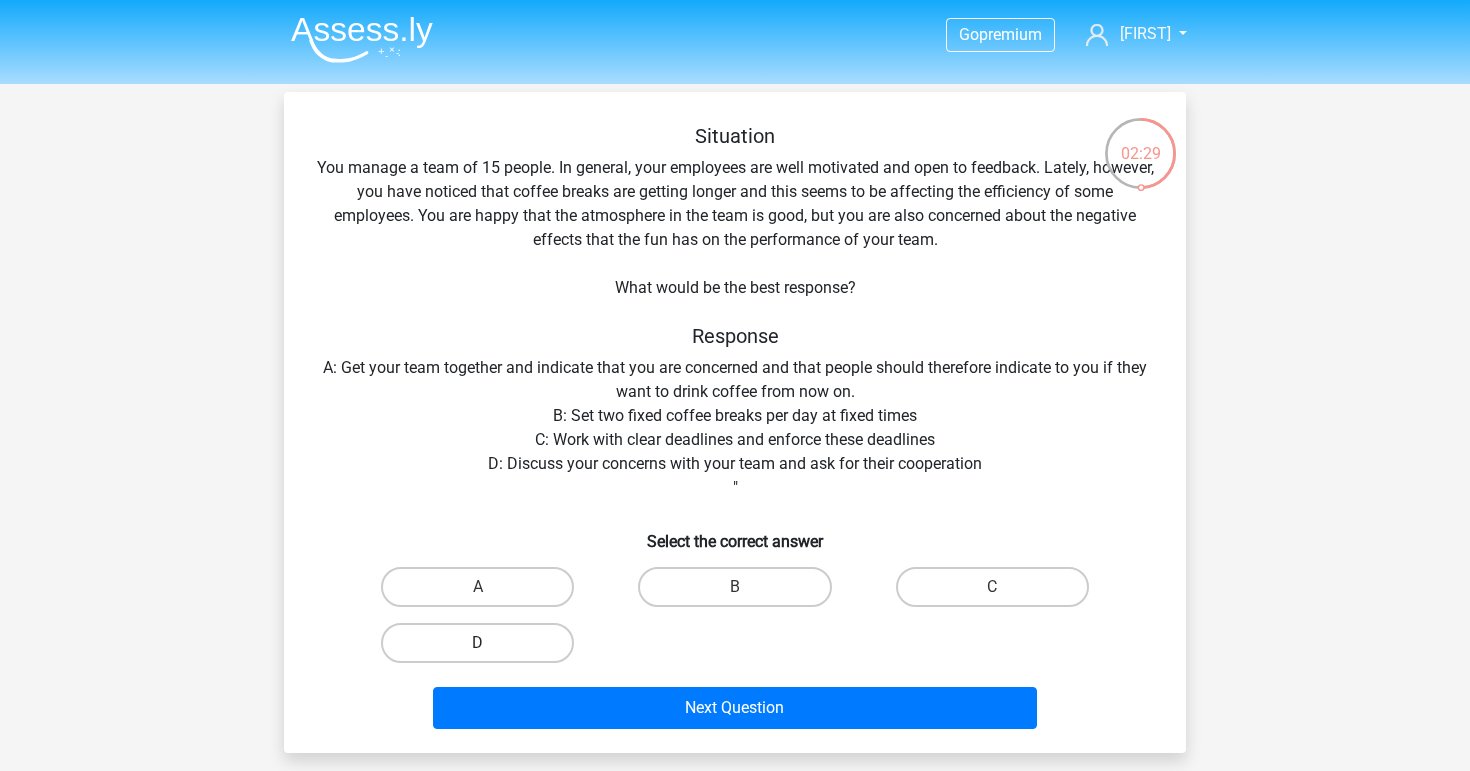 click on "D" at bounding box center [477, 643] 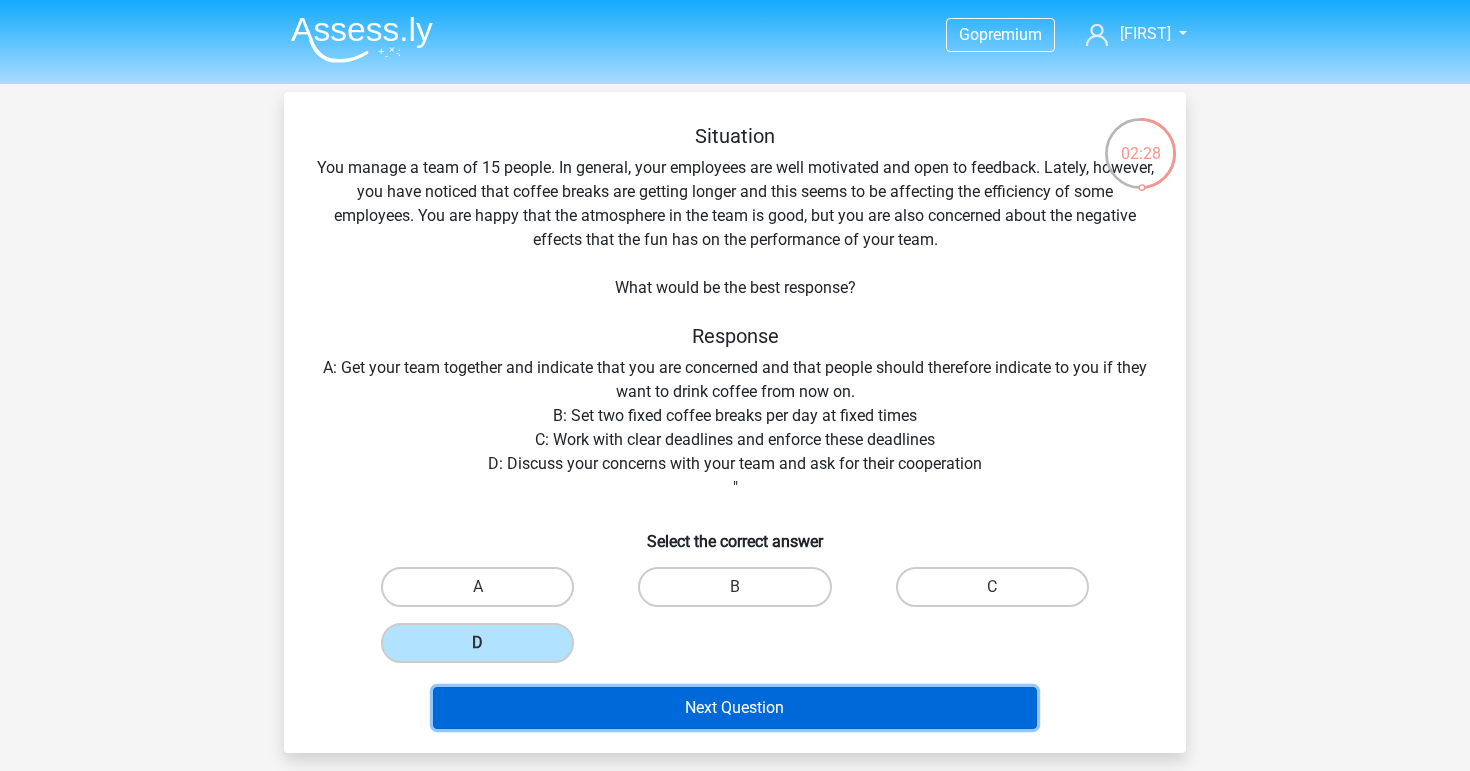 click on "Next Question" at bounding box center (735, 708) 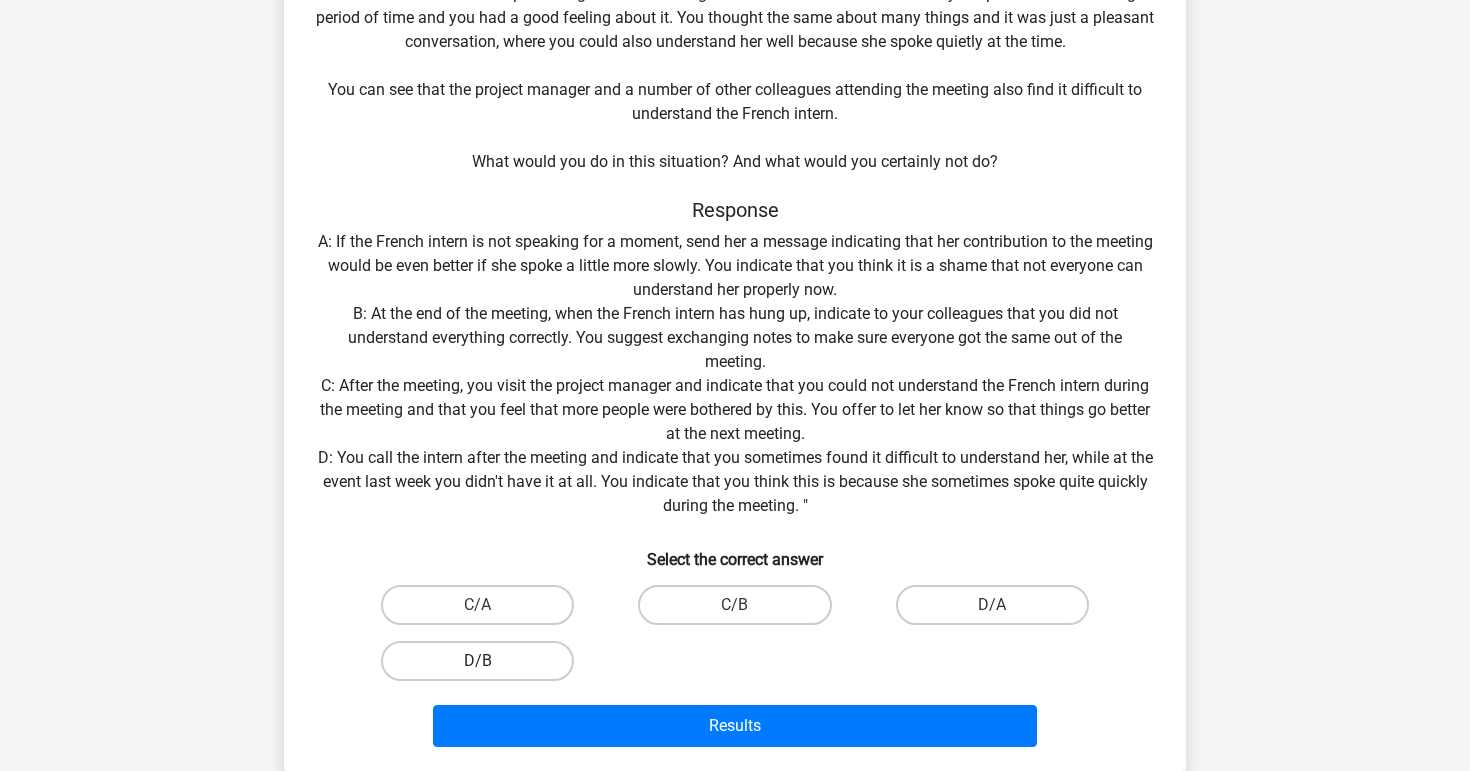 scroll, scrollTop: 223, scrollLeft: 0, axis: vertical 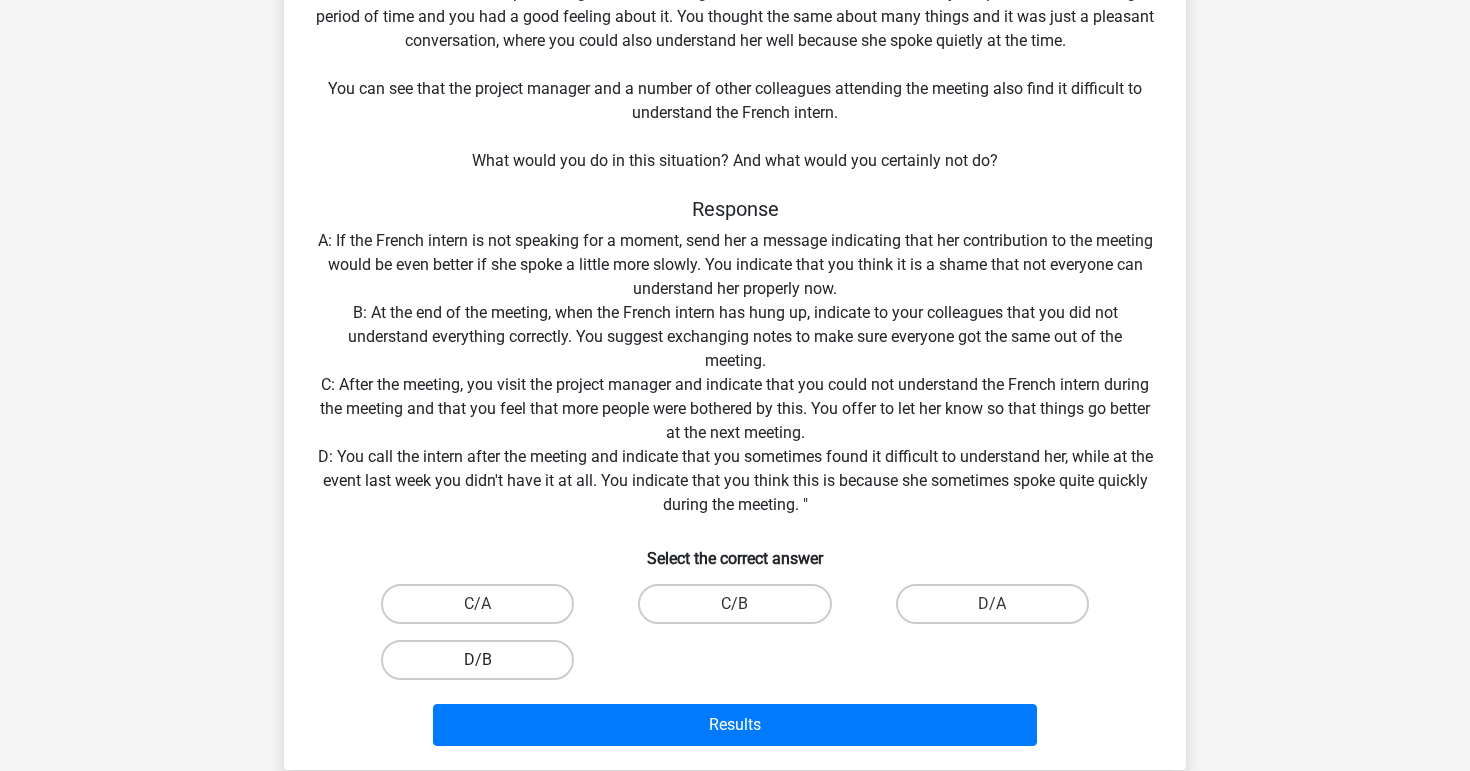 click on "D/B" at bounding box center (477, 660) 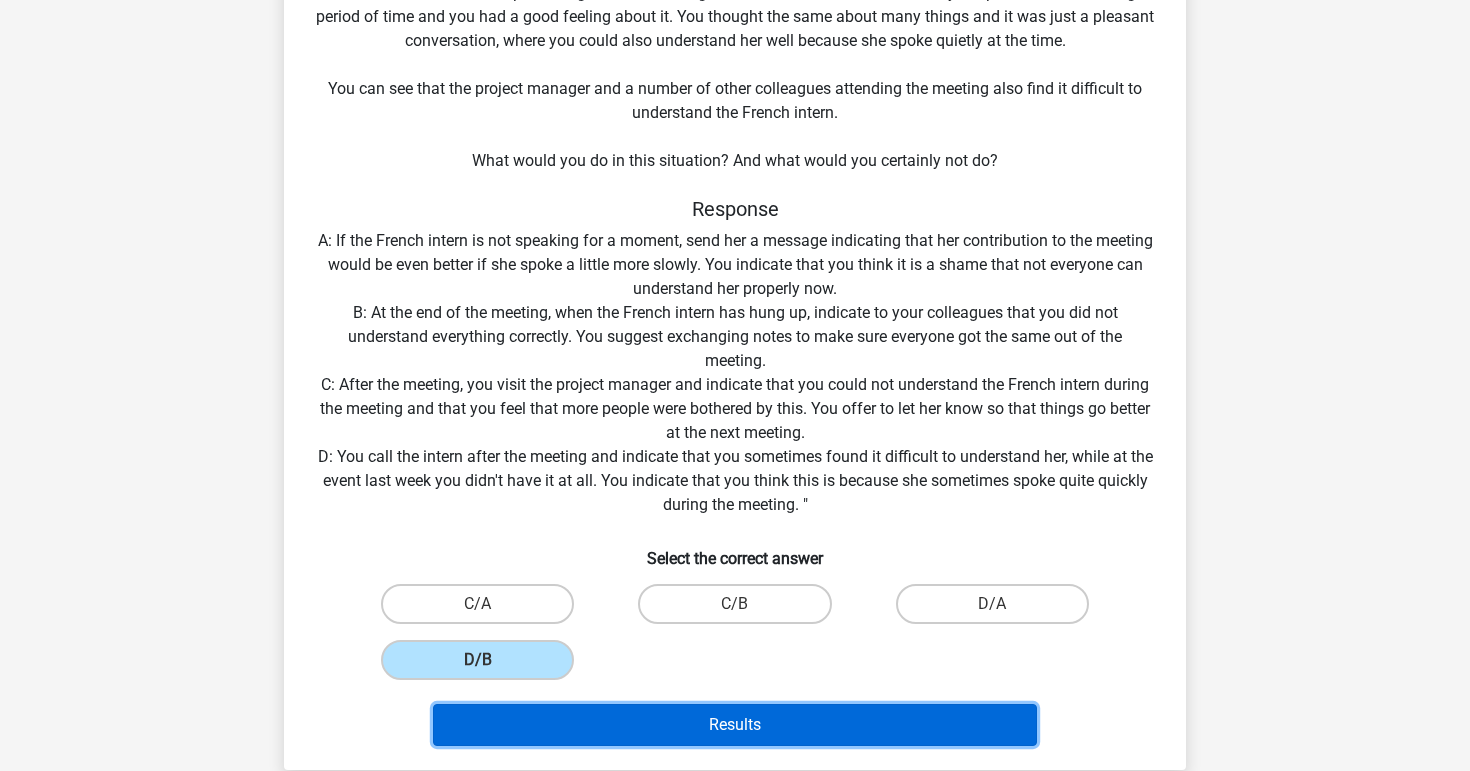 click on "Results" at bounding box center (735, 725) 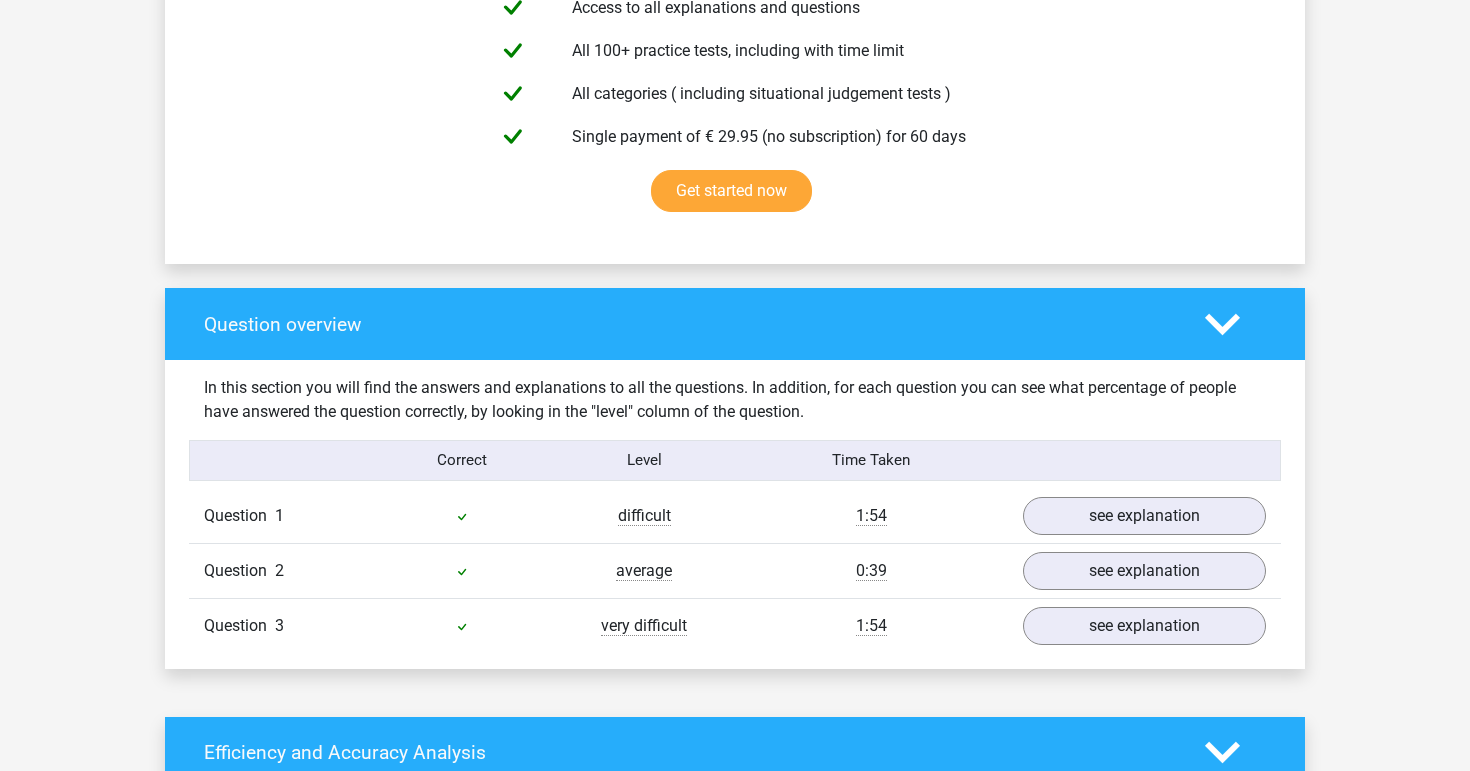 scroll, scrollTop: 1339, scrollLeft: 0, axis: vertical 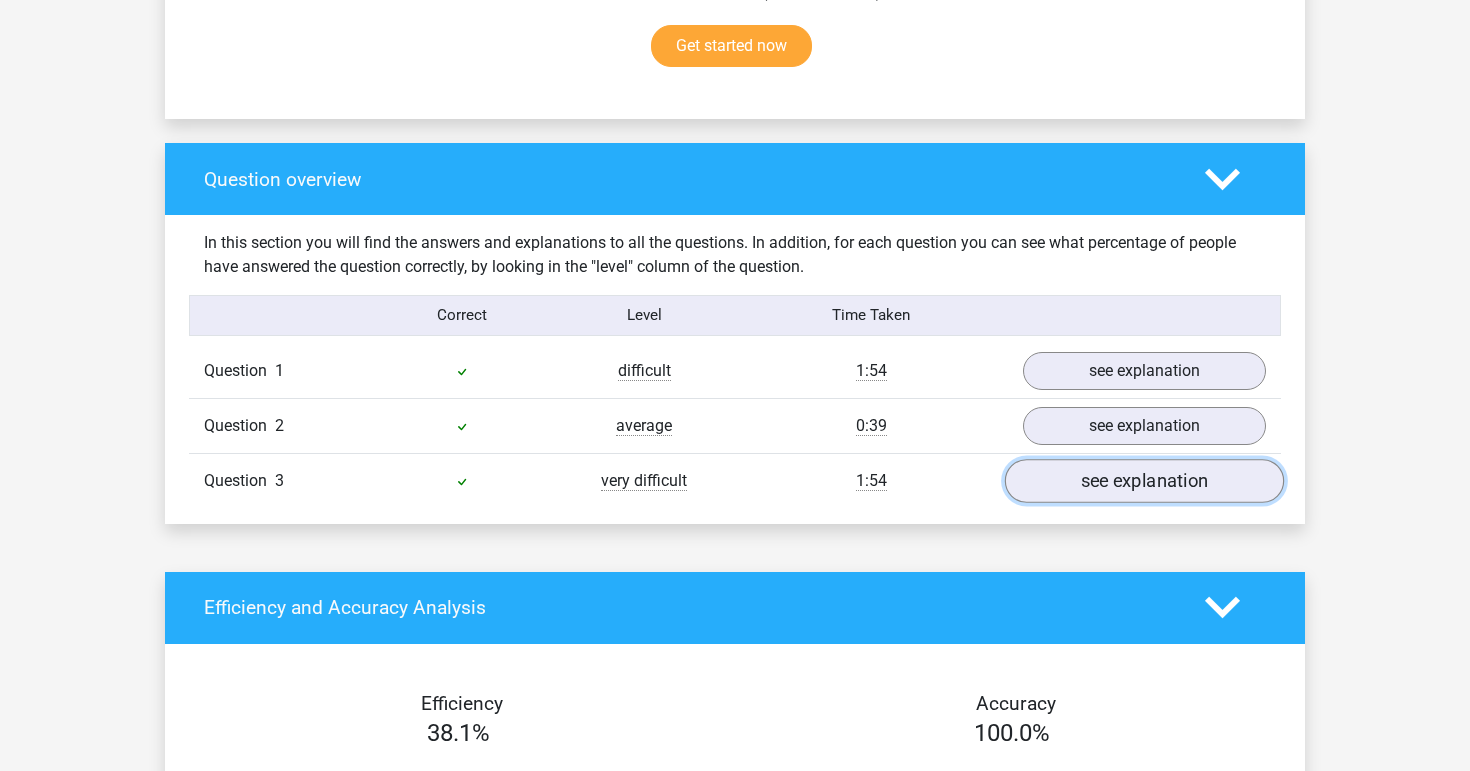 click on "see explanation" at bounding box center [1144, 481] 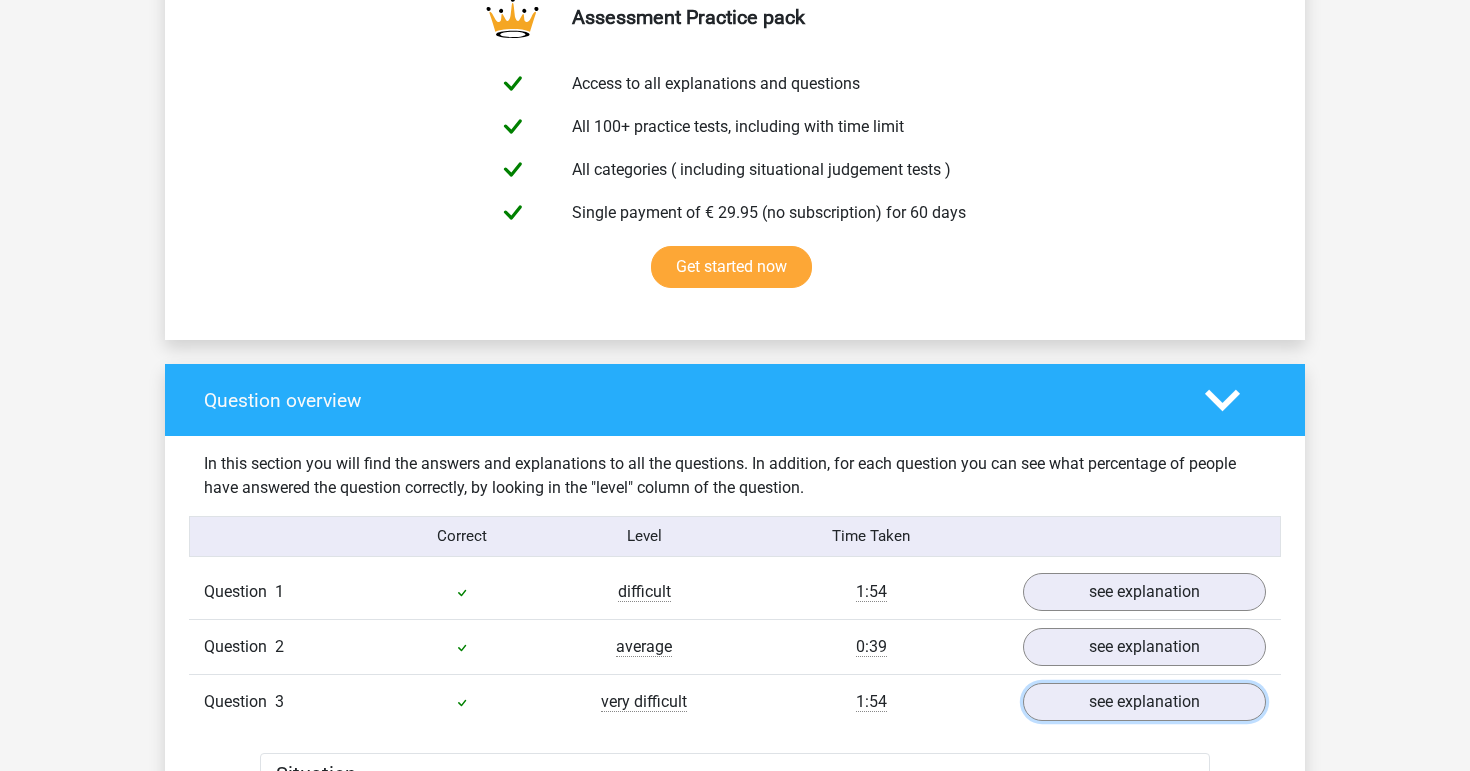 scroll, scrollTop: 1339, scrollLeft: 0, axis: vertical 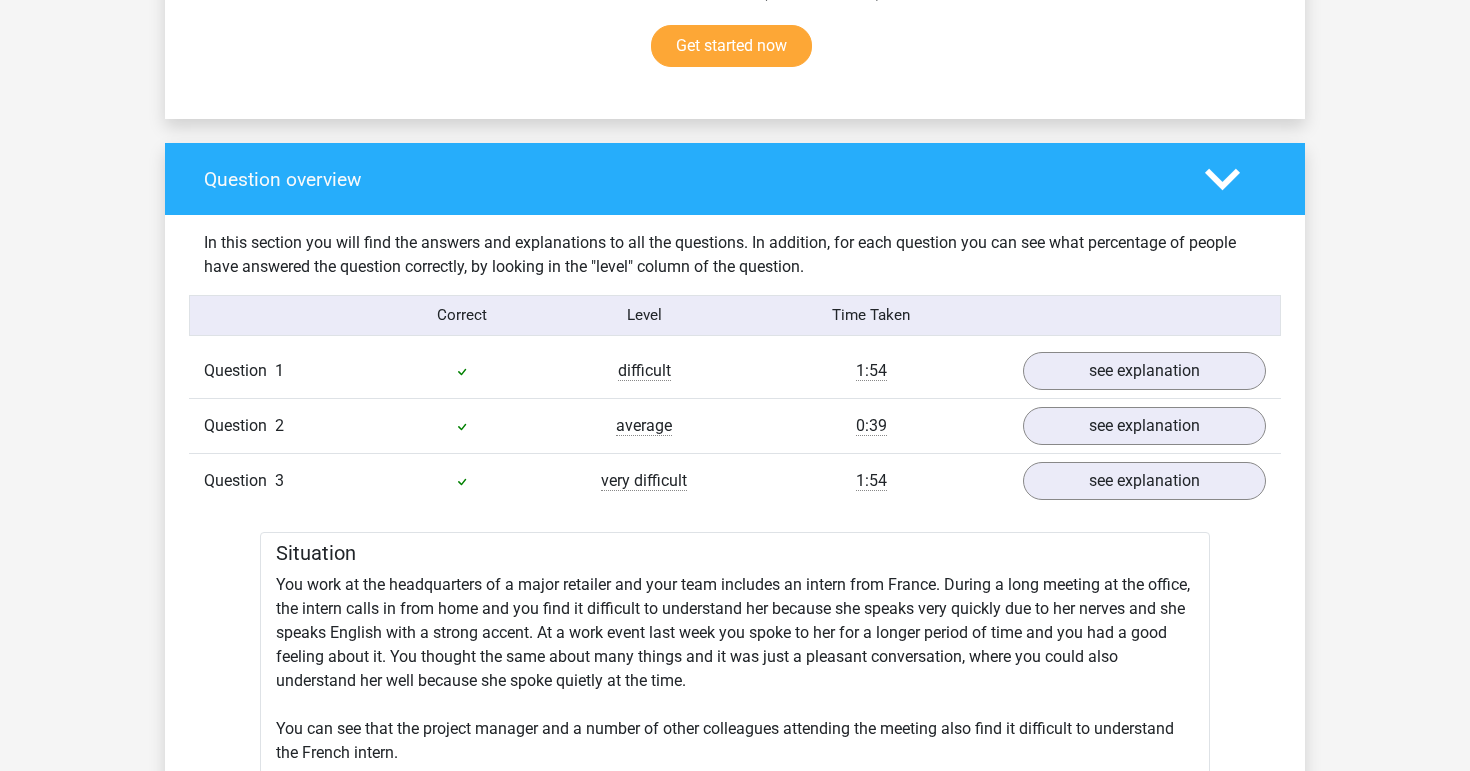click 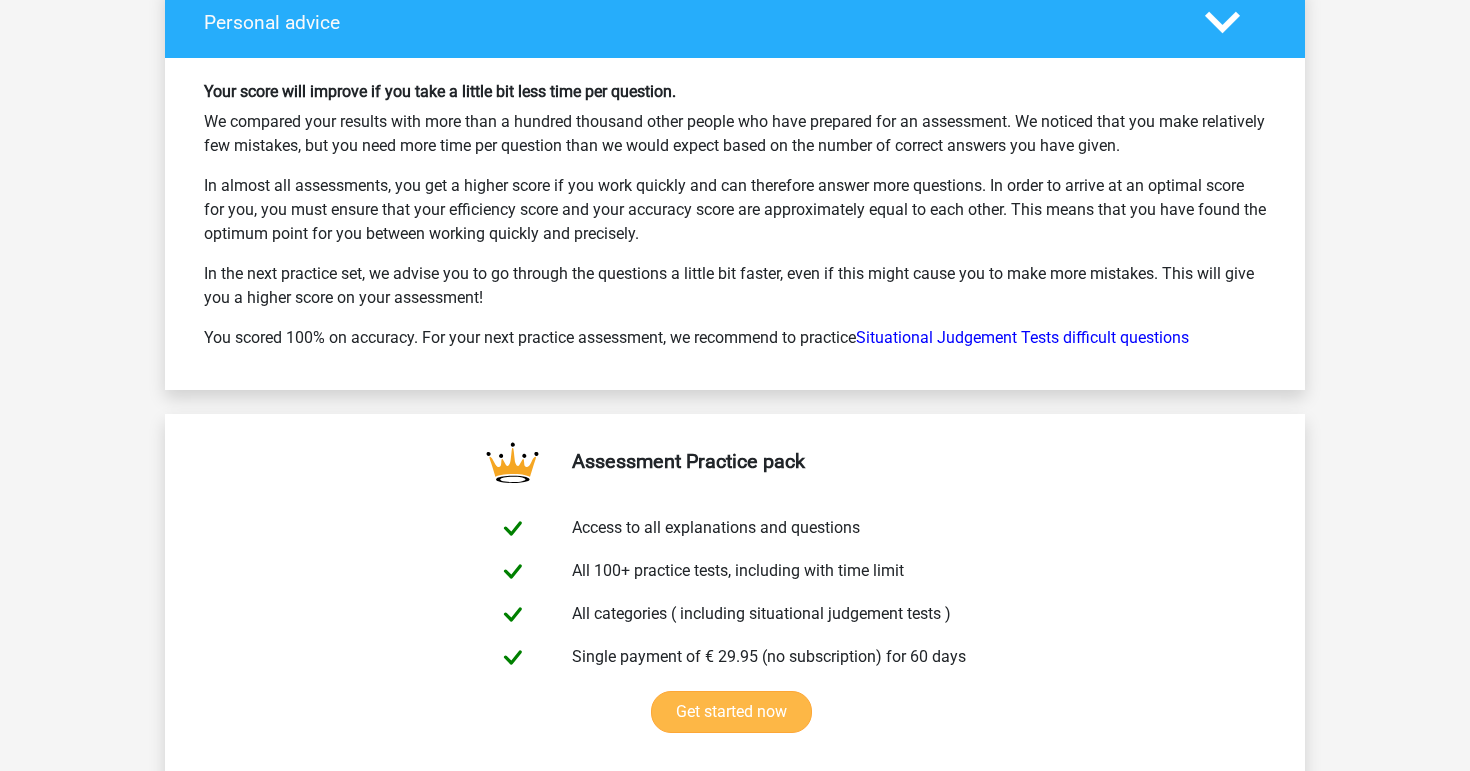 scroll, scrollTop: 2290, scrollLeft: 0, axis: vertical 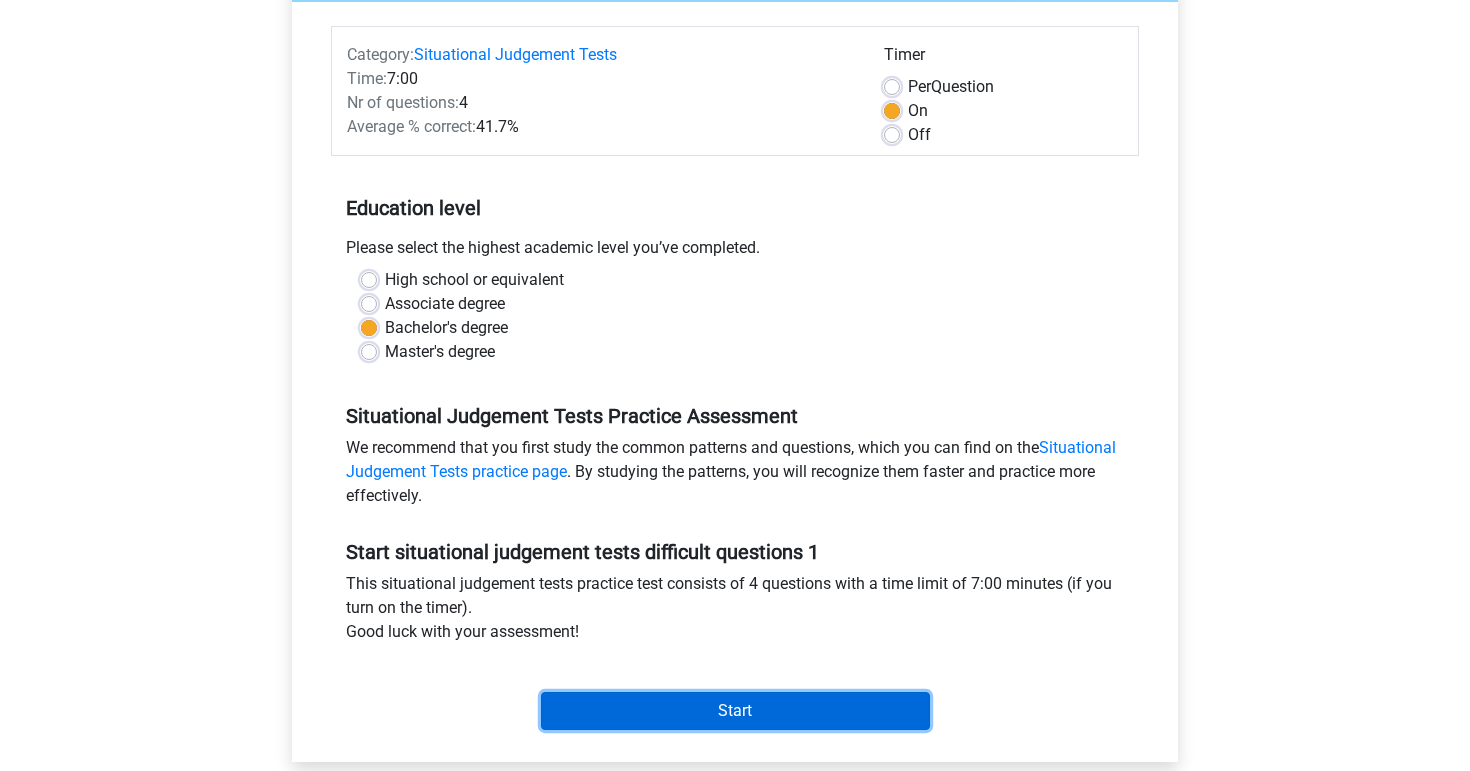 click on "Start" at bounding box center (735, 711) 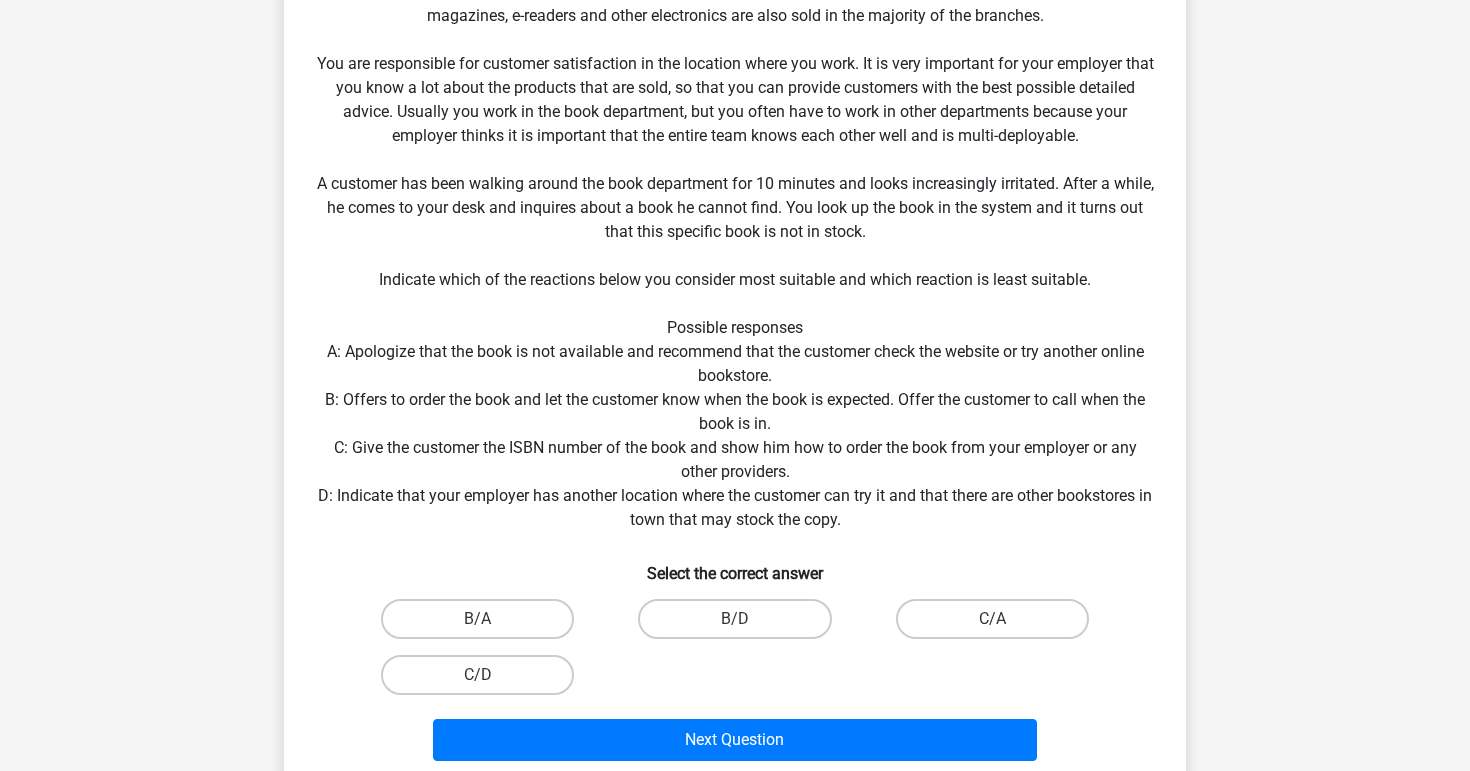 scroll, scrollTop: 250, scrollLeft: 0, axis: vertical 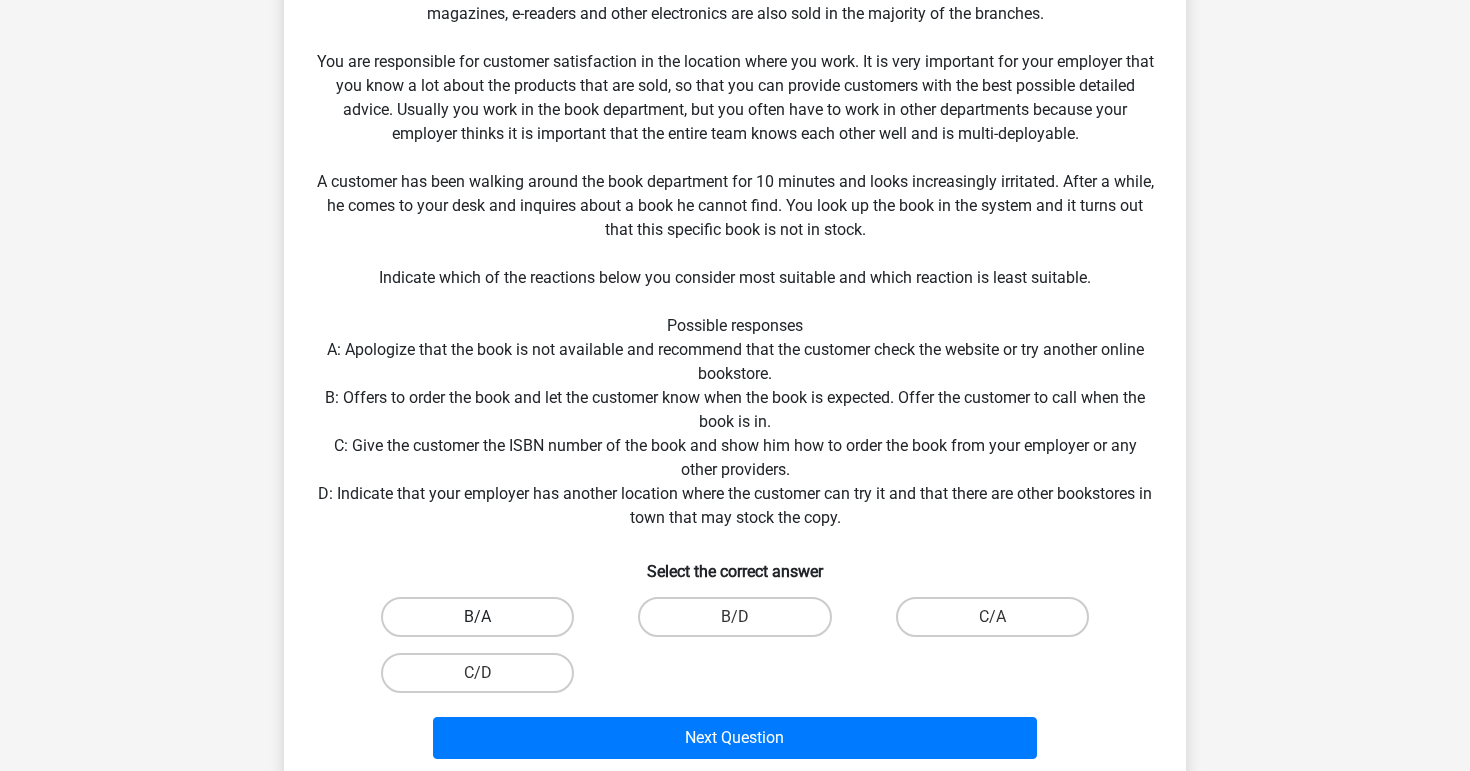 click on "B/A" at bounding box center (477, 617) 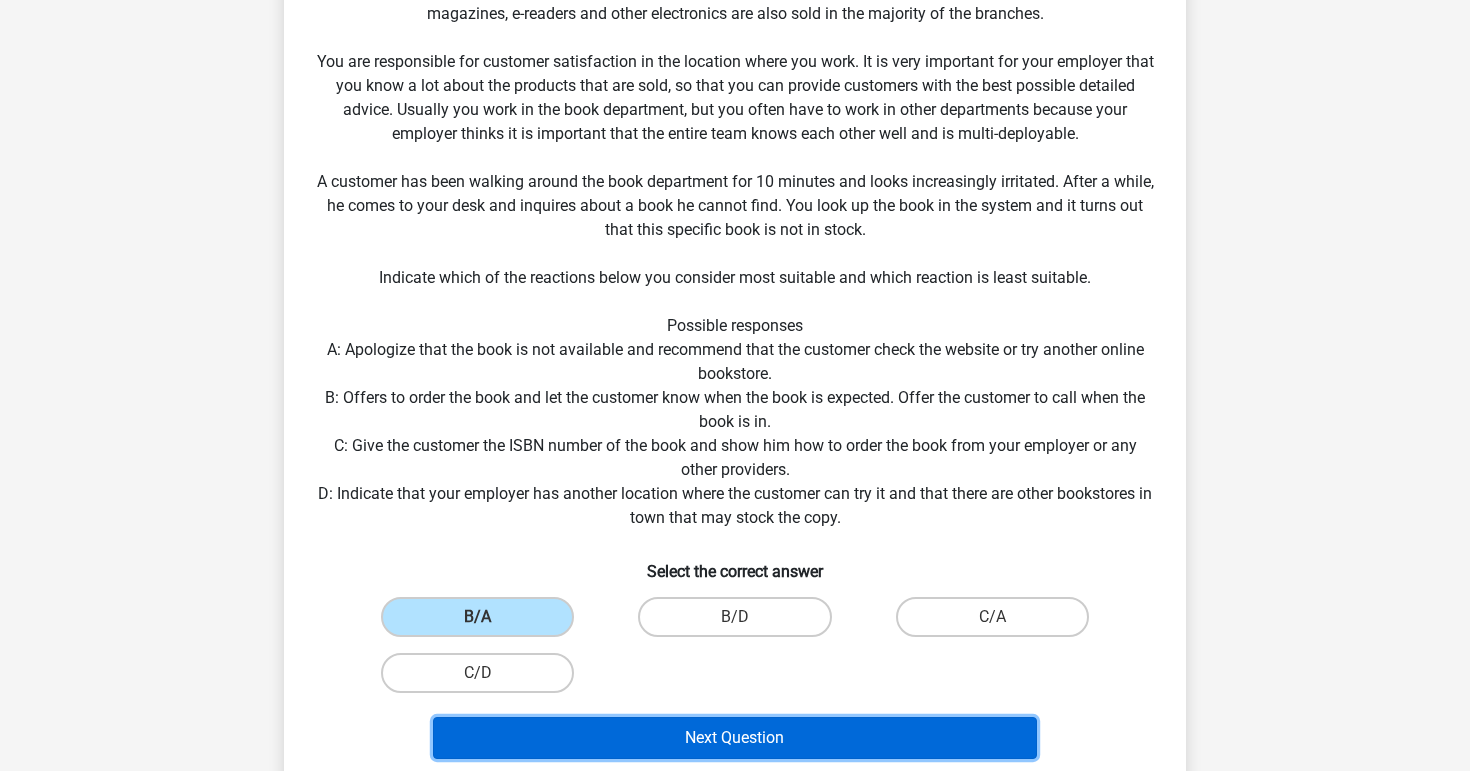 click on "Next Question" at bounding box center (735, 738) 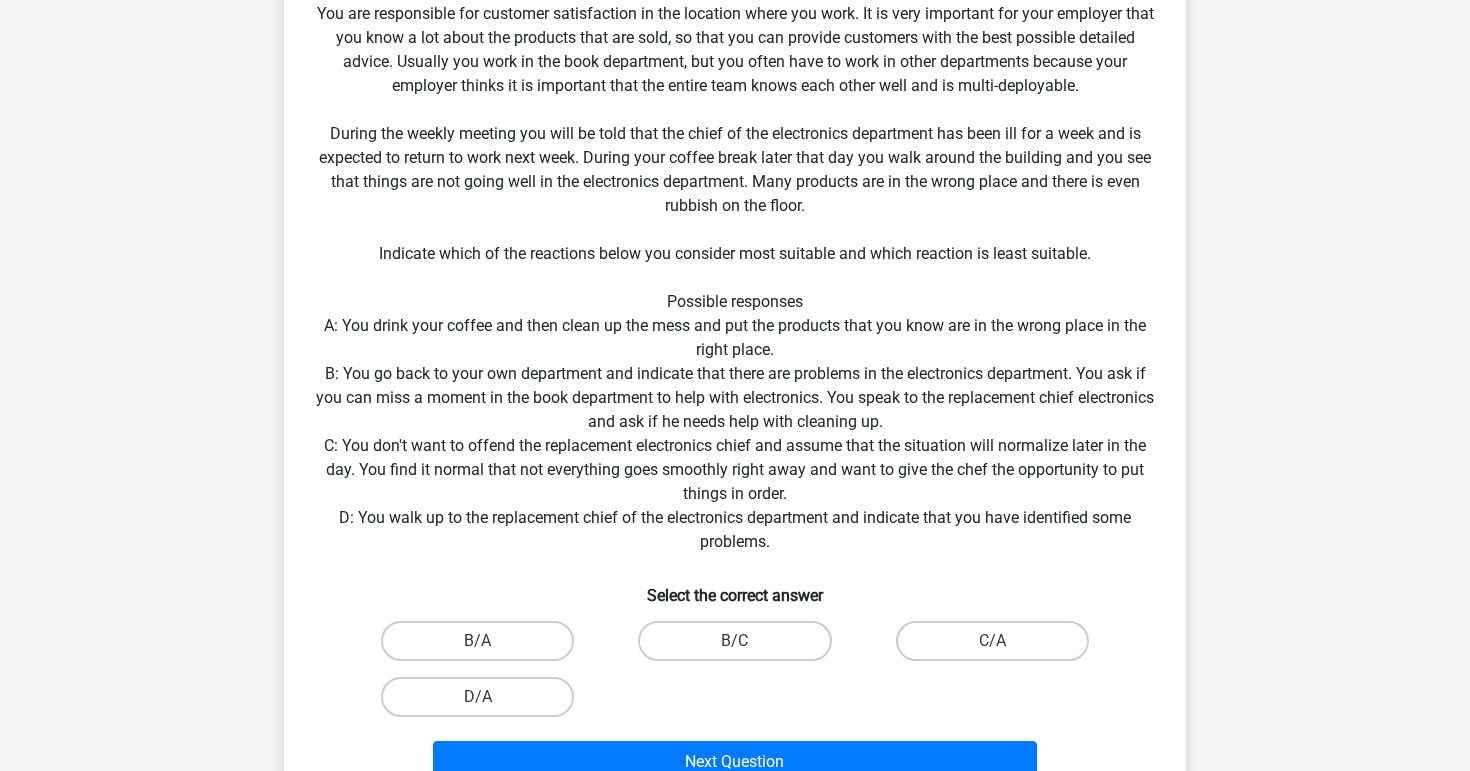 scroll, scrollTop: 300, scrollLeft: 0, axis: vertical 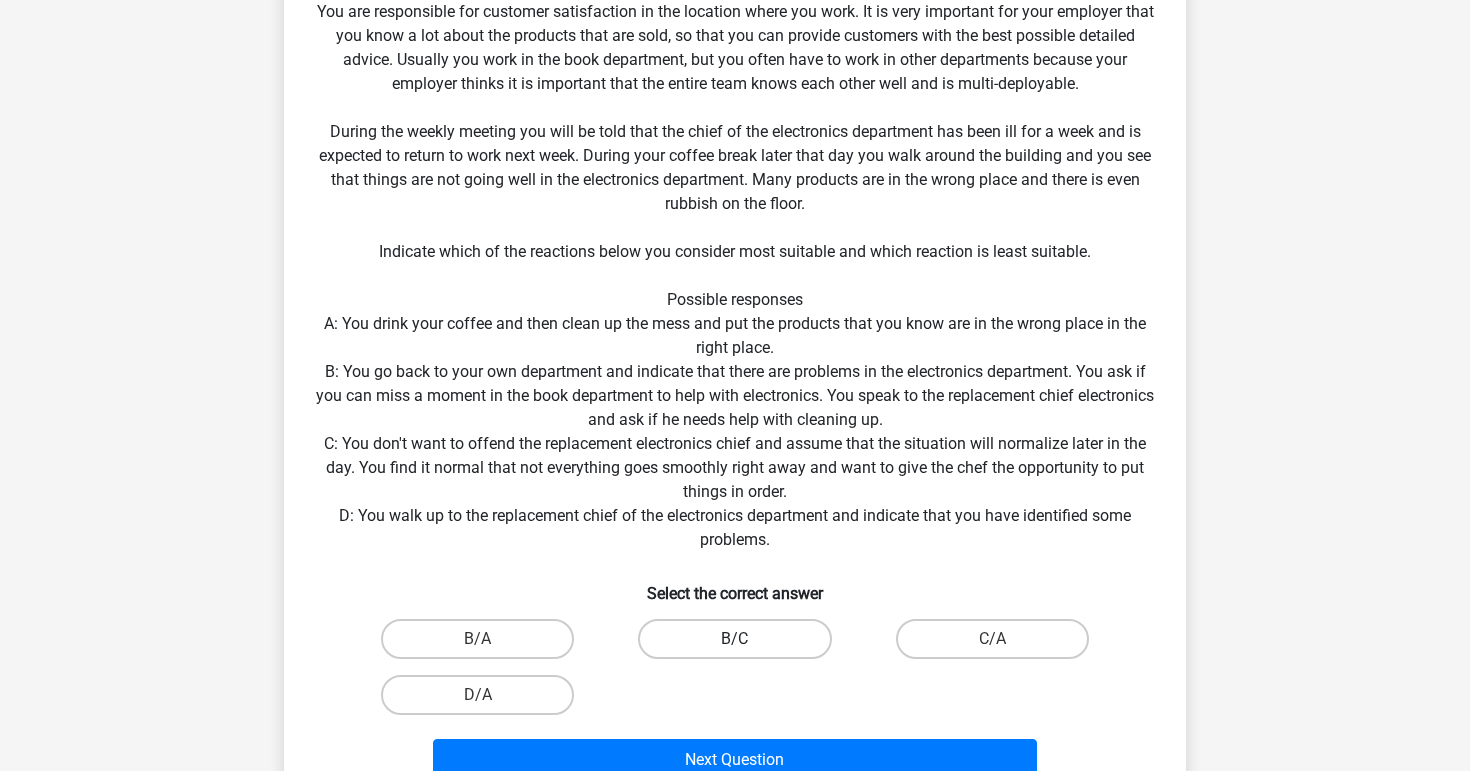 click on "B/C" at bounding box center (734, 639) 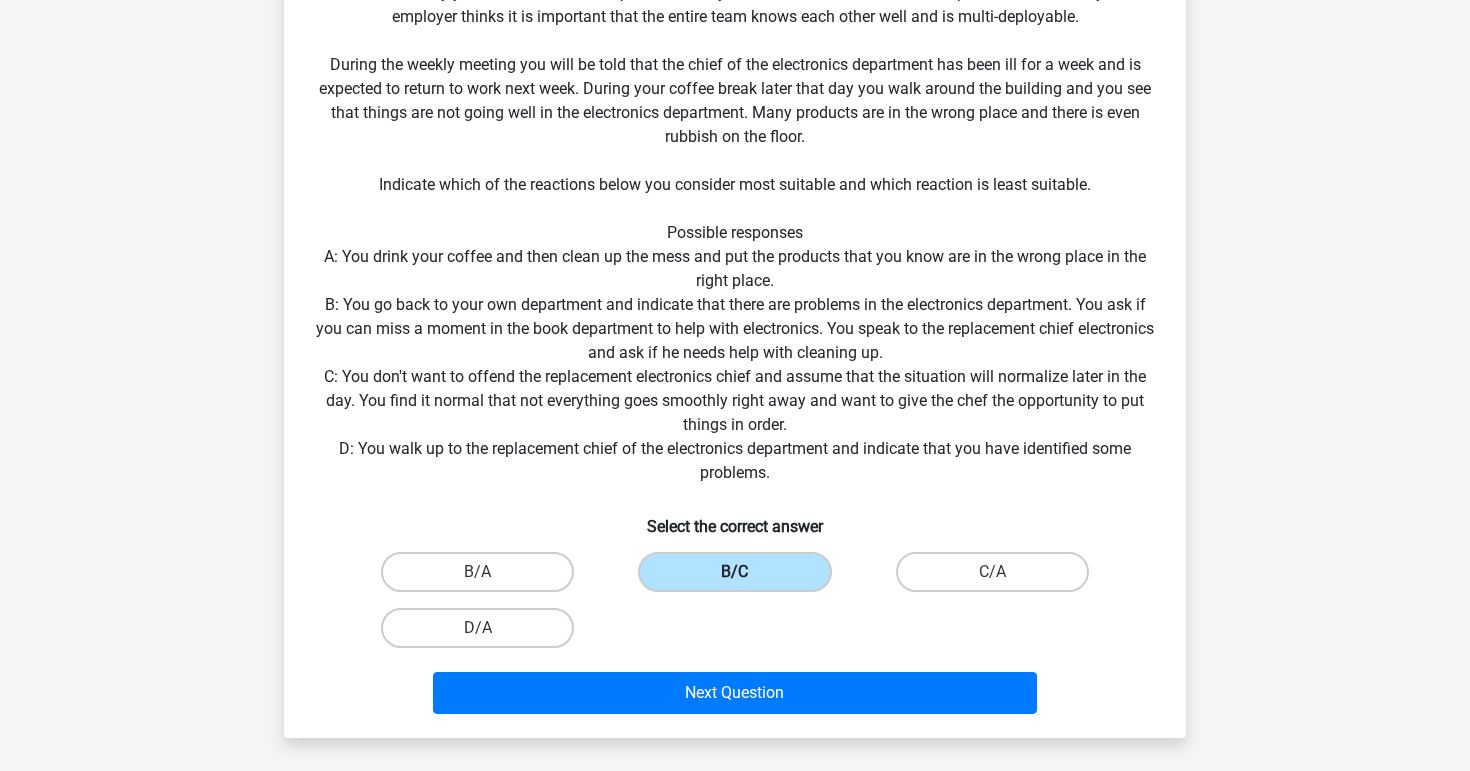 scroll, scrollTop: 368, scrollLeft: 0, axis: vertical 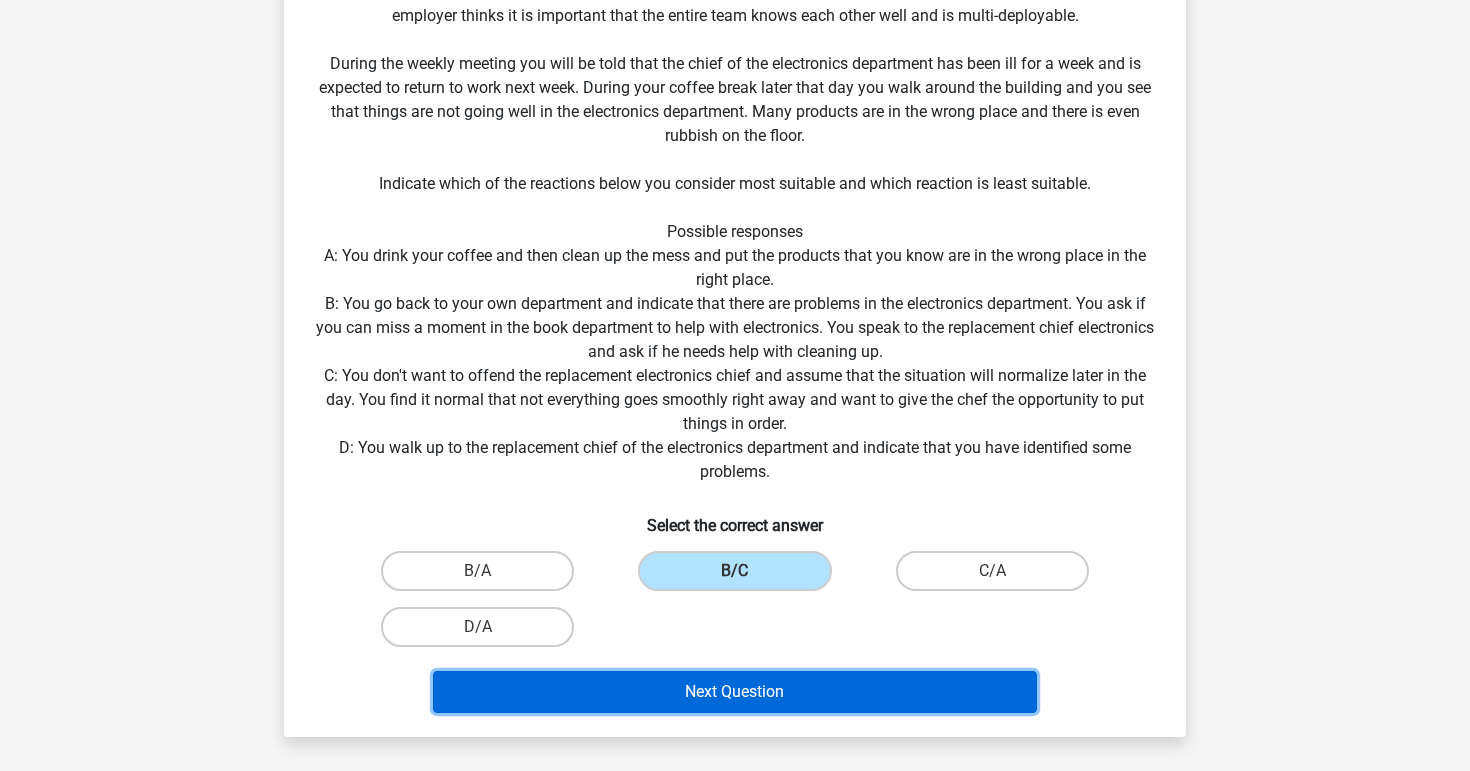 click on "Next Question" at bounding box center [735, 692] 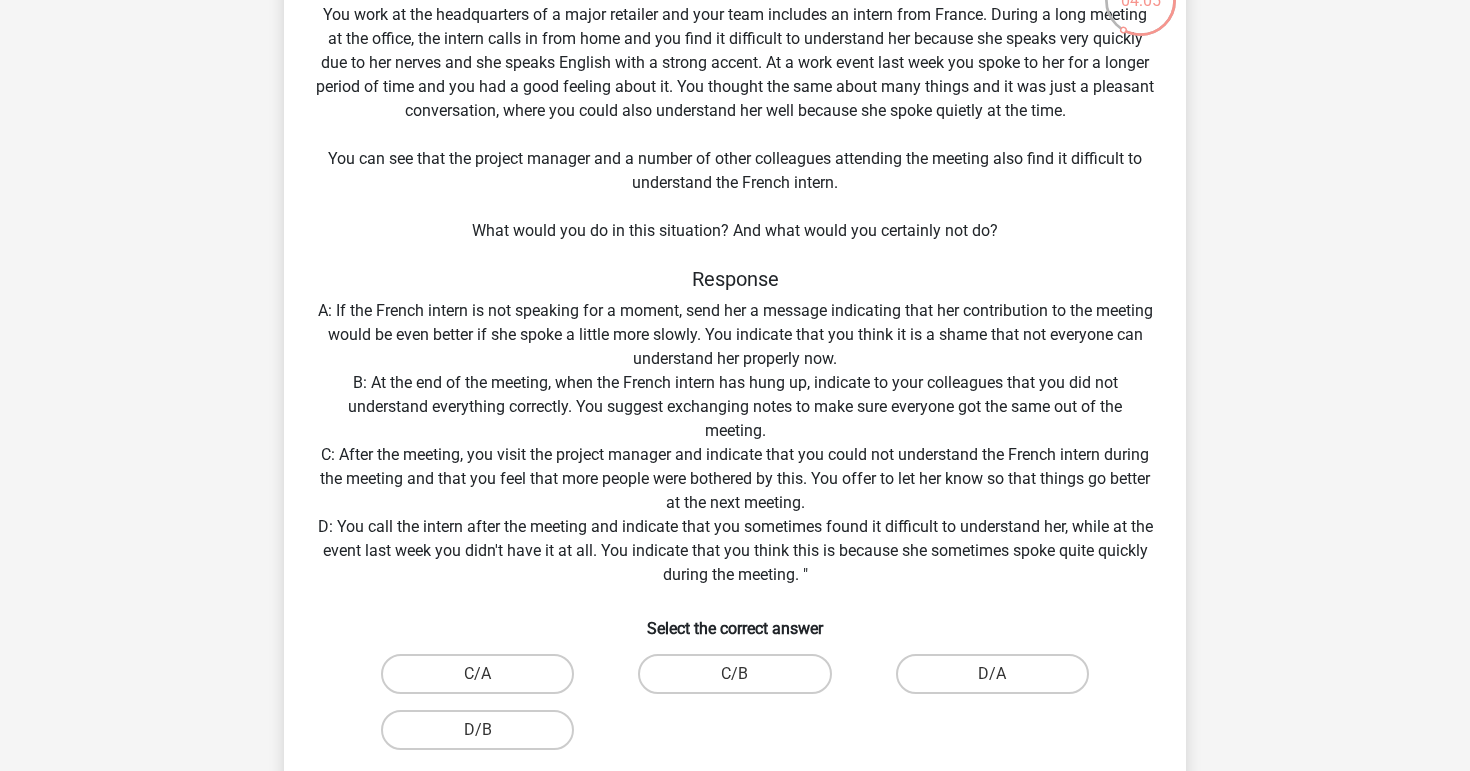 scroll, scrollTop: 149, scrollLeft: 0, axis: vertical 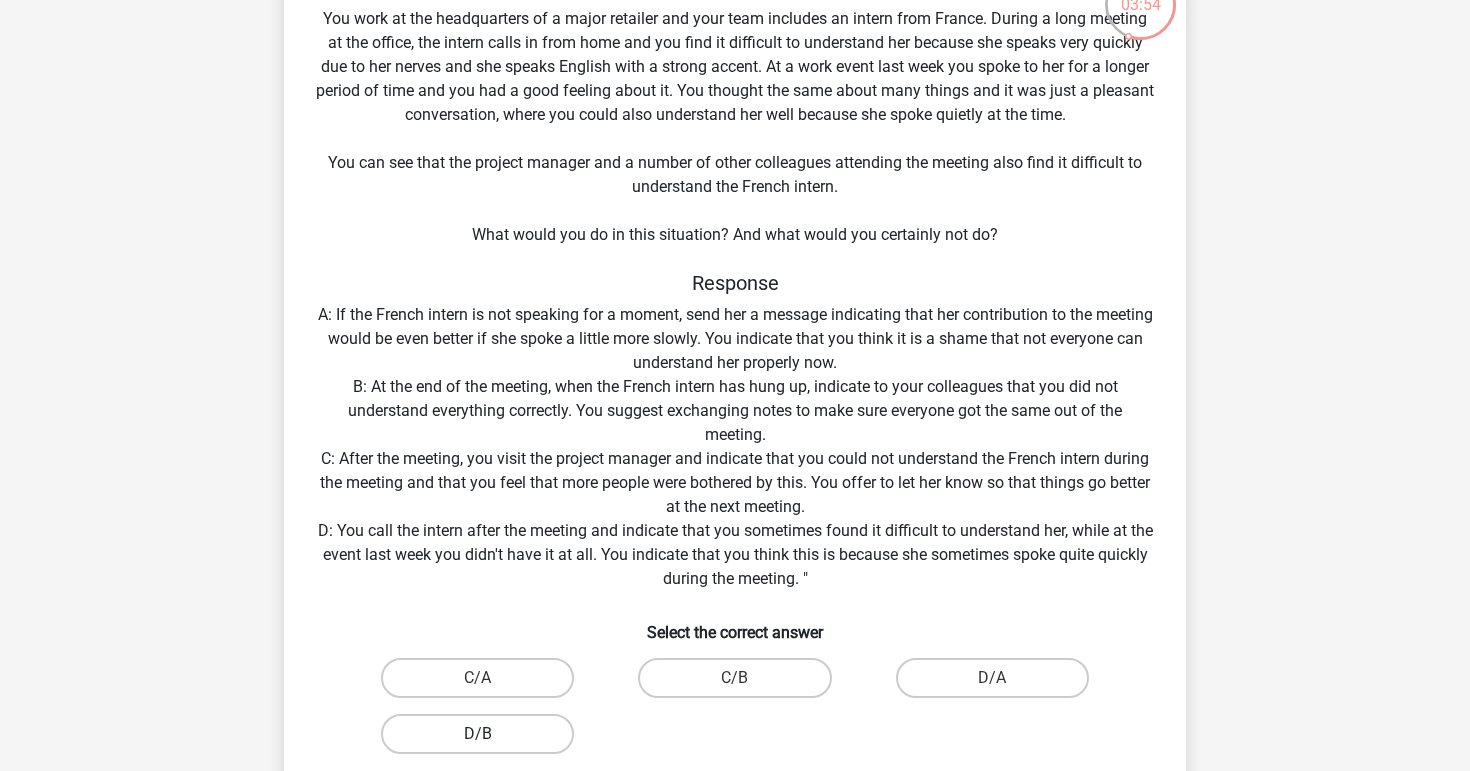click on "D/B" at bounding box center (477, 734) 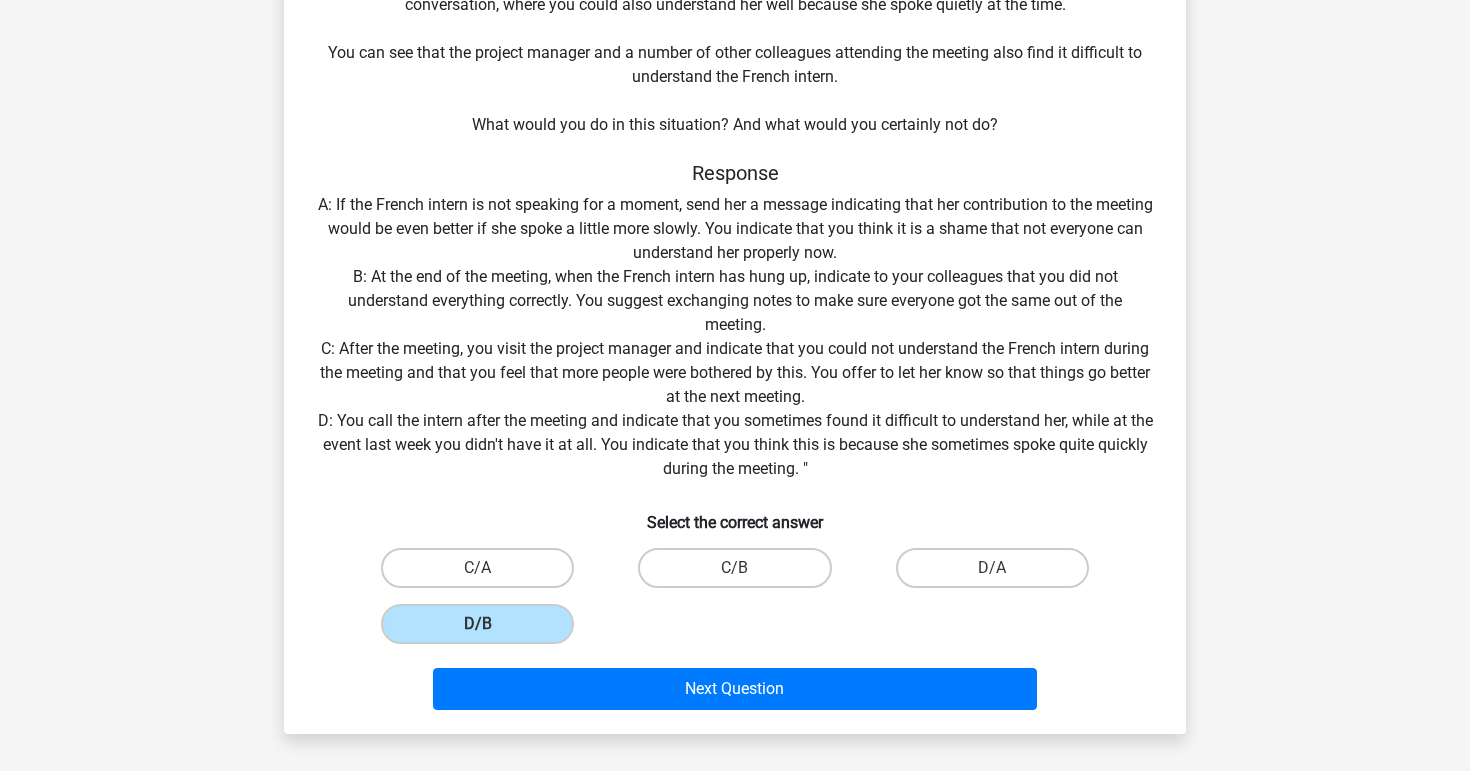 scroll, scrollTop: 264, scrollLeft: 0, axis: vertical 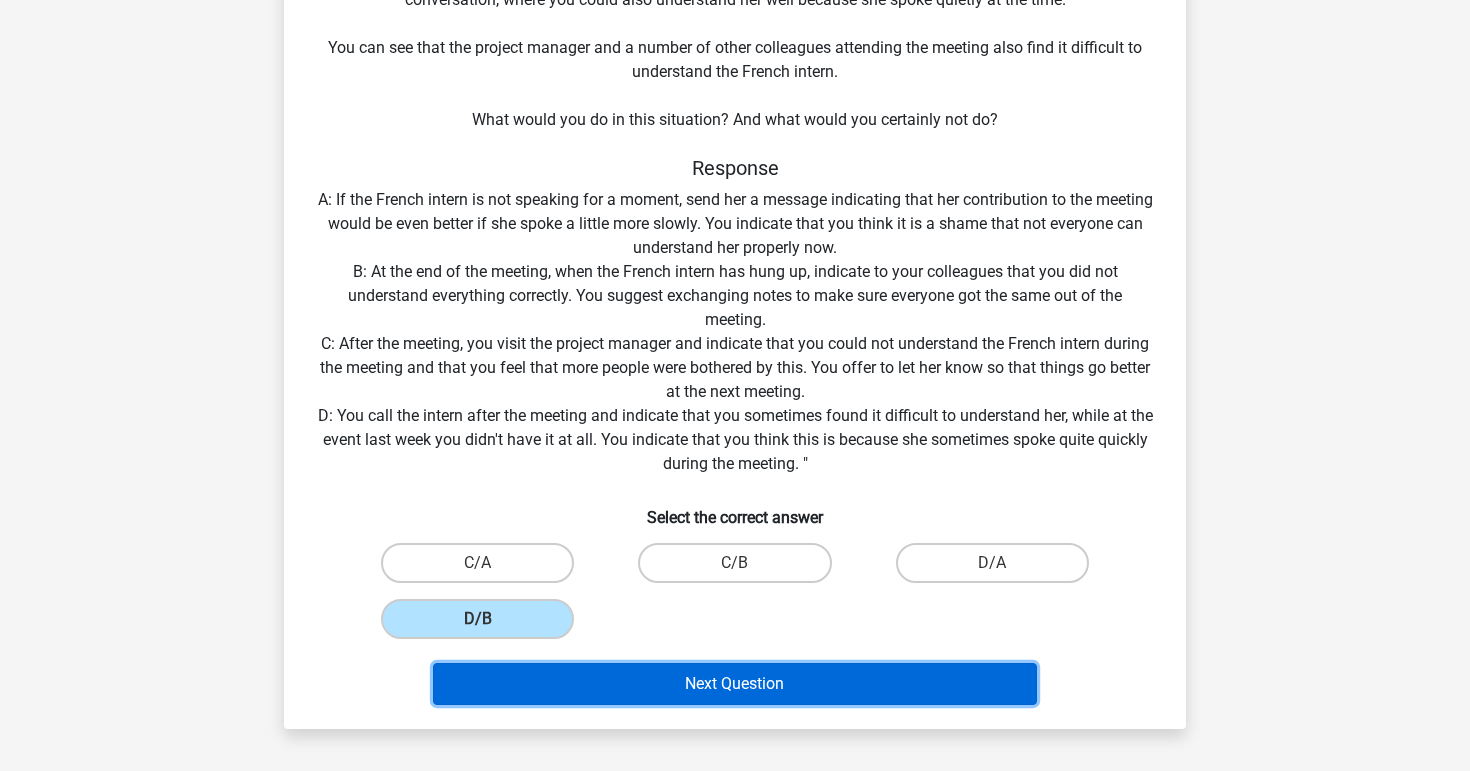 click on "Next Question" at bounding box center (735, 684) 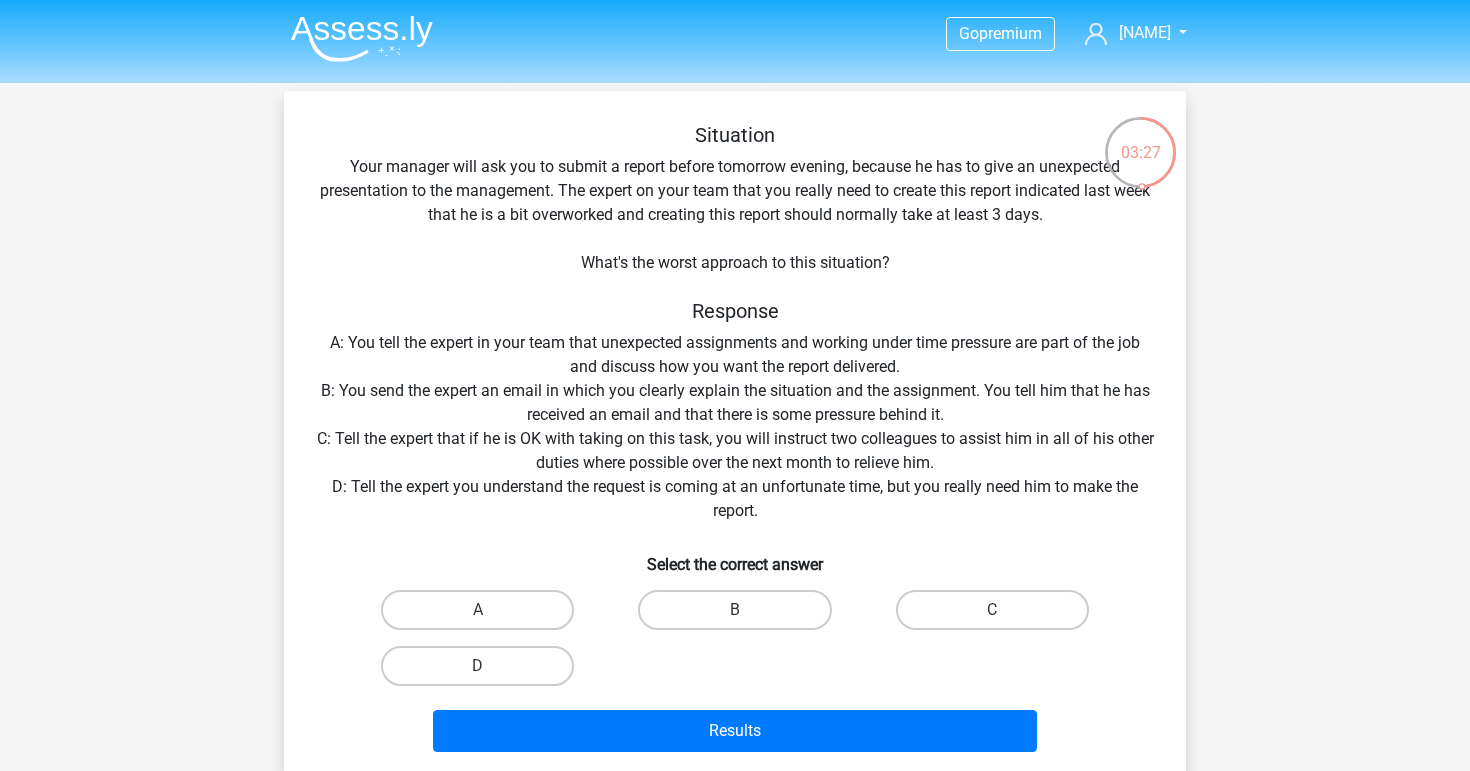 scroll, scrollTop: 0, scrollLeft: 0, axis: both 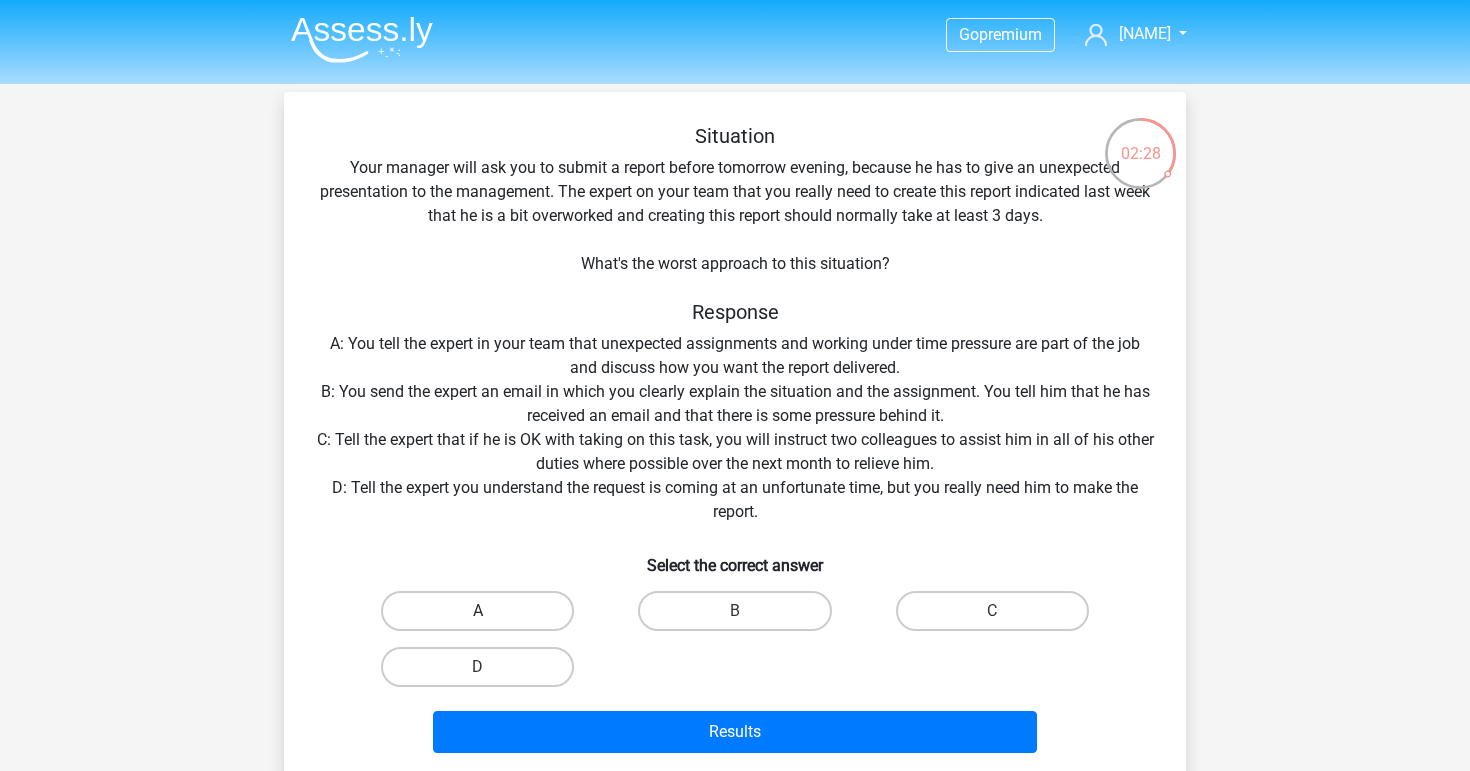 click on "A" at bounding box center (477, 611) 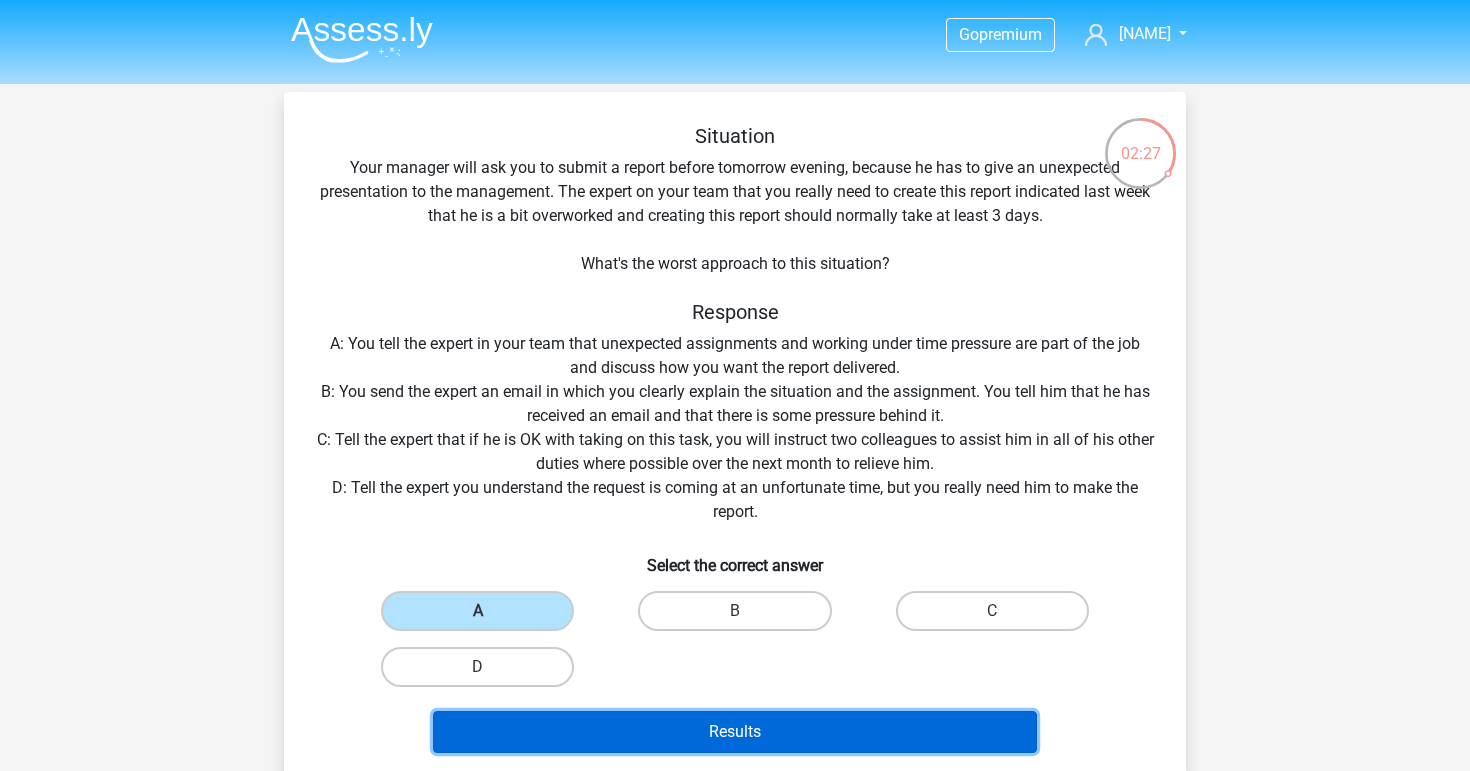 click on "Results" at bounding box center (735, 732) 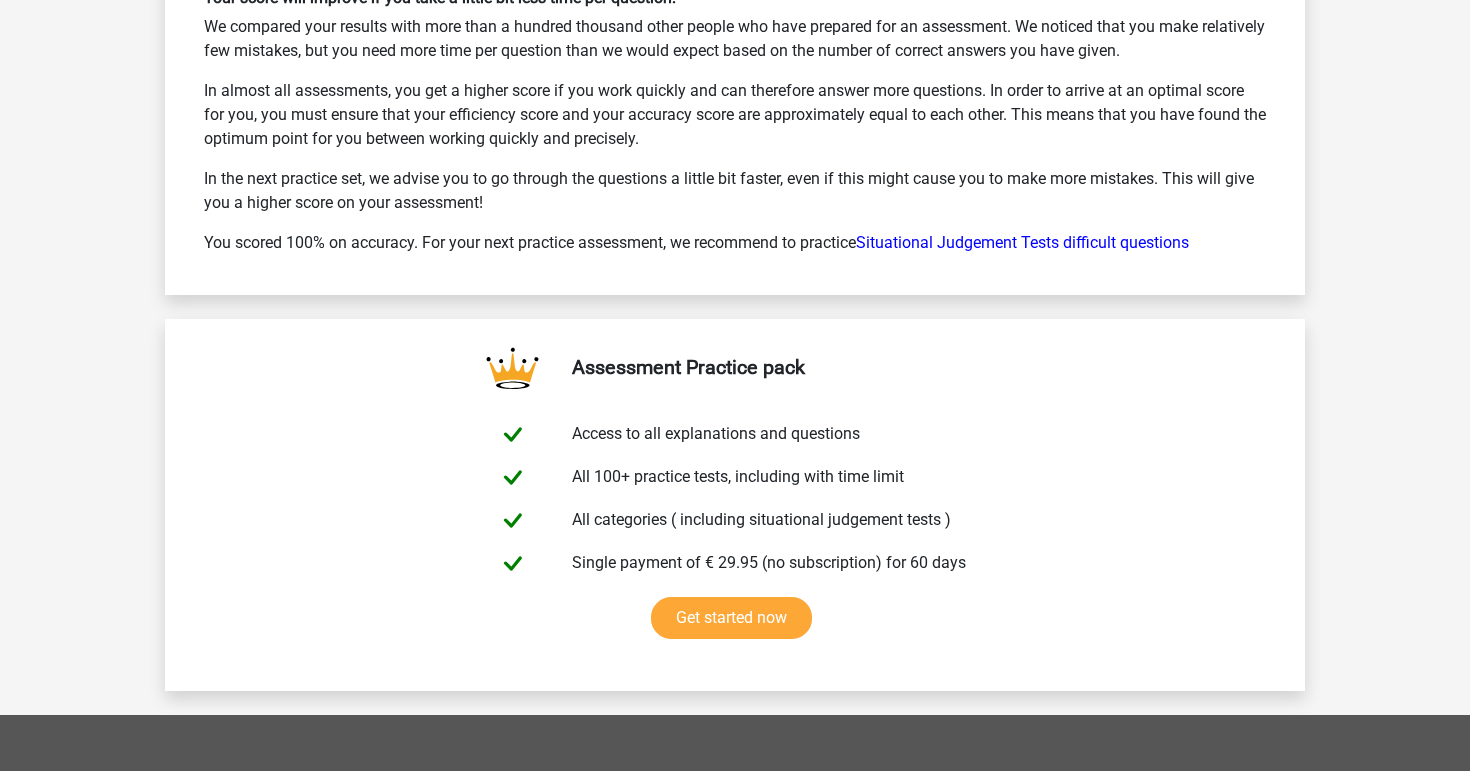 scroll, scrollTop: 2833, scrollLeft: 0, axis: vertical 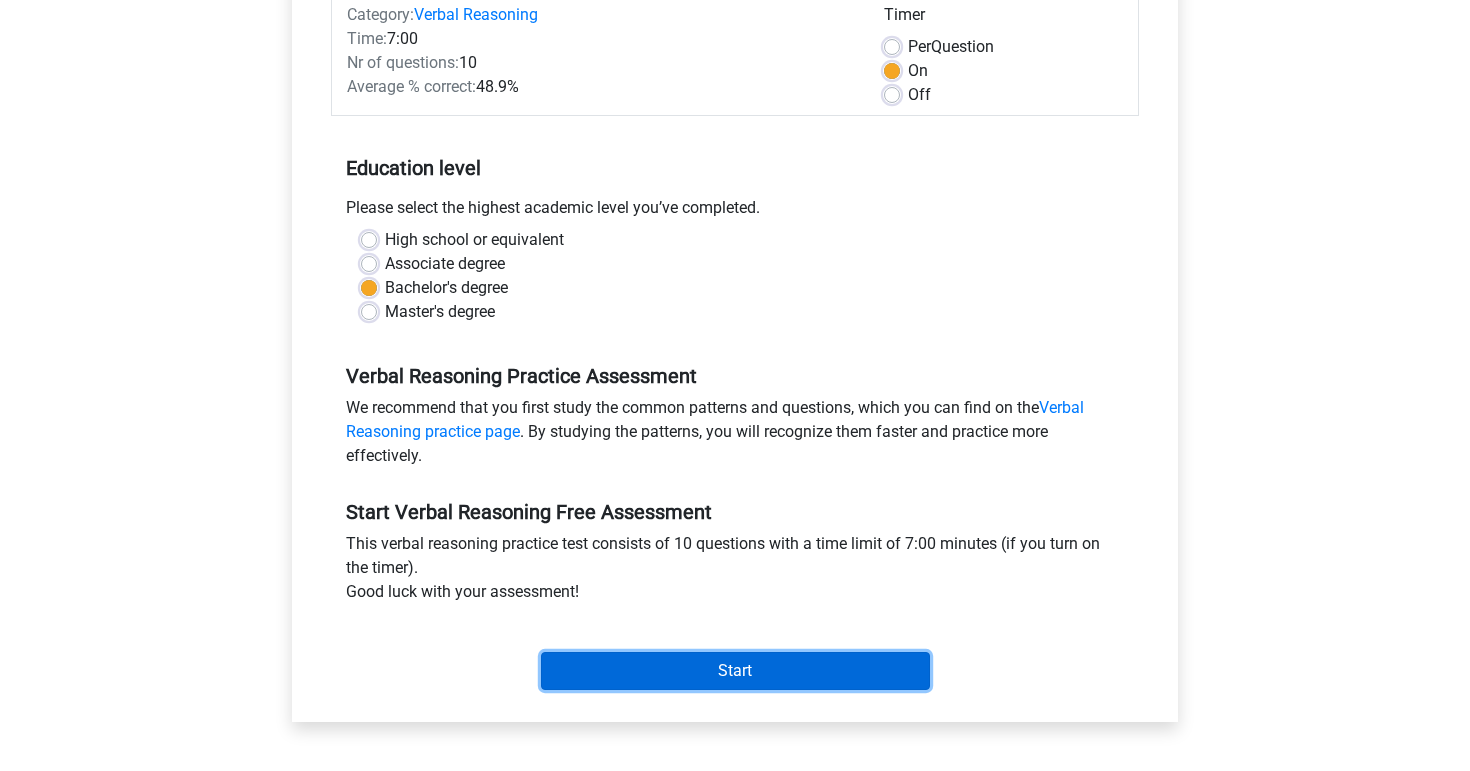 click on "Start" at bounding box center (735, 671) 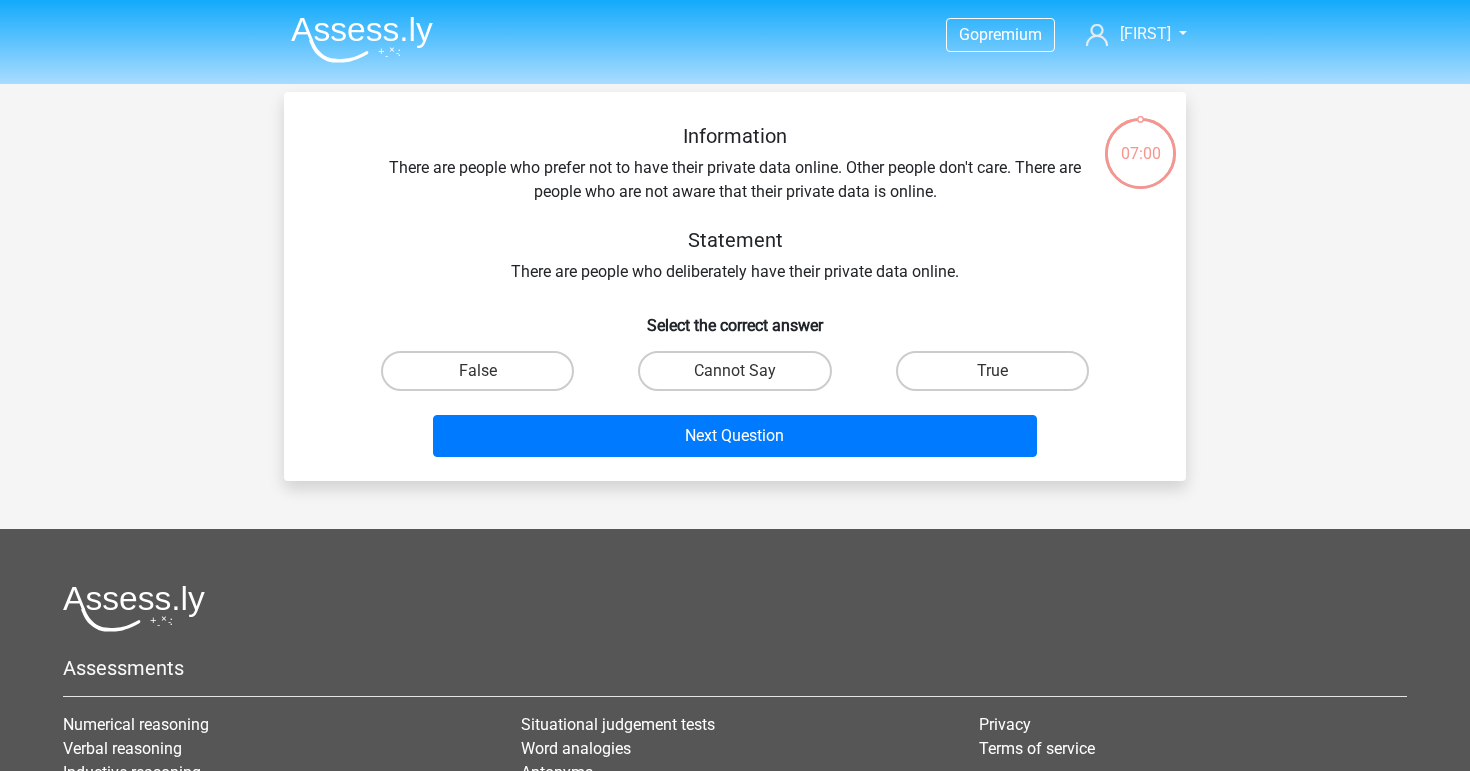 scroll, scrollTop: 0, scrollLeft: 0, axis: both 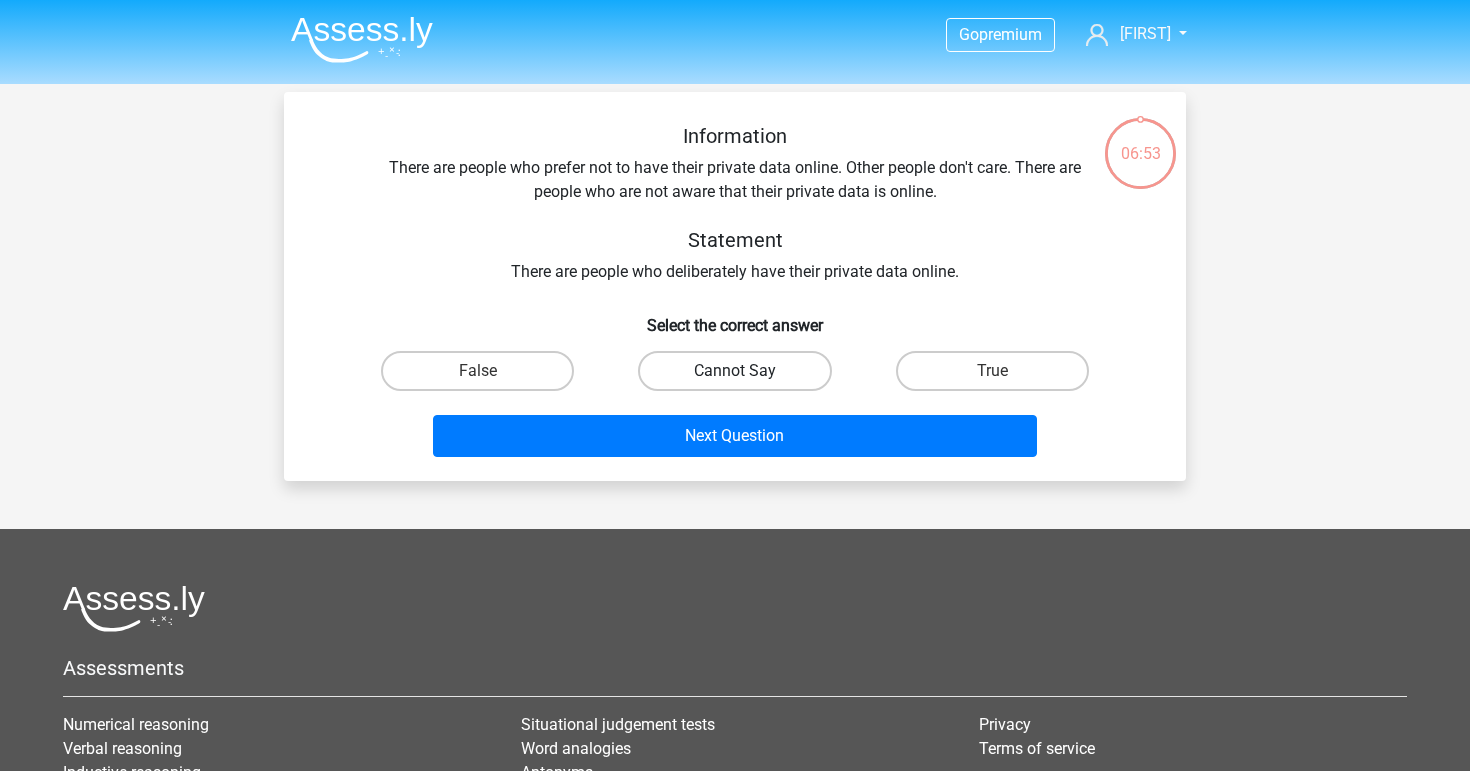 click on "Cannot Say" at bounding box center [734, 371] 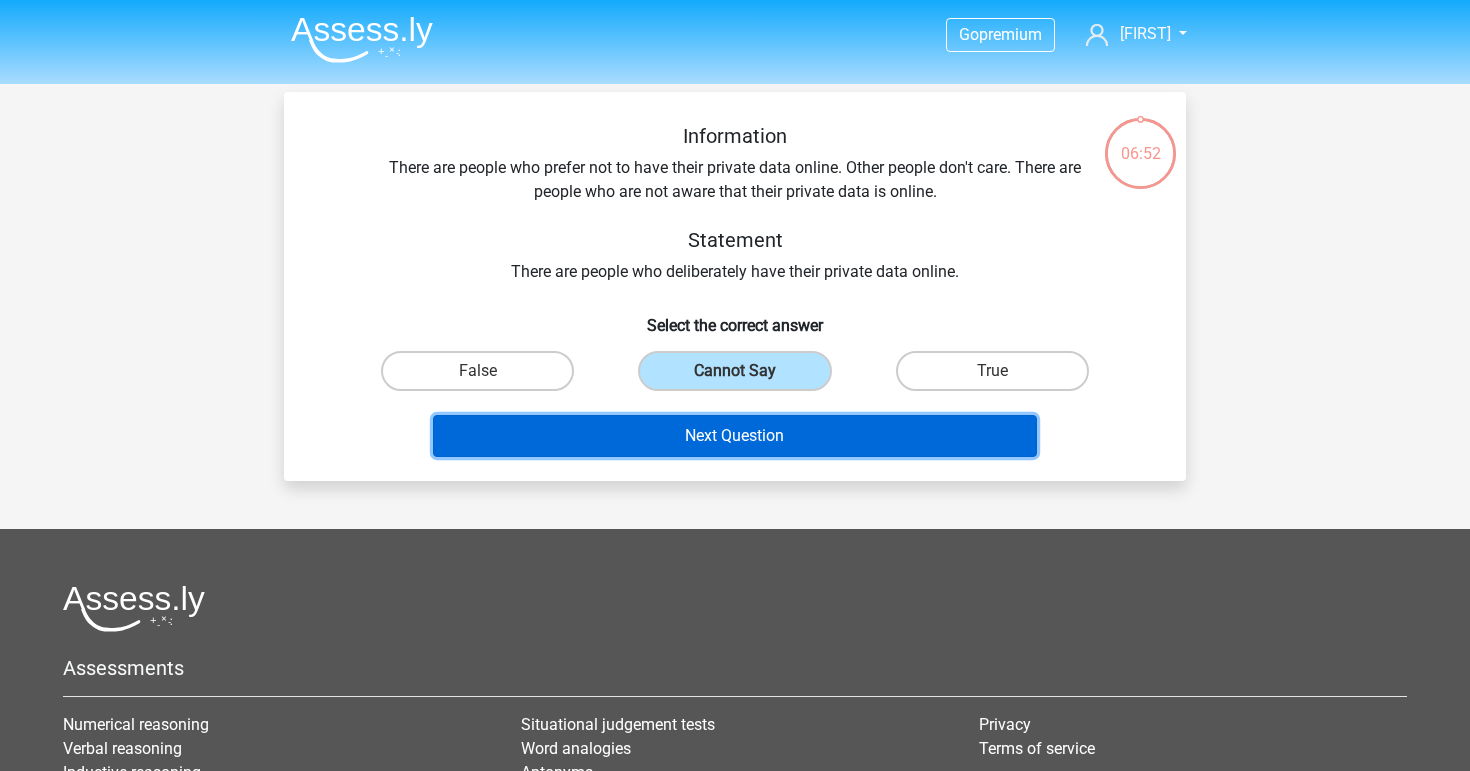 click on "Next Question" at bounding box center [735, 436] 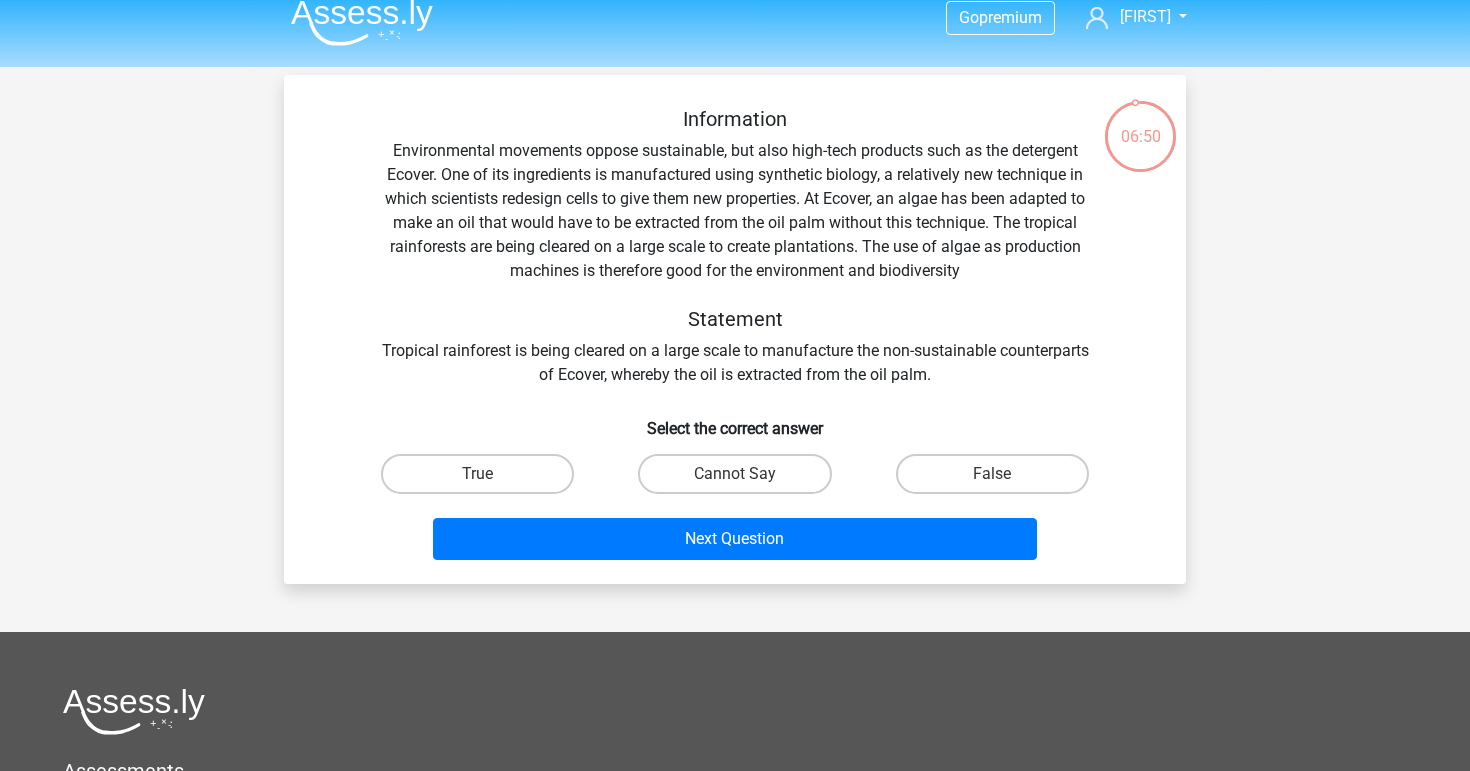 scroll, scrollTop: 0, scrollLeft: 0, axis: both 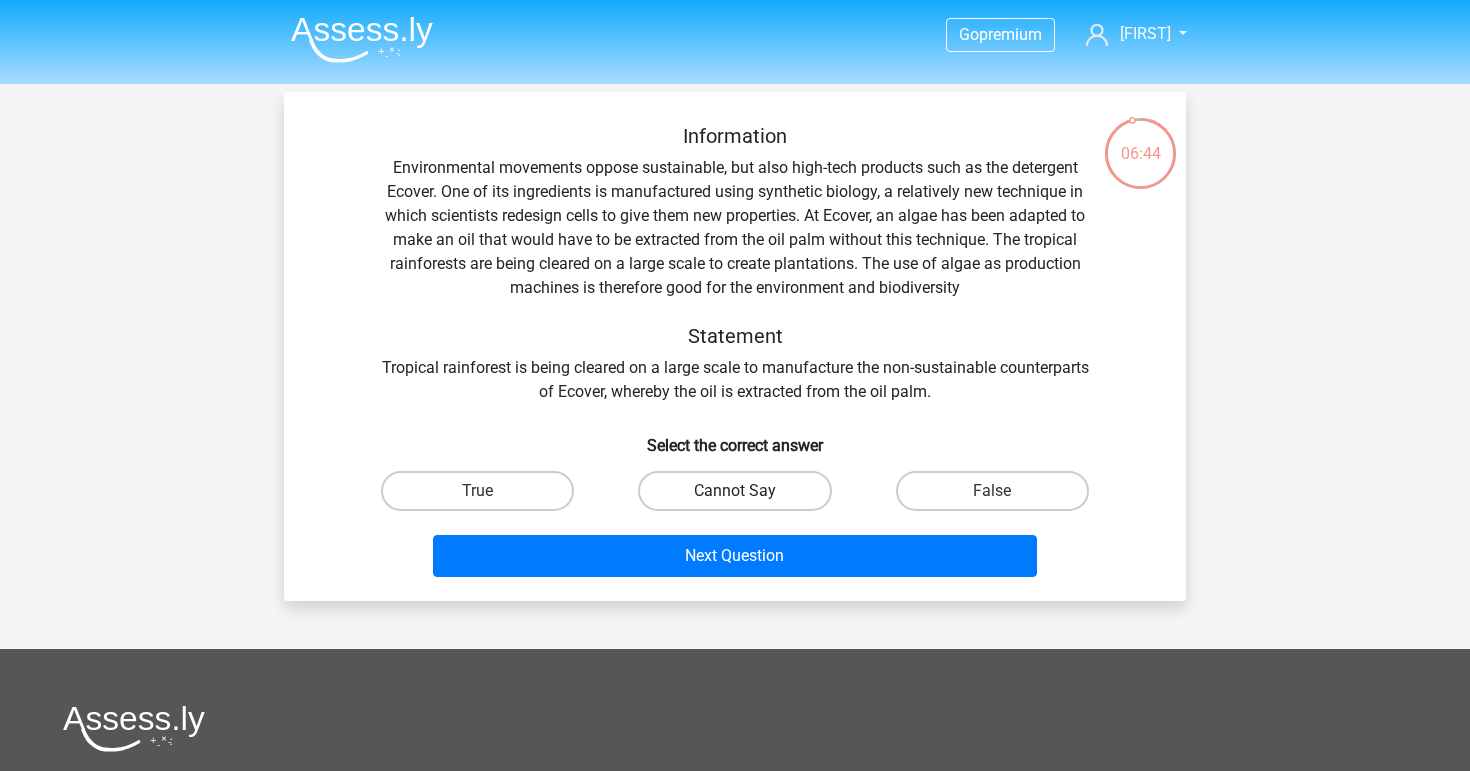 click on "Cannot Say" at bounding box center [734, 491] 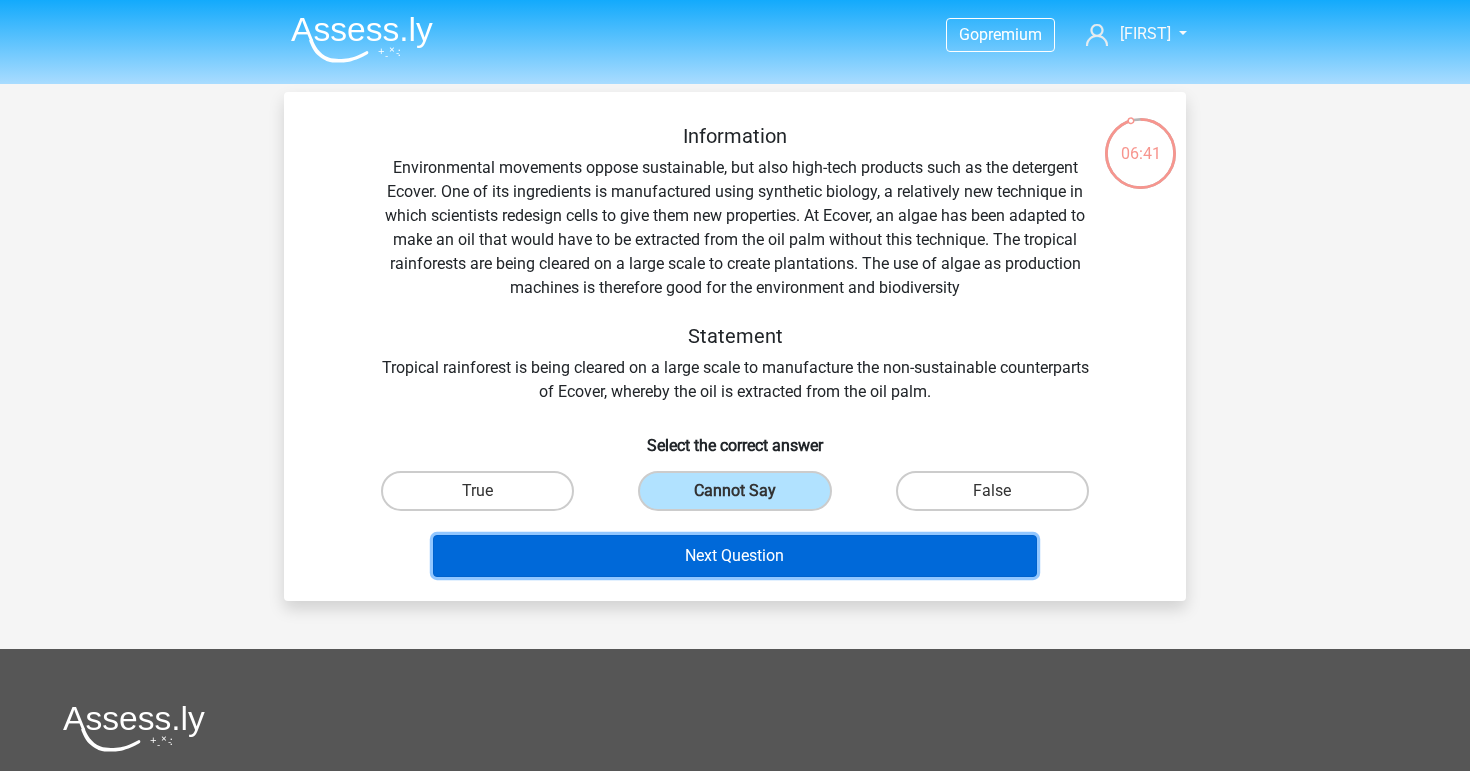 click on "Next Question" at bounding box center (735, 556) 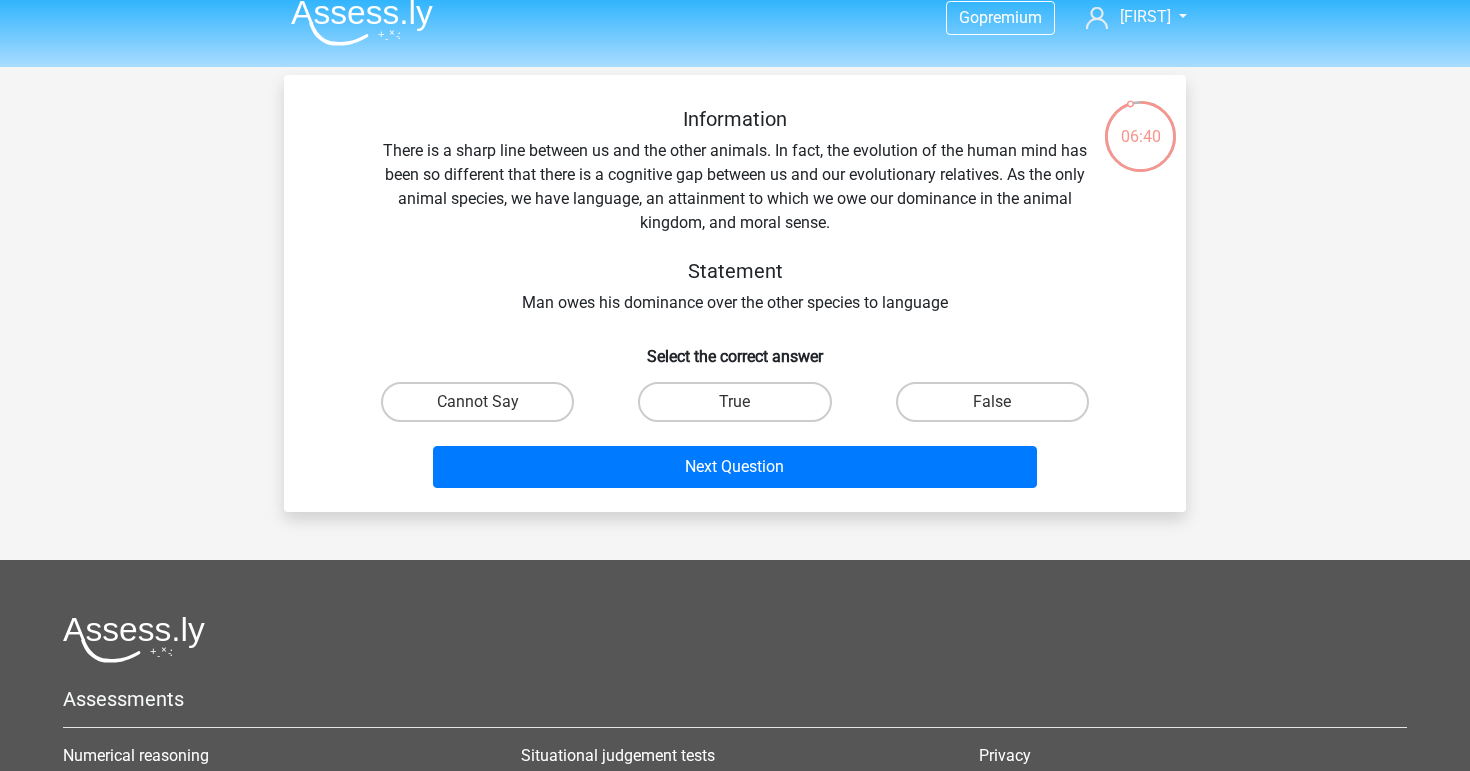 scroll, scrollTop: 0, scrollLeft: 0, axis: both 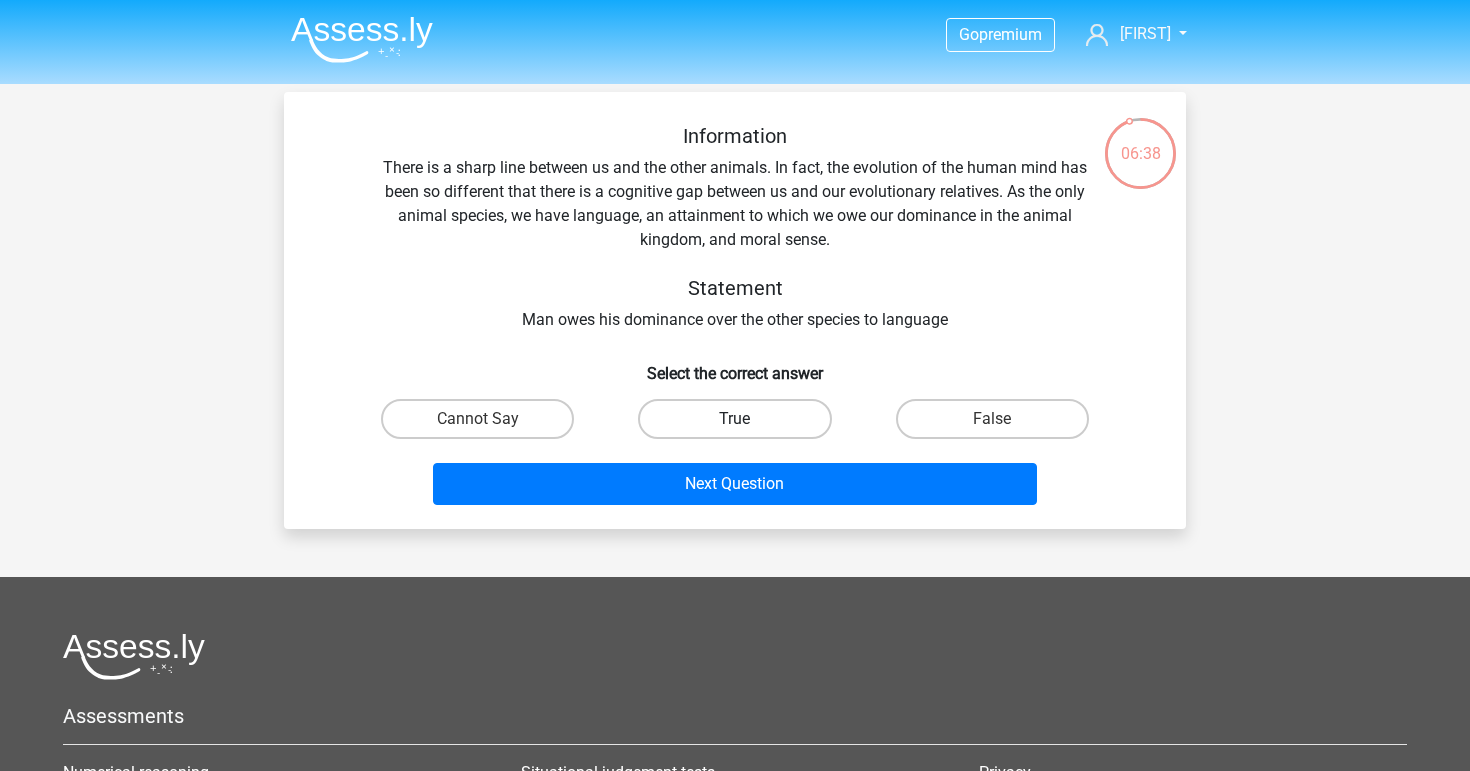click on "True" at bounding box center [734, 419] 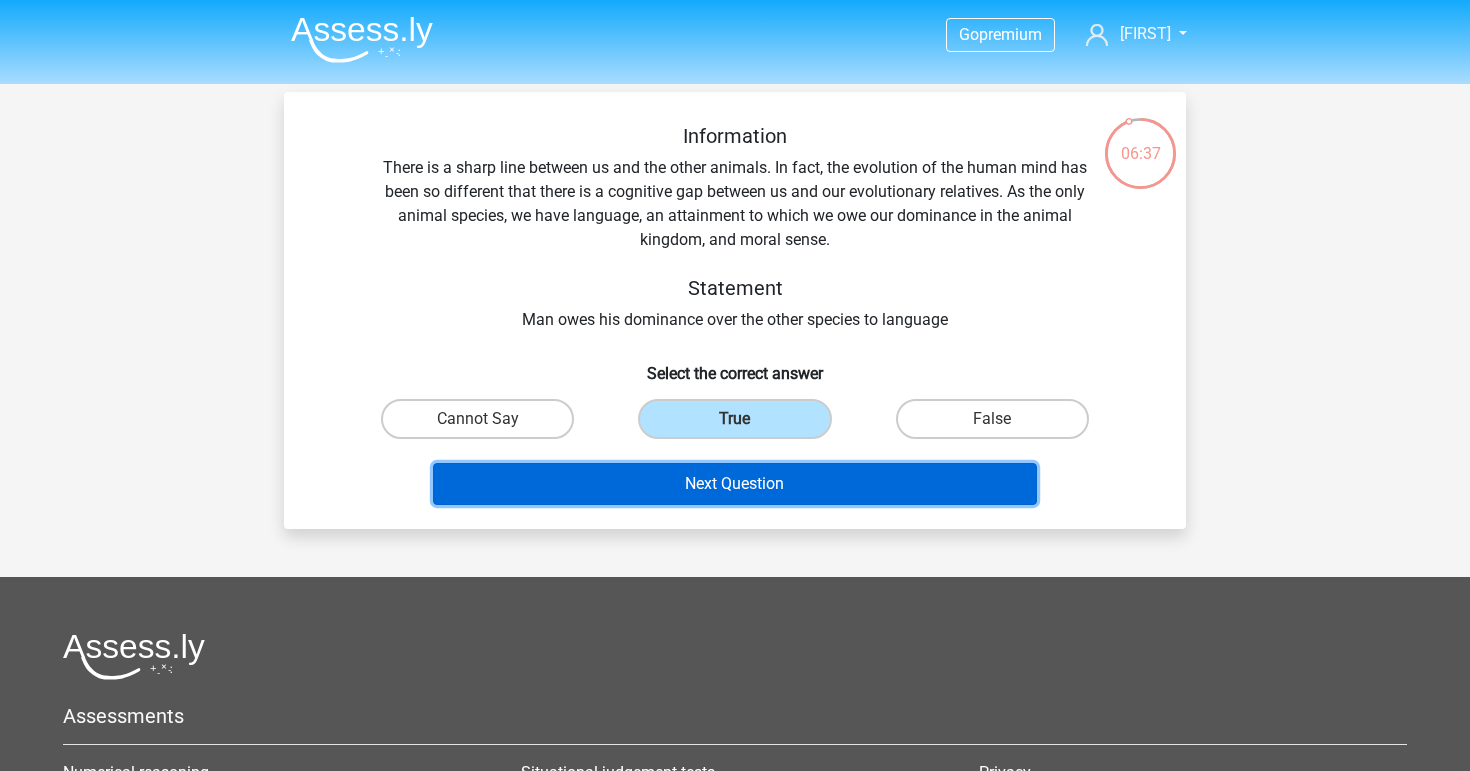 click on "Next Question" at bounding box center (735, 484) 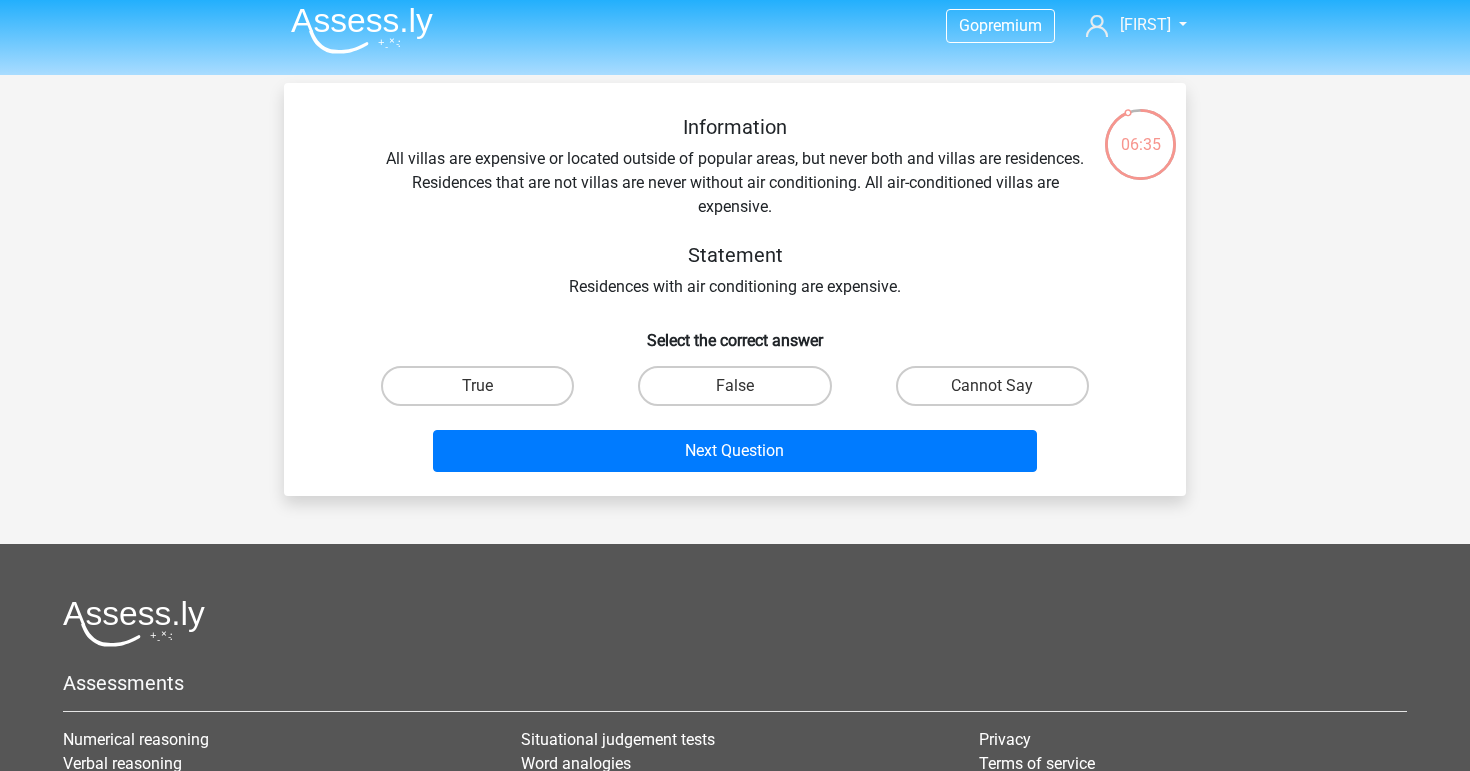 scroll, scrollTop: 0, scrollLeft: 0, axis: both 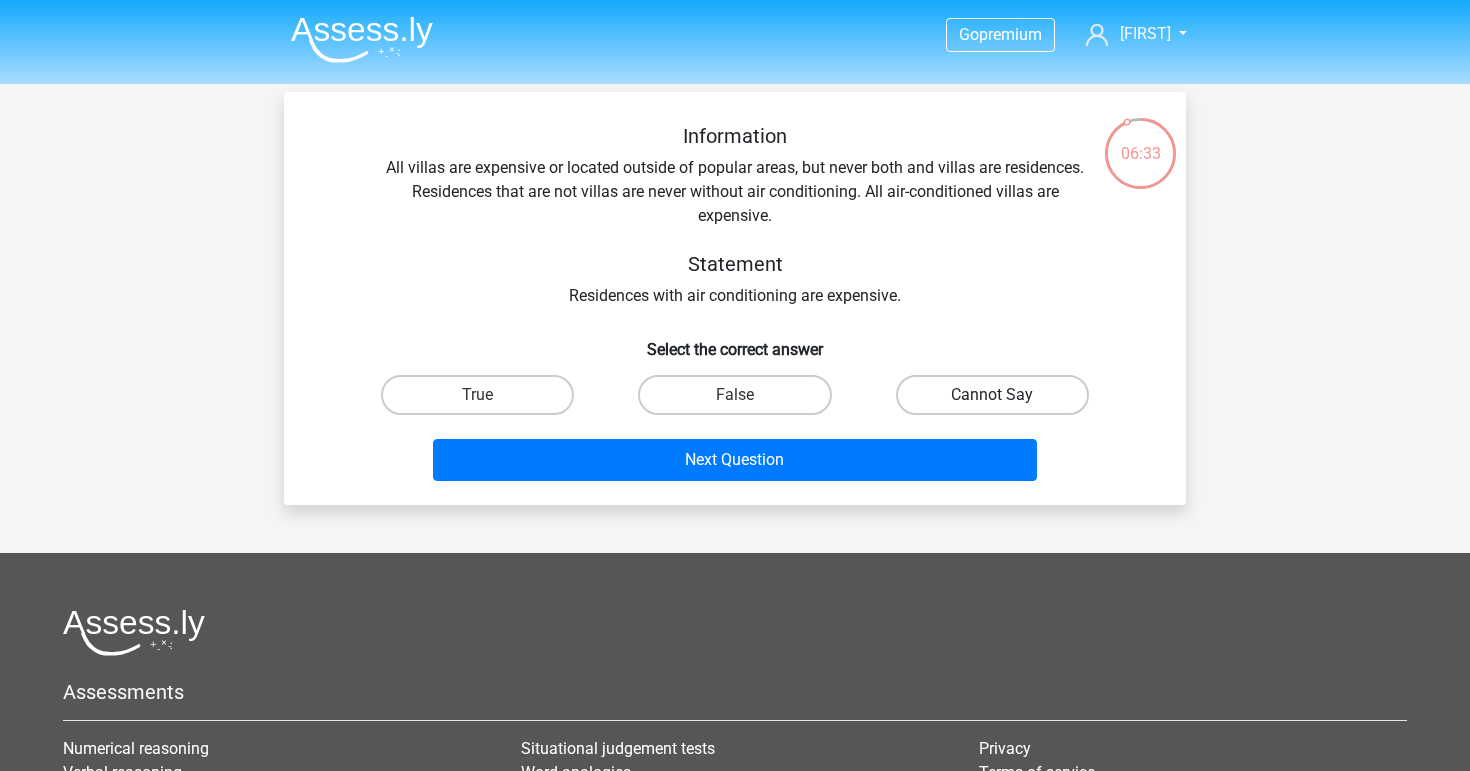 click on "Cannot Say" at bounding box center [992, 395] 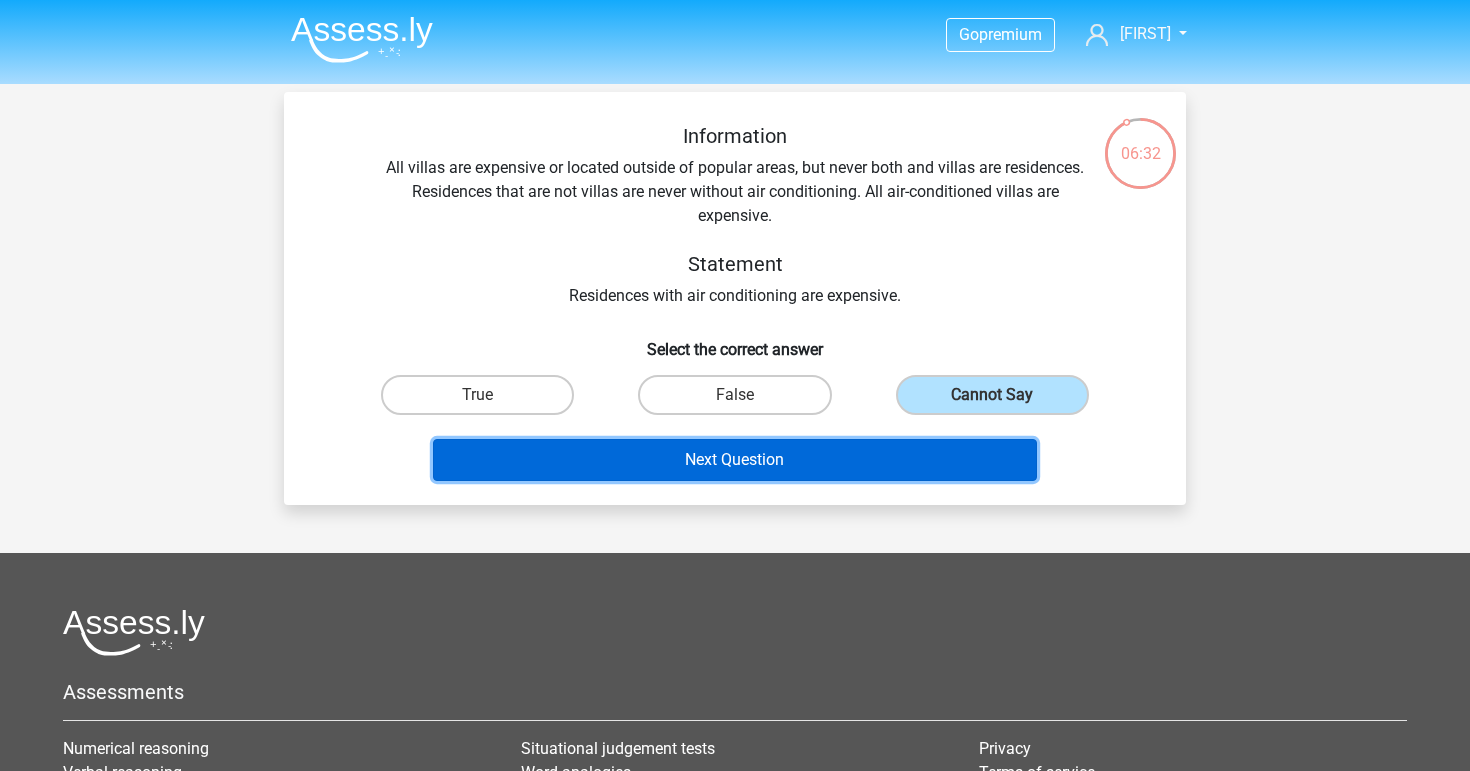 click on "Next Question" at bounding box center (735, 460) 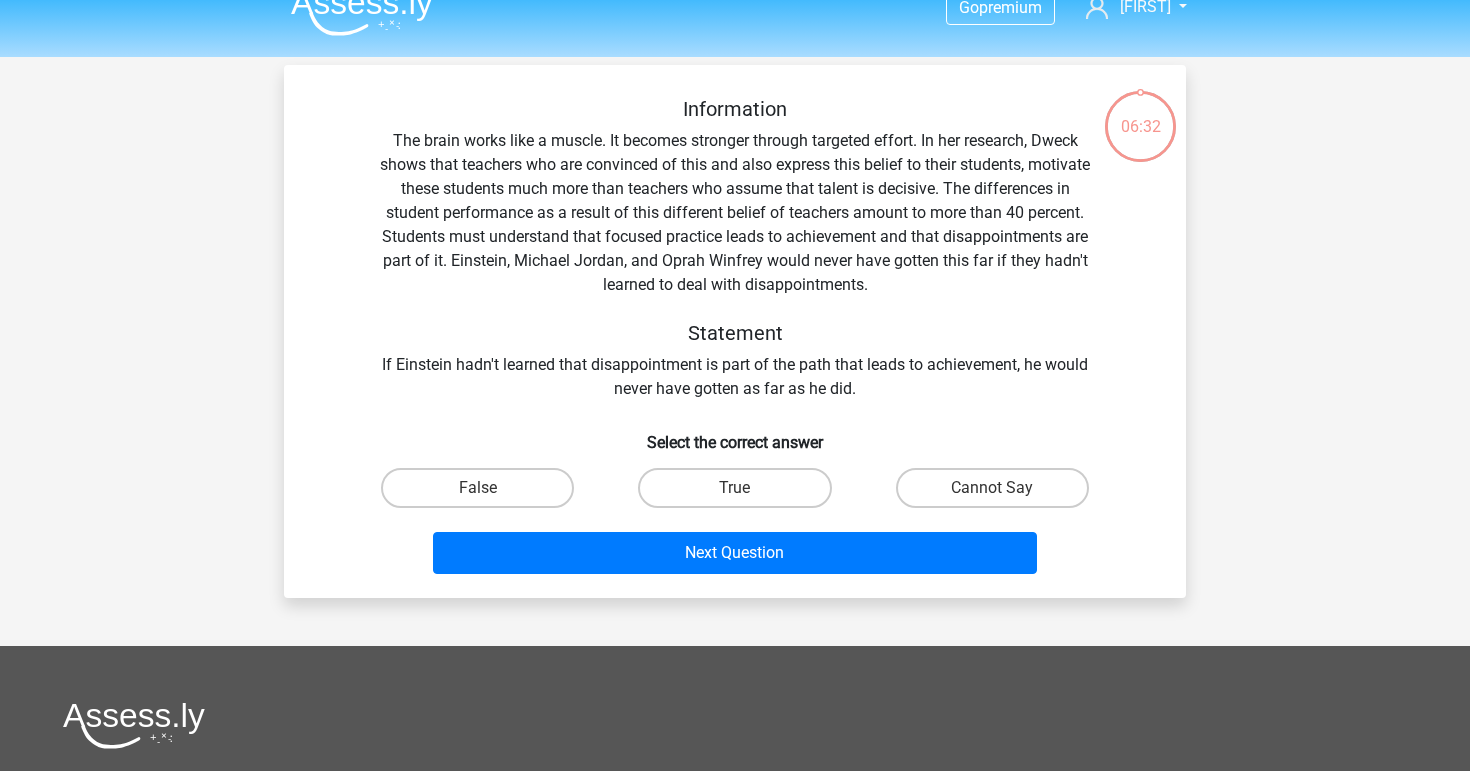 scroll, scrollTop: 0, scrollLeft: 0, axis: both 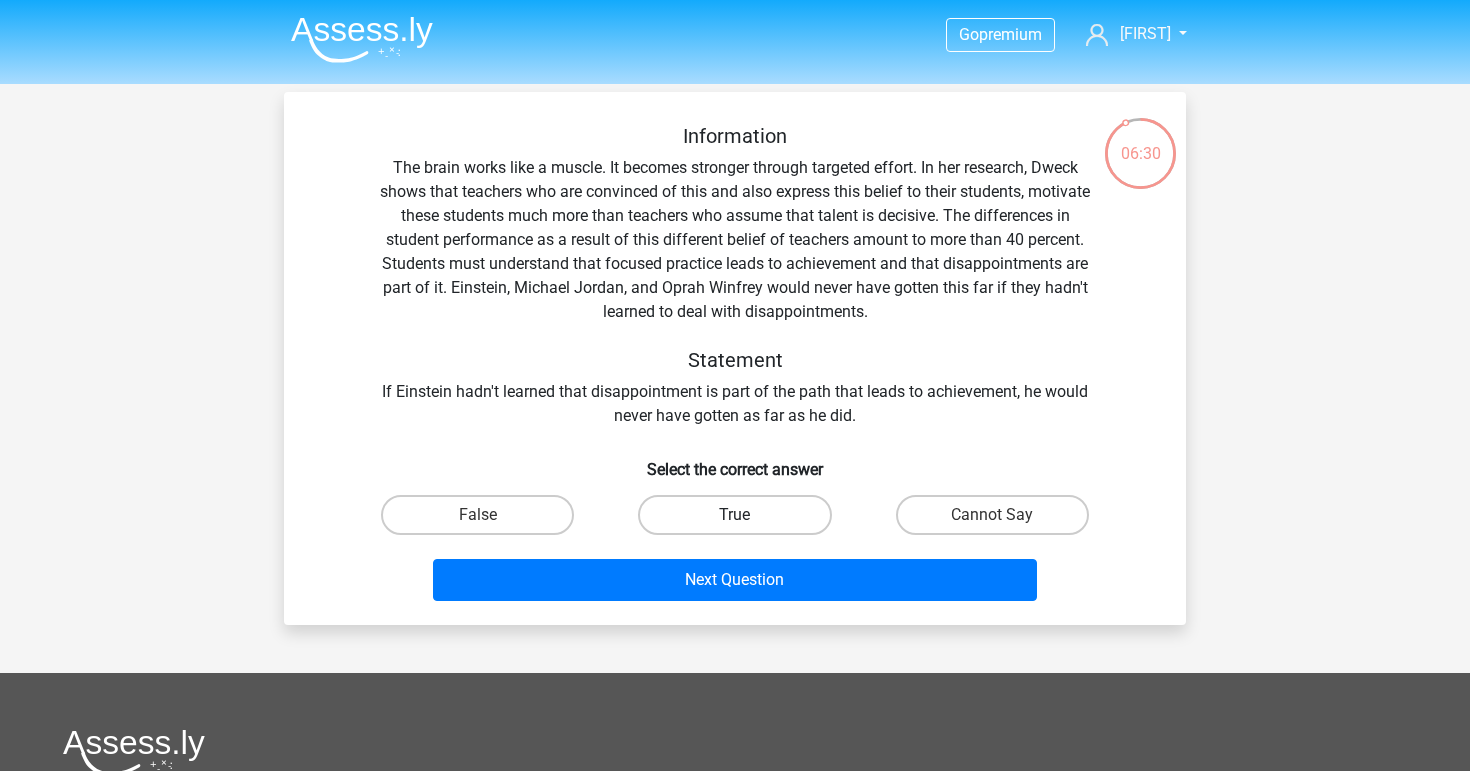 click on "True" at bounding box center [734, 515] 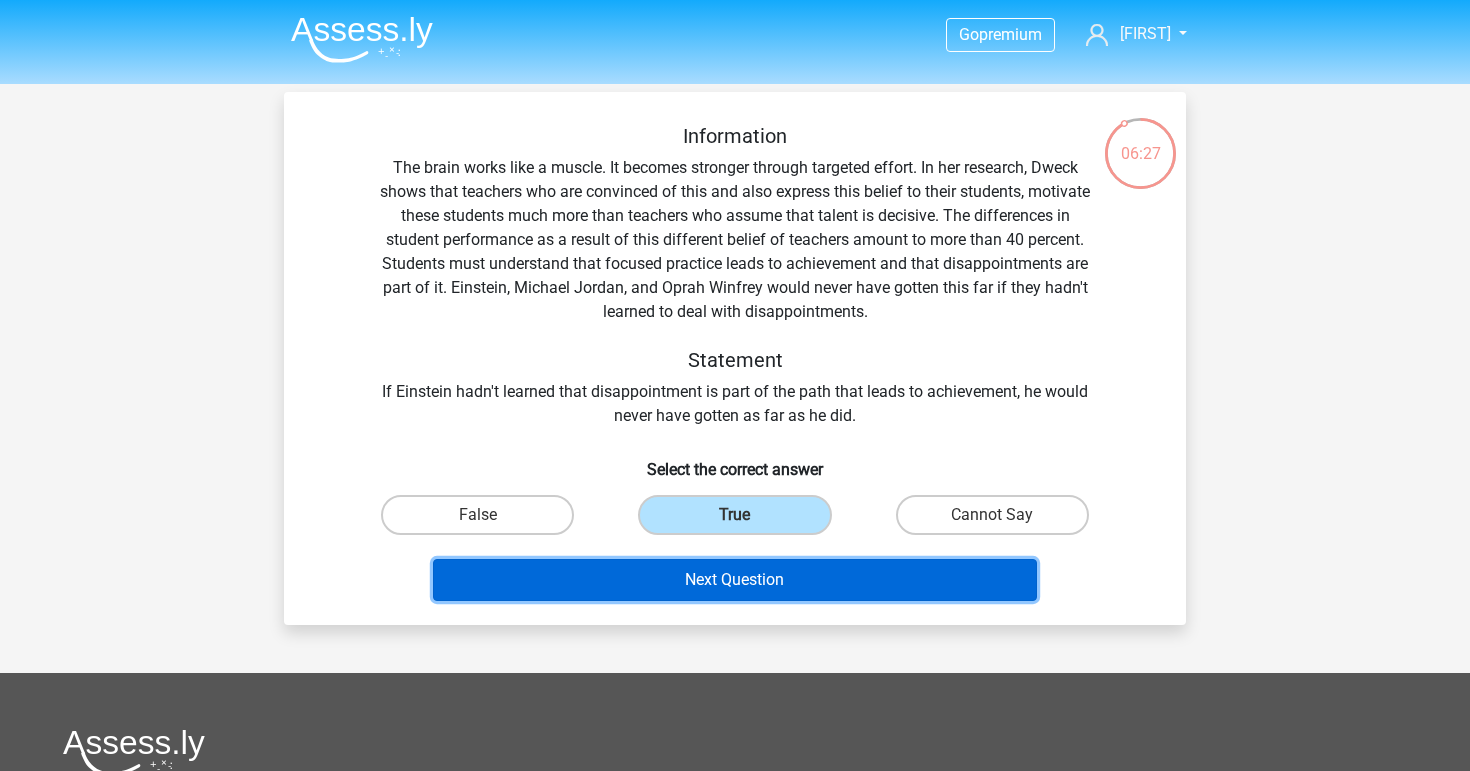 click on "Next Question" at bounding box center (735, 580) 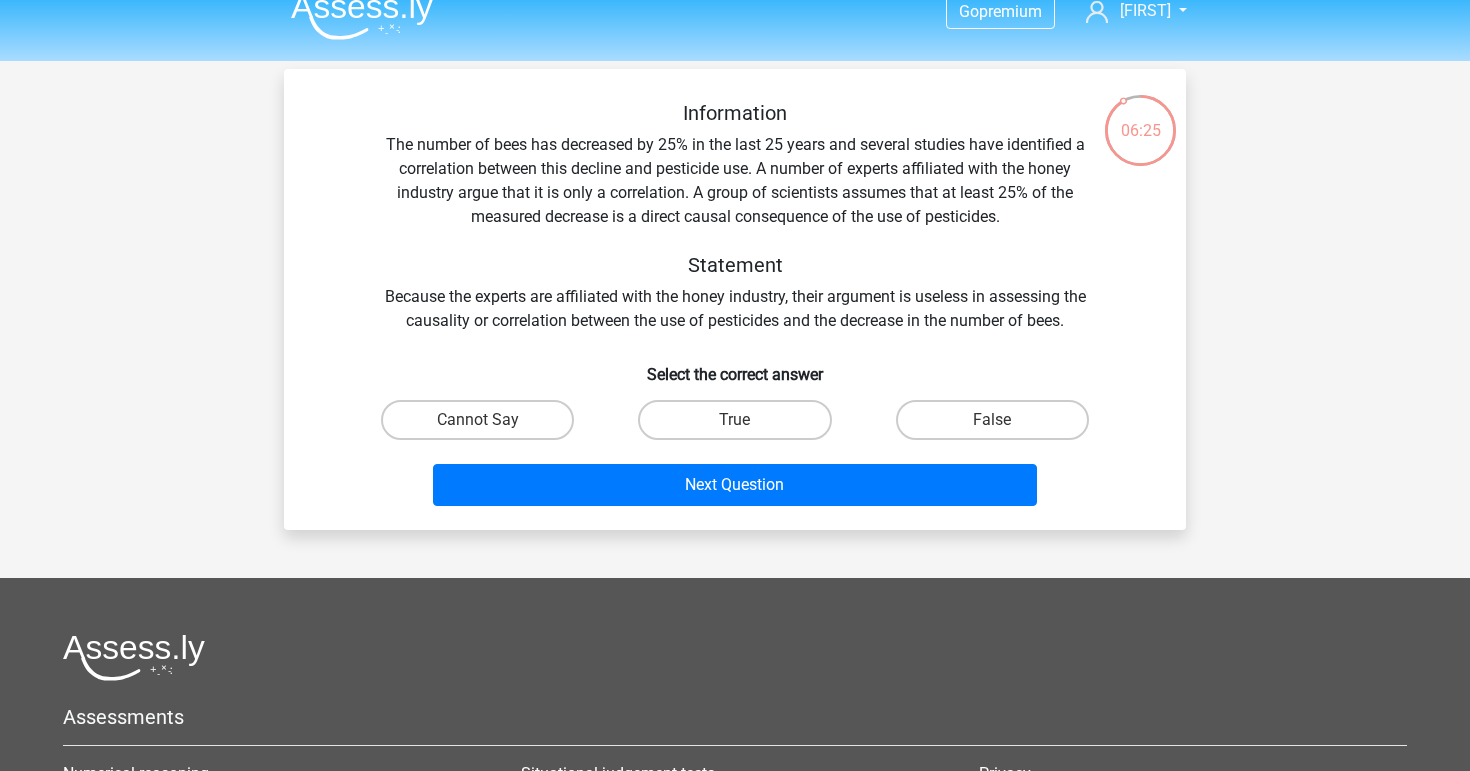 scroll, scrollTop: 0, scrollLeft: 0, axis: both 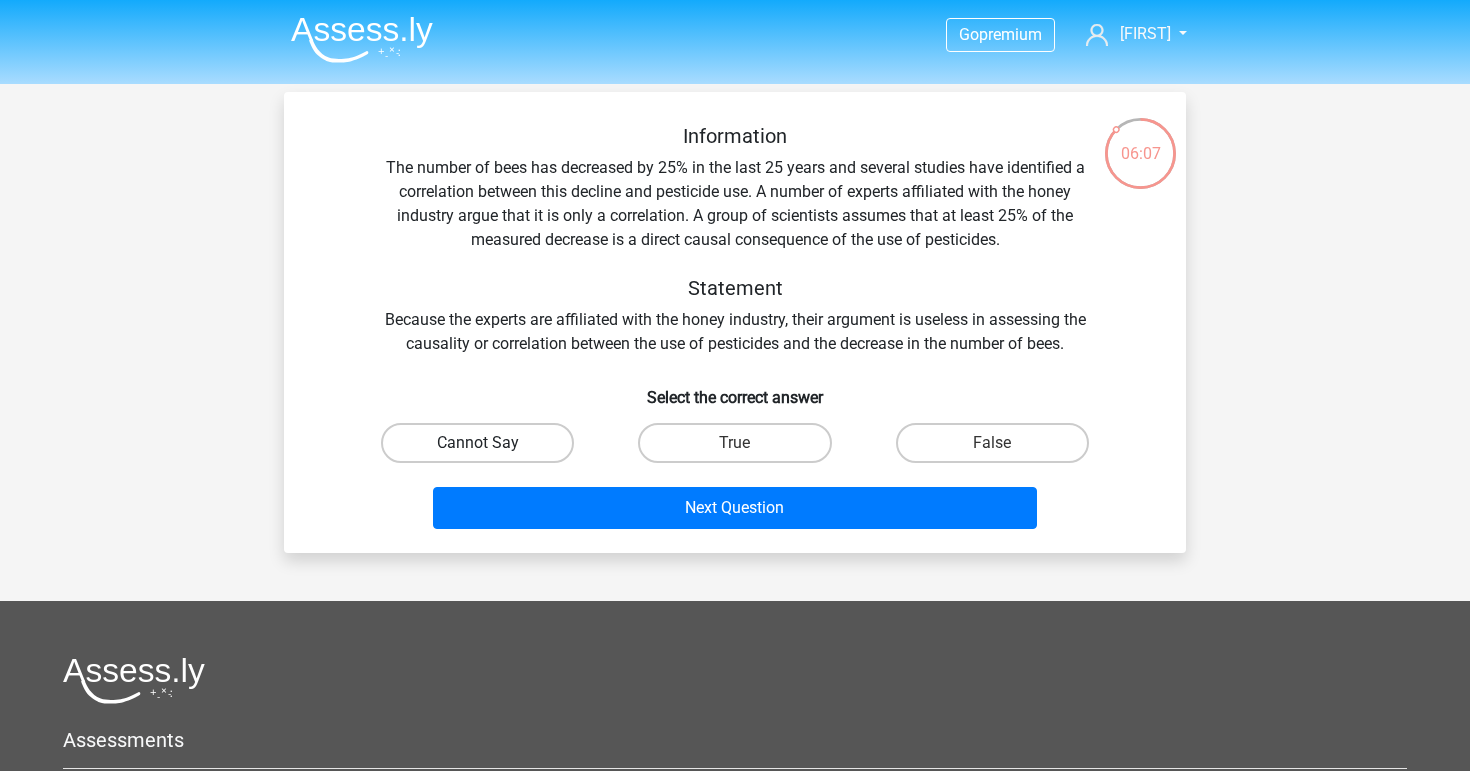click on "Cannot Say" at bounding box center [477, 443] 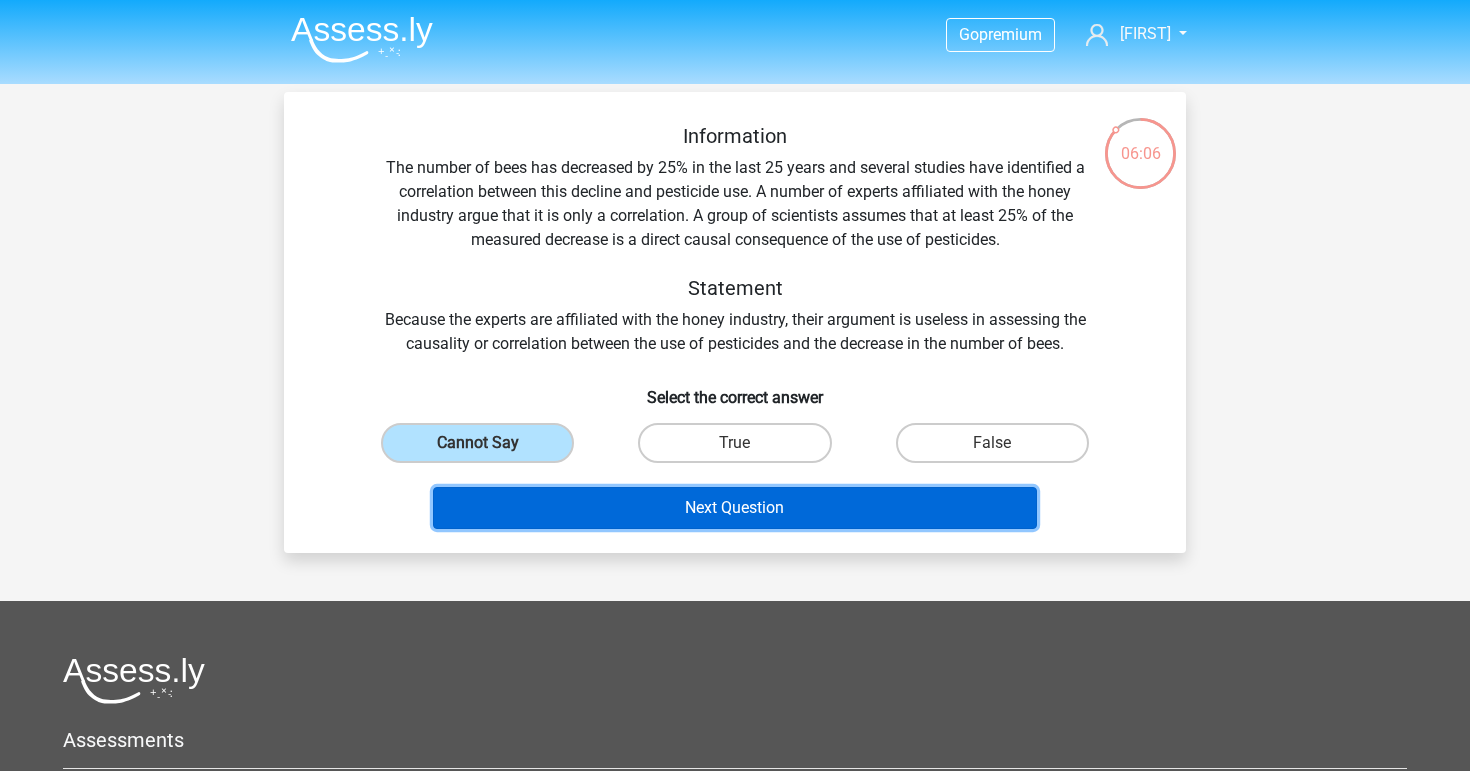 click on "Next Question" at bounding box center (735, 508) 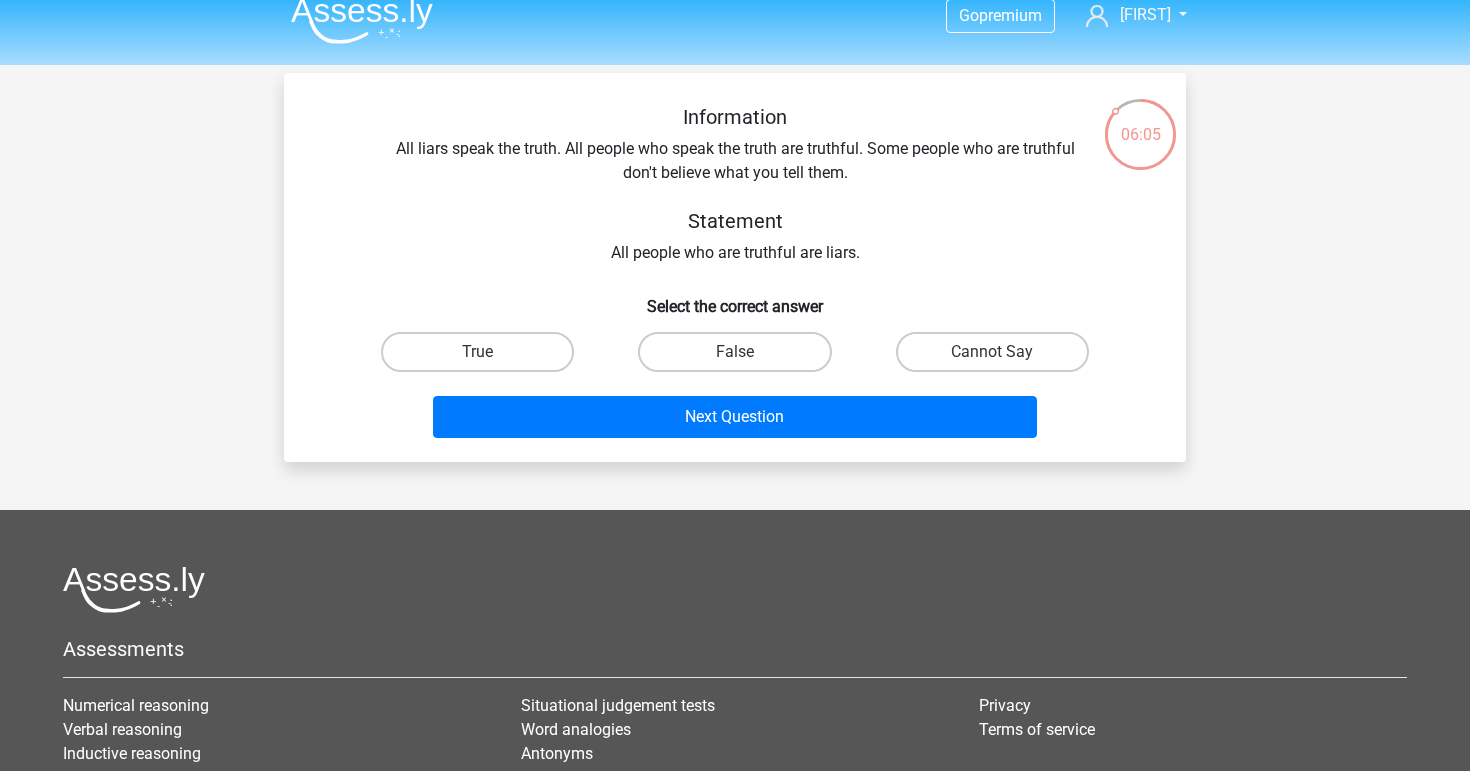 scroll, scrollTop: 0, scrollLeft: 0, axis: both 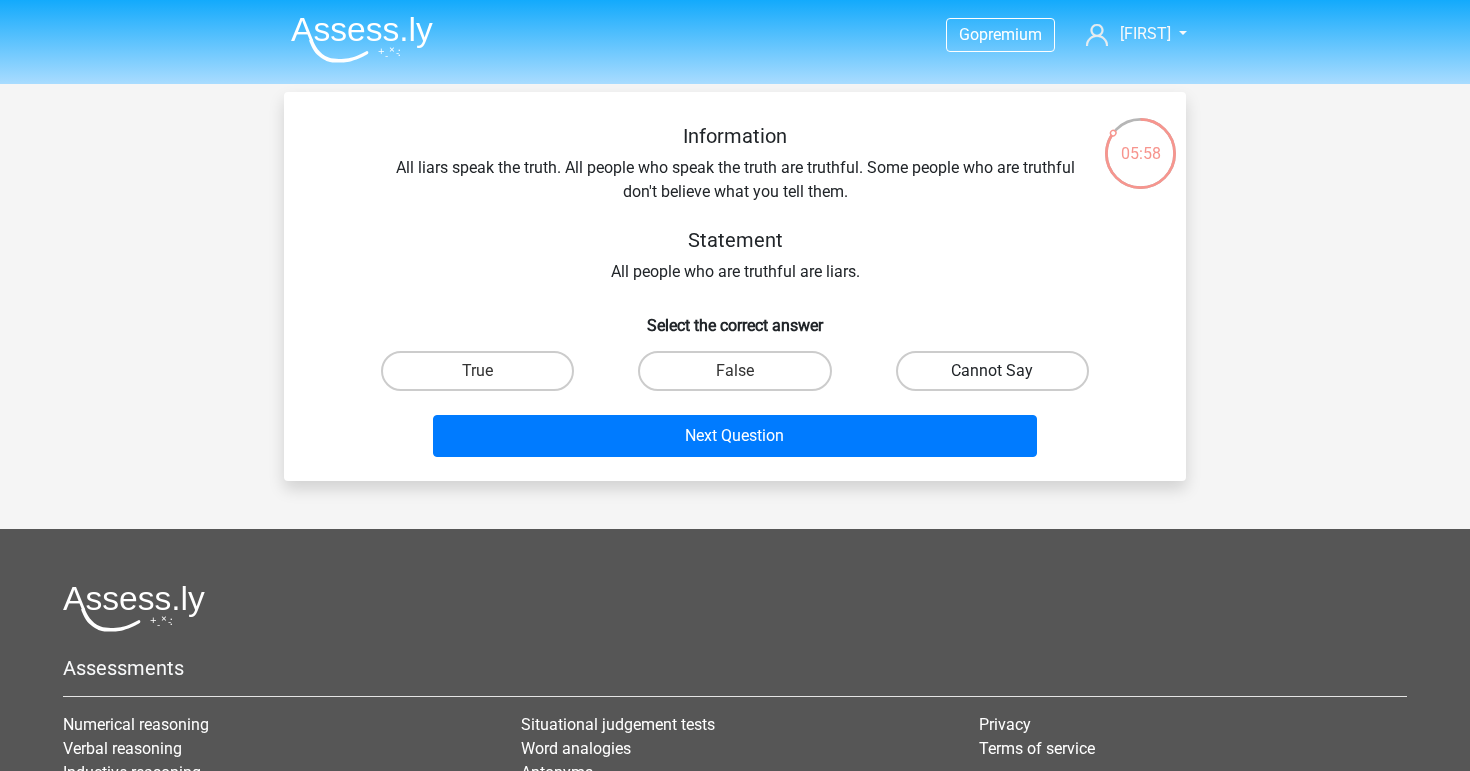 click on "Cannot Say" at bounding box center [992, 371] 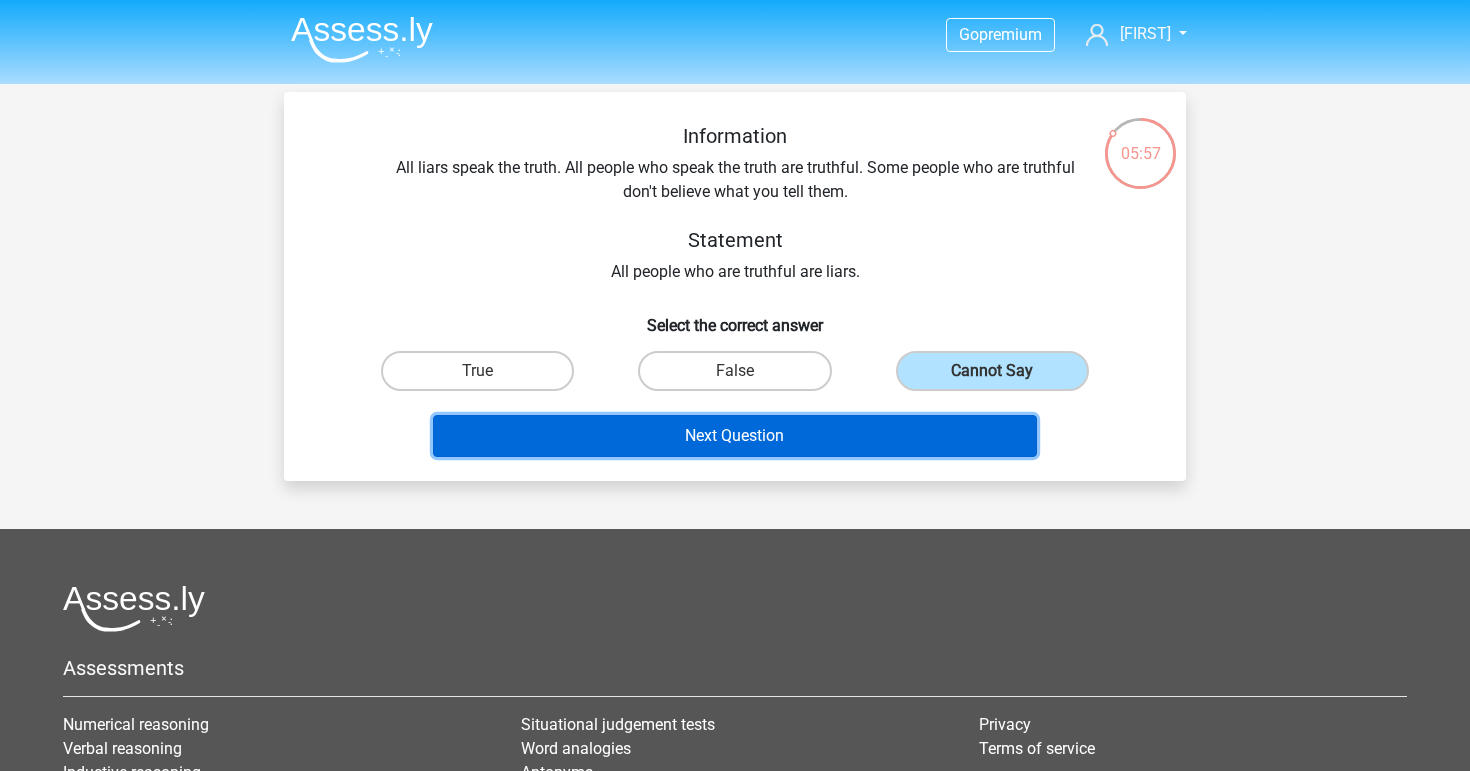 click on "Next Question" at bounding box center (735, 436) 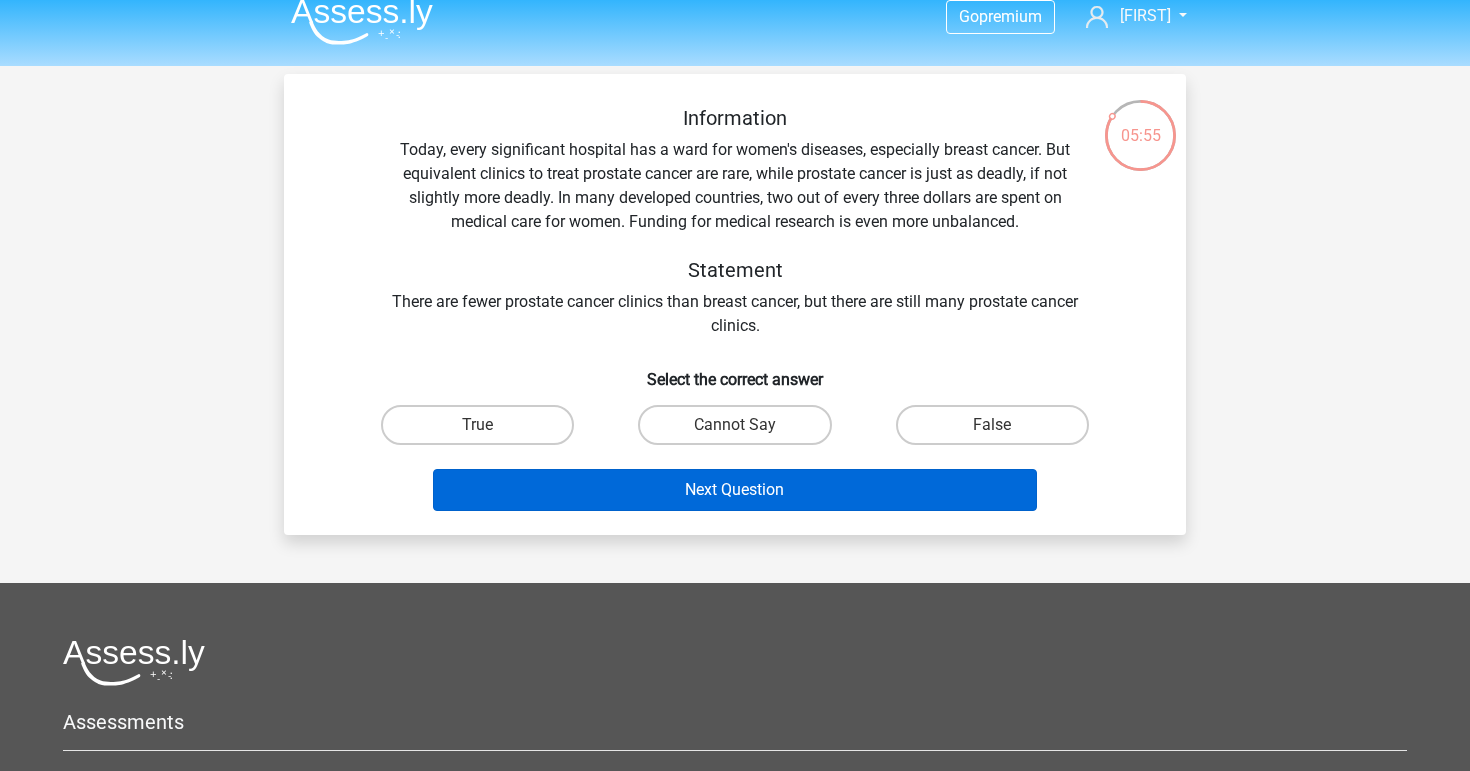 scroll, scrollTop: 0, scrollLeft: 0, axis: both 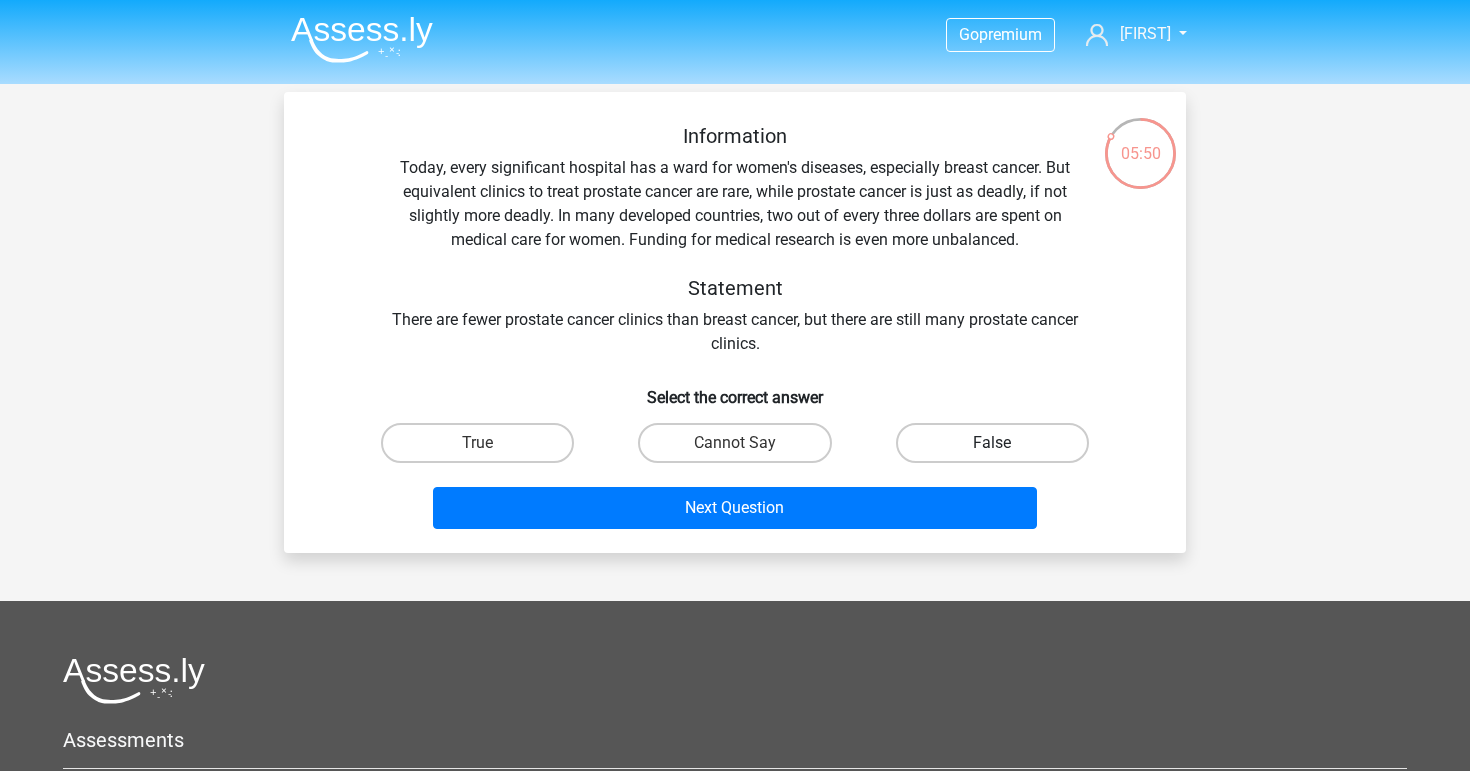 click on "False" at bounding box center [992, 443] 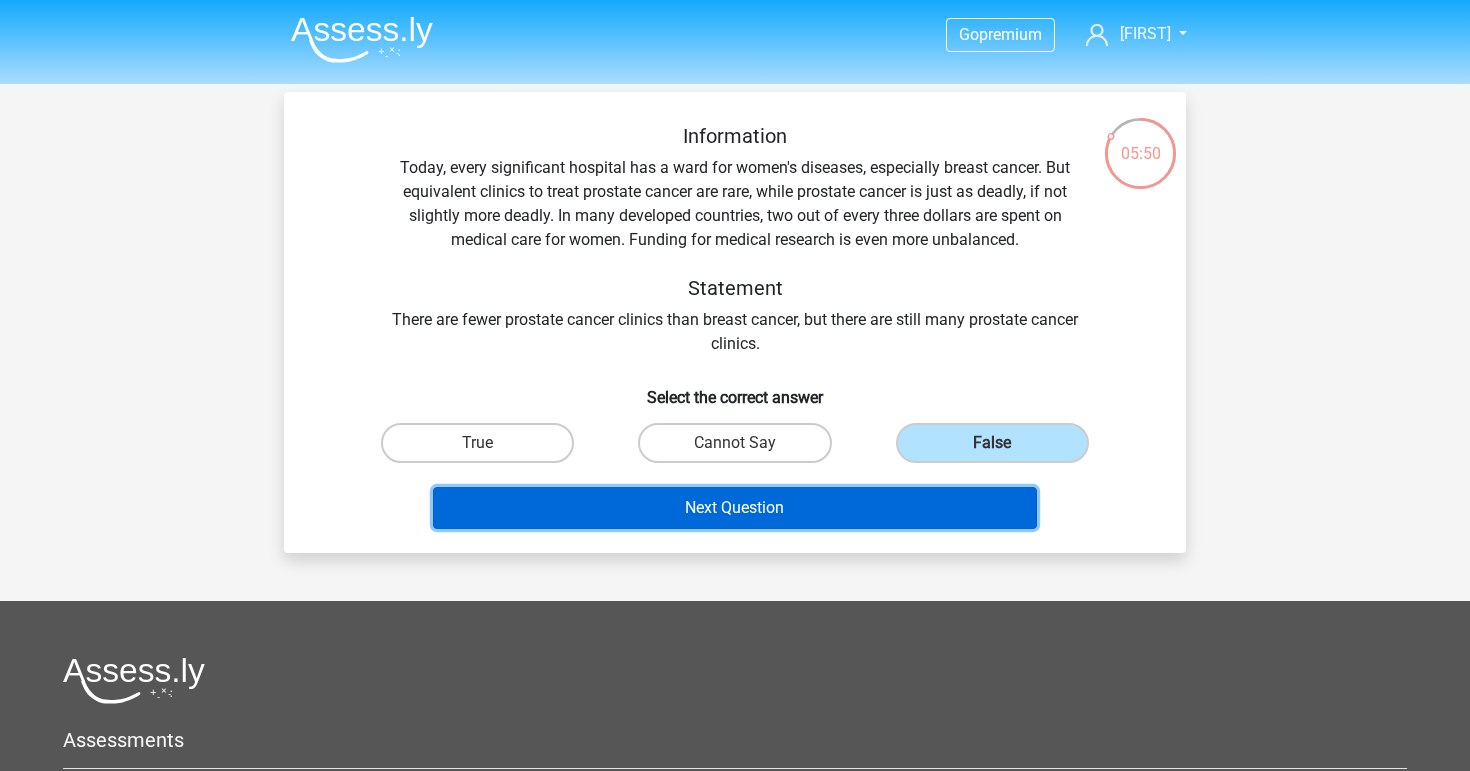 click on "Next Question" at bounding box center (735, 508) 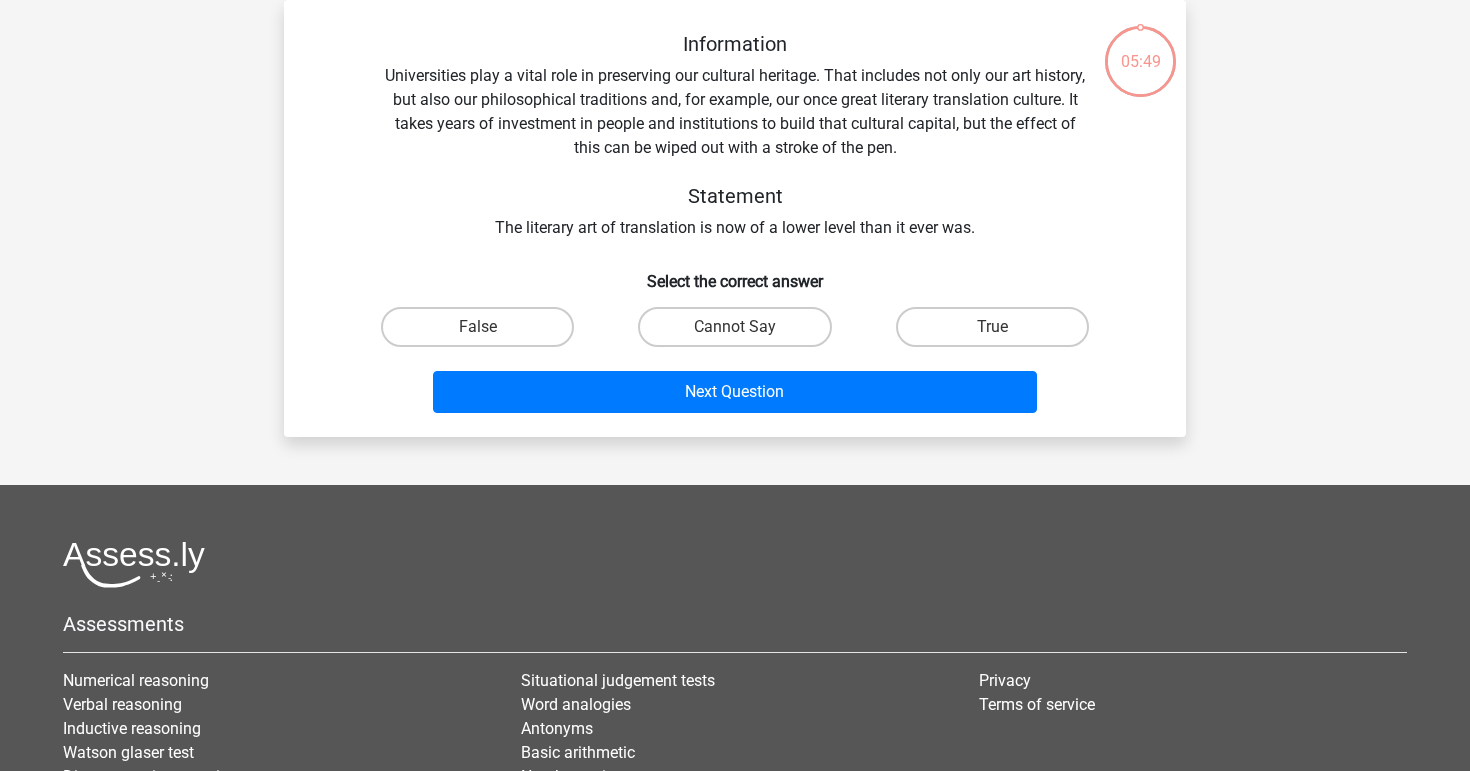 scroll, scrollTop: 0, scrollLeft: 0, axis: both 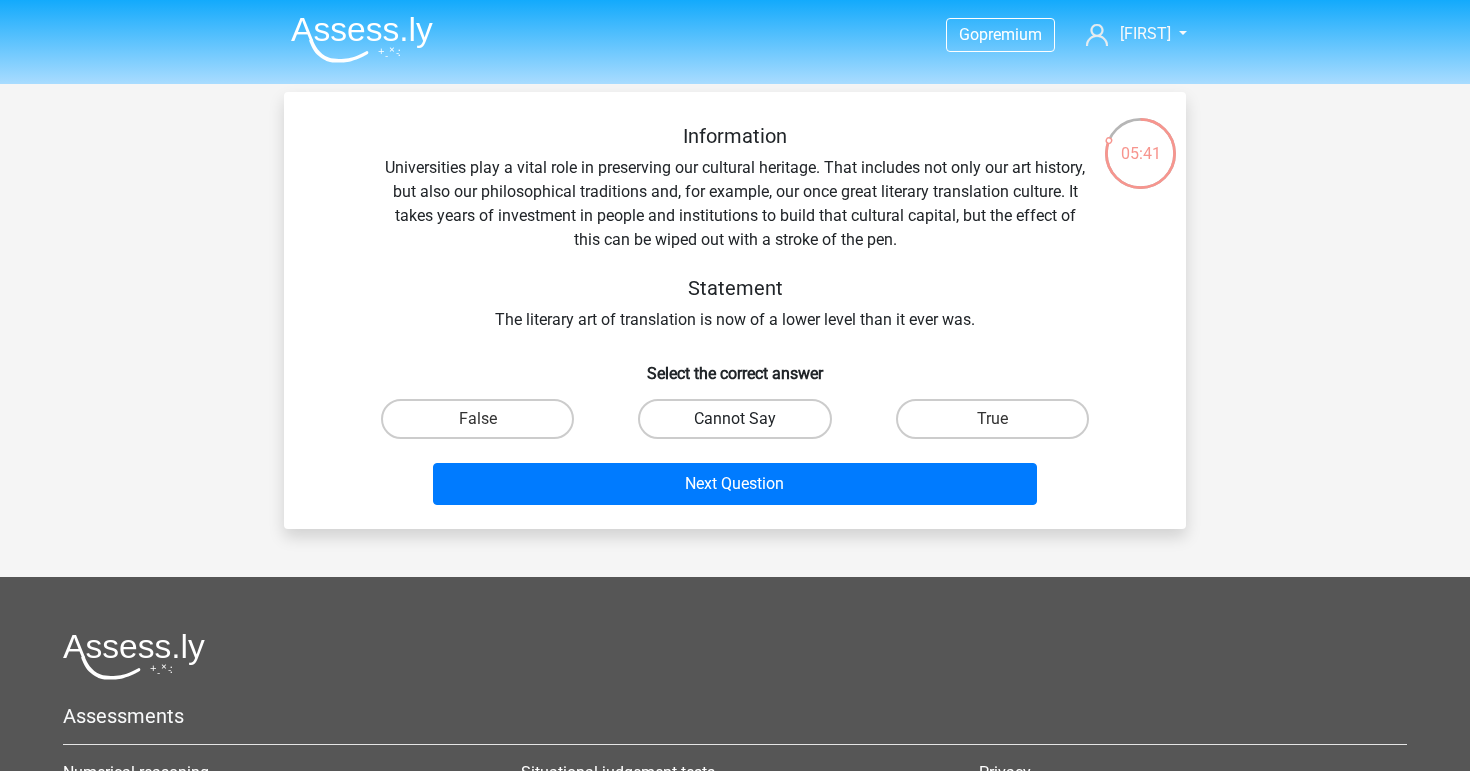click on "Cannot Say" at bounding box center [734, 419] 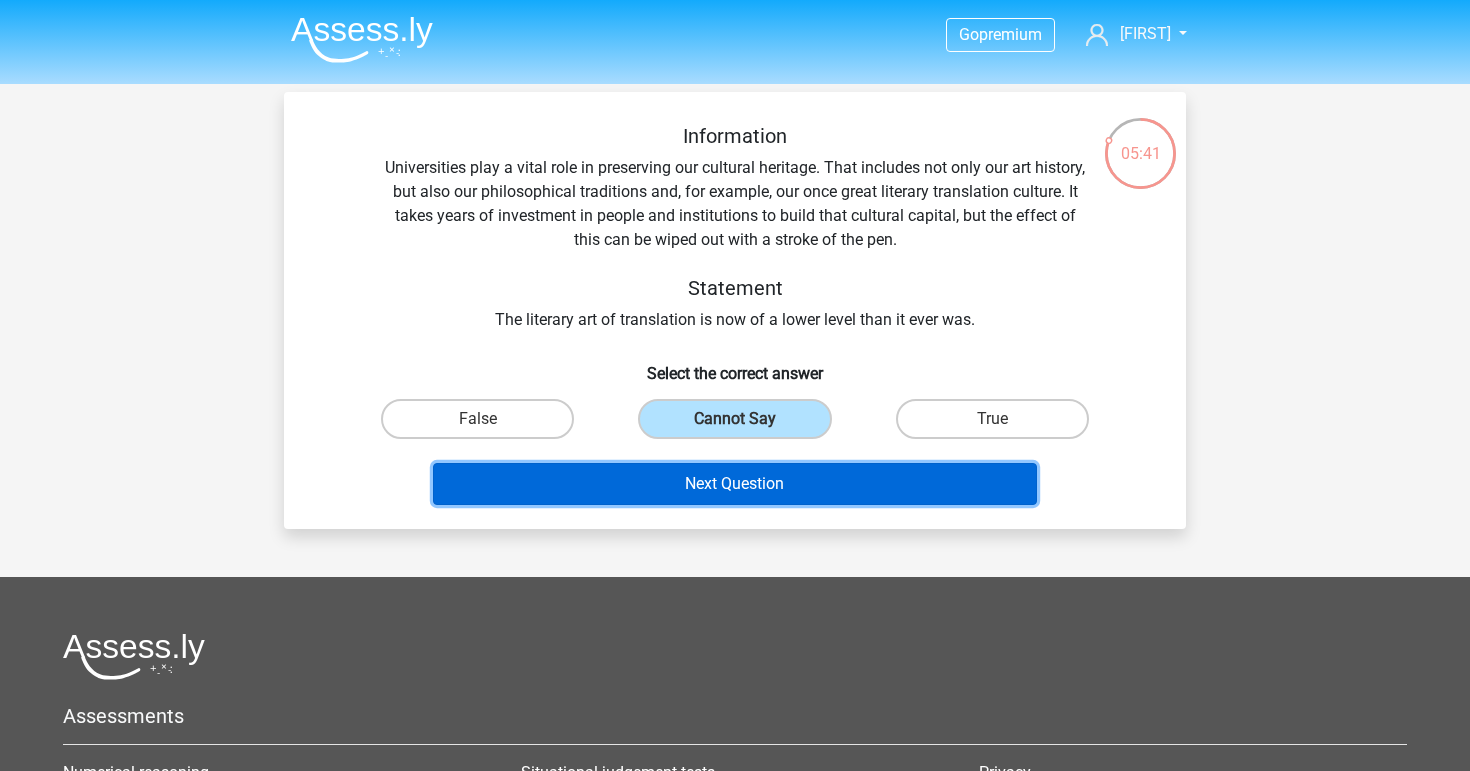 click on "Next Question" at bounding box center [735, 484] 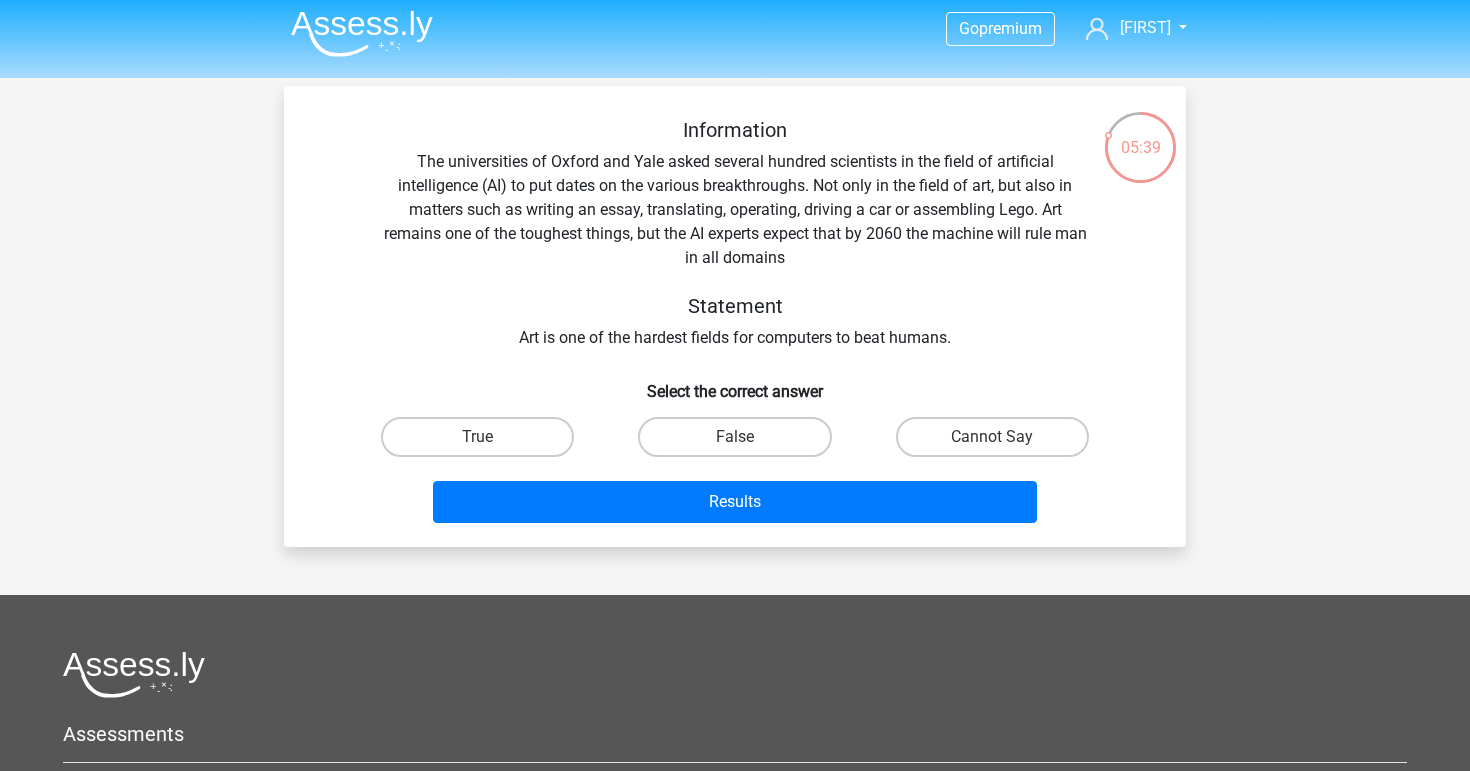 scroll, scrollTop: 5, scrollLeft: 0, axis: vertical 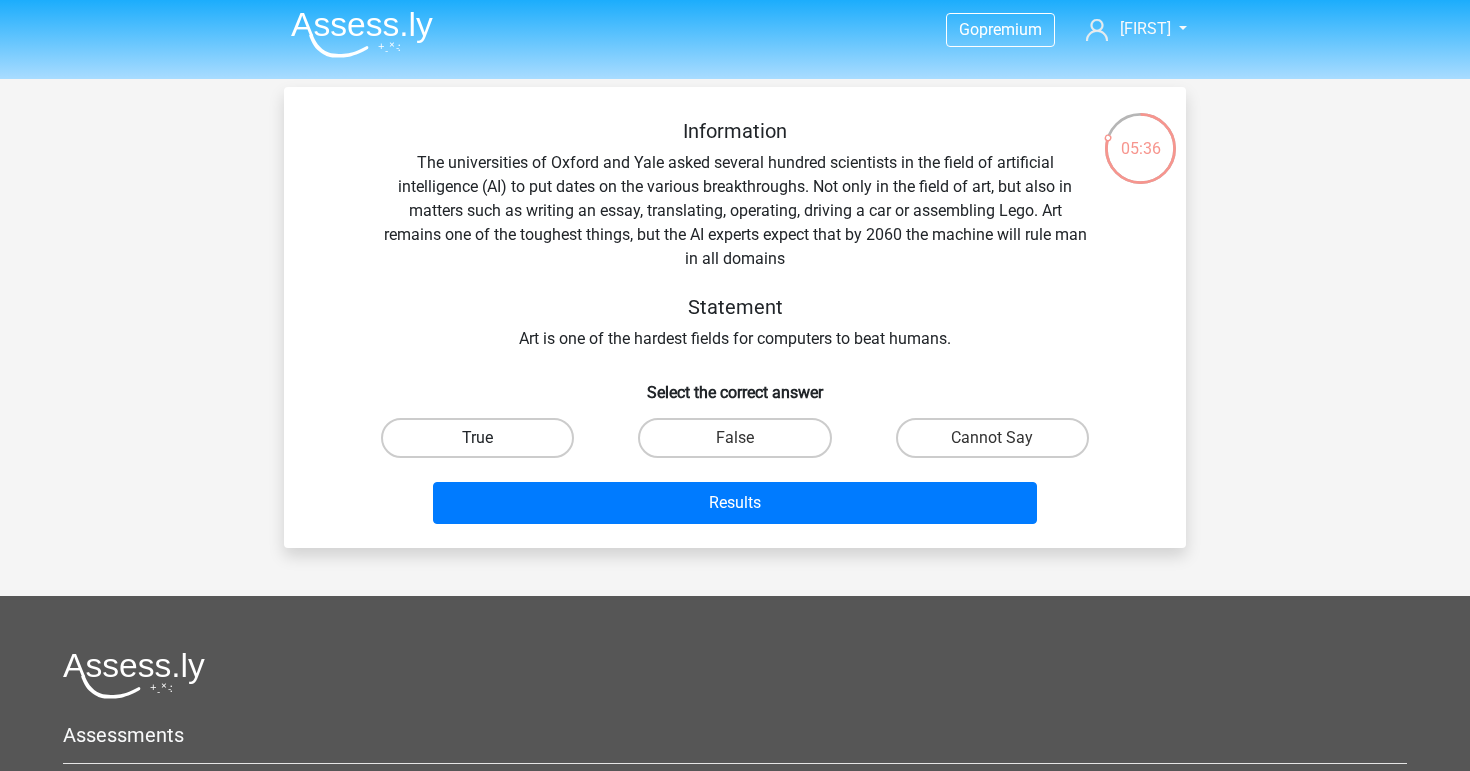 click on "True" at bounding box center [477, 438] 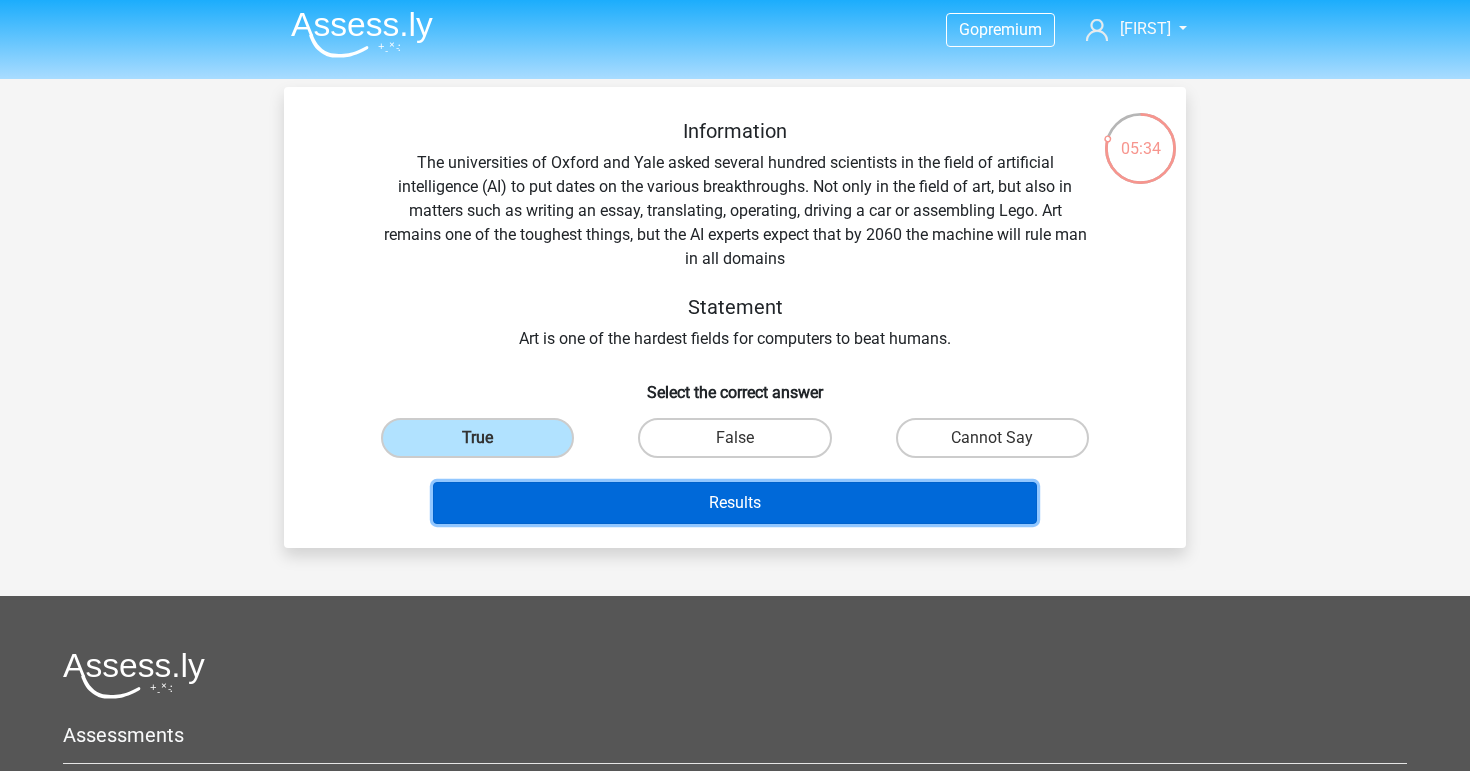 click on "Results" at bounding box center (735, 503) 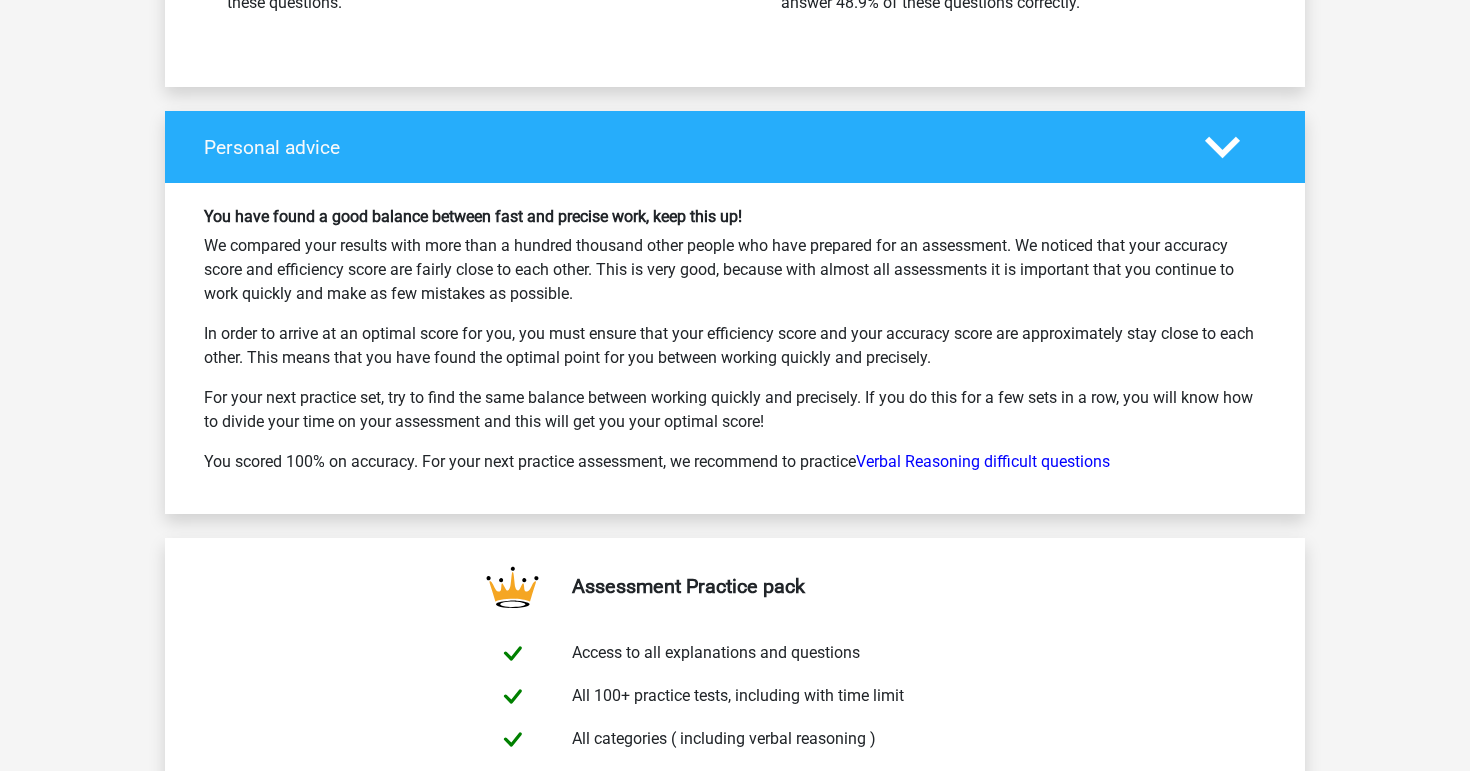 scroll, scrollTop: 3089, scrollLeft: 0, axis: vertical 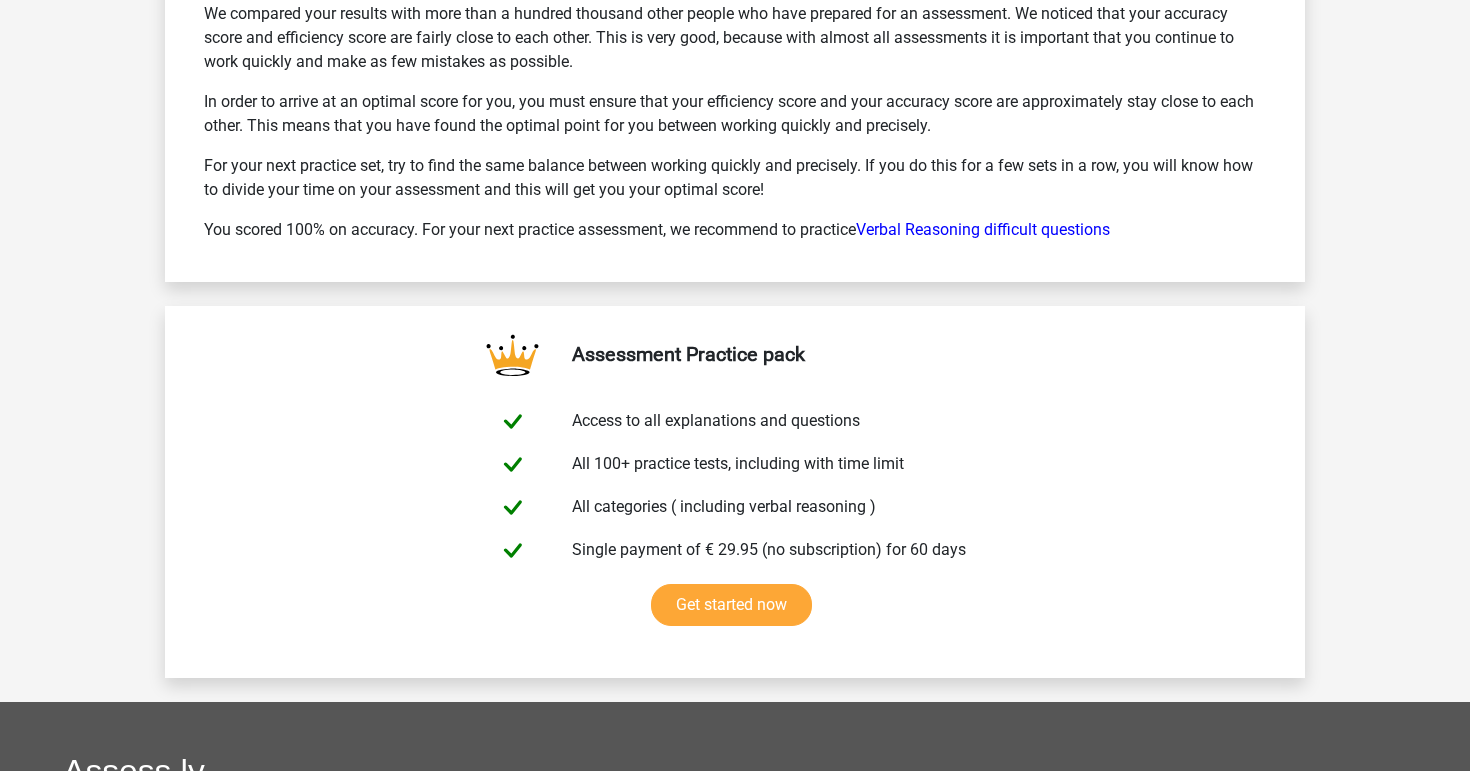 click on "You have found a good balance between fast and precise work, keep this up!
We compared your results with more than a hundred thousand other people who have prepared for an assessment. We noticed that your accuracy score and efficiency score are fairly close to each other. This is very good, because with almost all assessments it is important that you continue to work quickly and make as few mistakes as possible.
In order to arrive at an optimal score for you, you must ensure that your efficiency score and your accuracy score are approximately stay close to each other. This means that you have found the optimal point for you between working quickly and precisely.
For your next practice set, try to find the same balance between working quickly and precisely. If you do this for a few sets in a row, you will know how to divide your time on your assessment and this will get you your optimal score!" at bounding box center [735, 116] 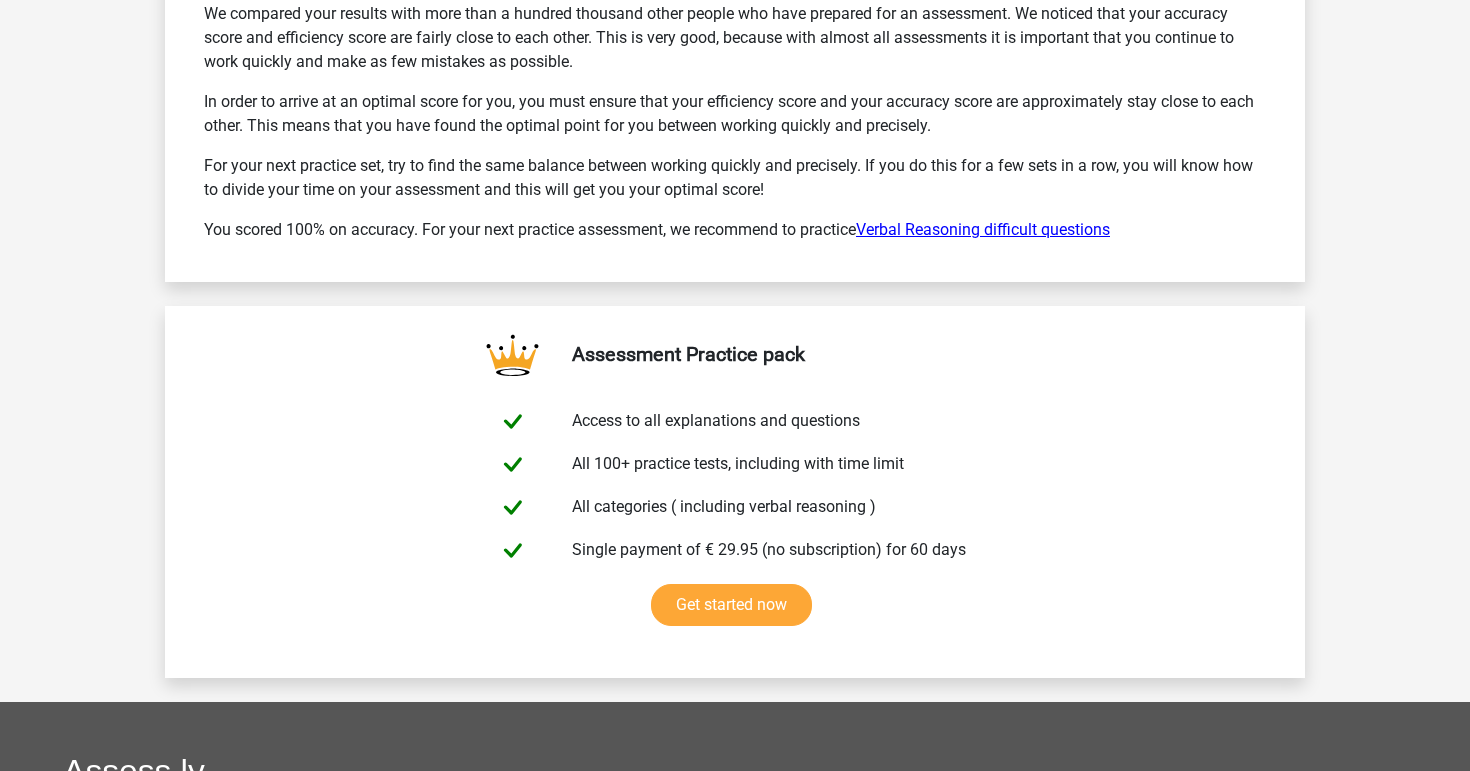 click on "Verbal Reasoning difficult questions" at bounding box center (983, 229) 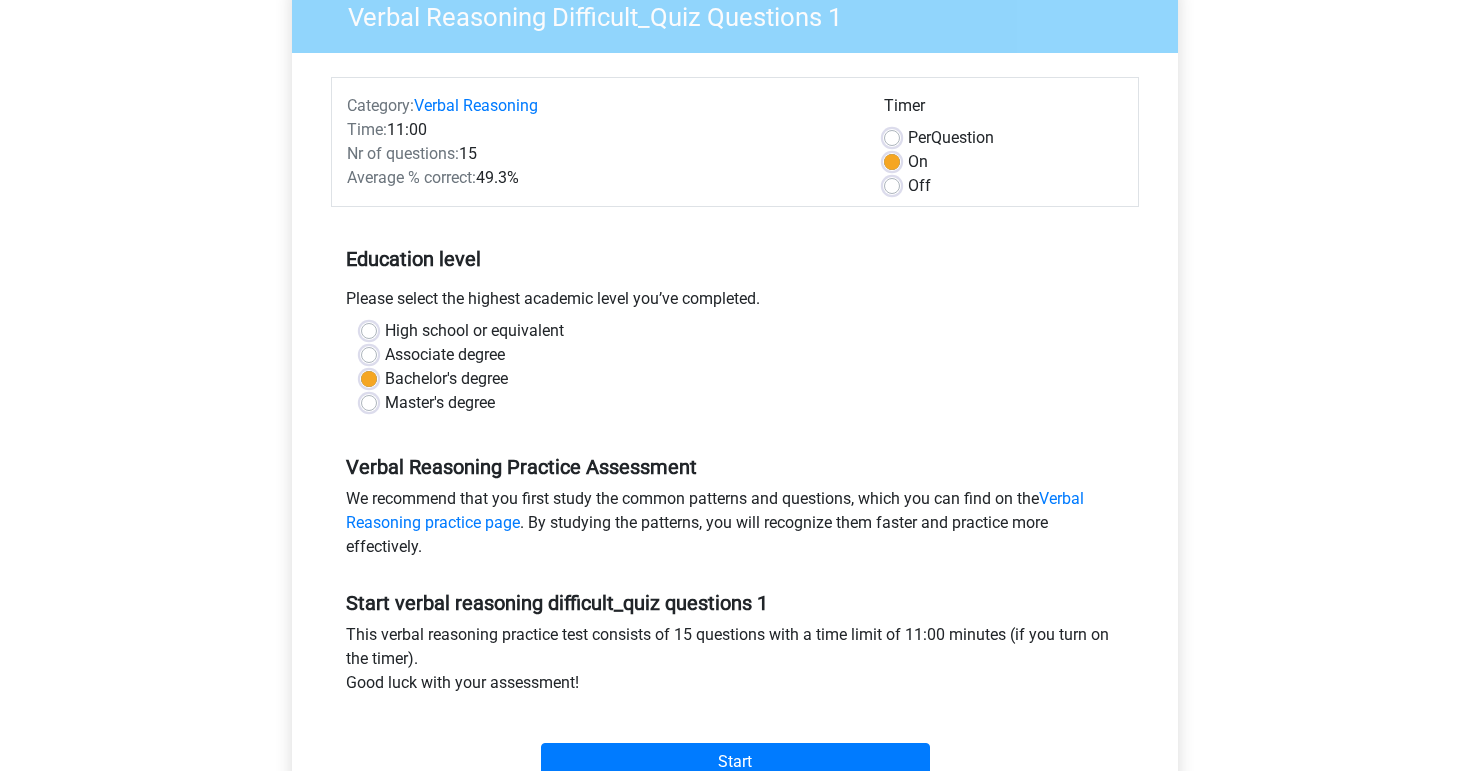 scroll, scrollTop: 344, scrollLeft: 0, axis: vertical 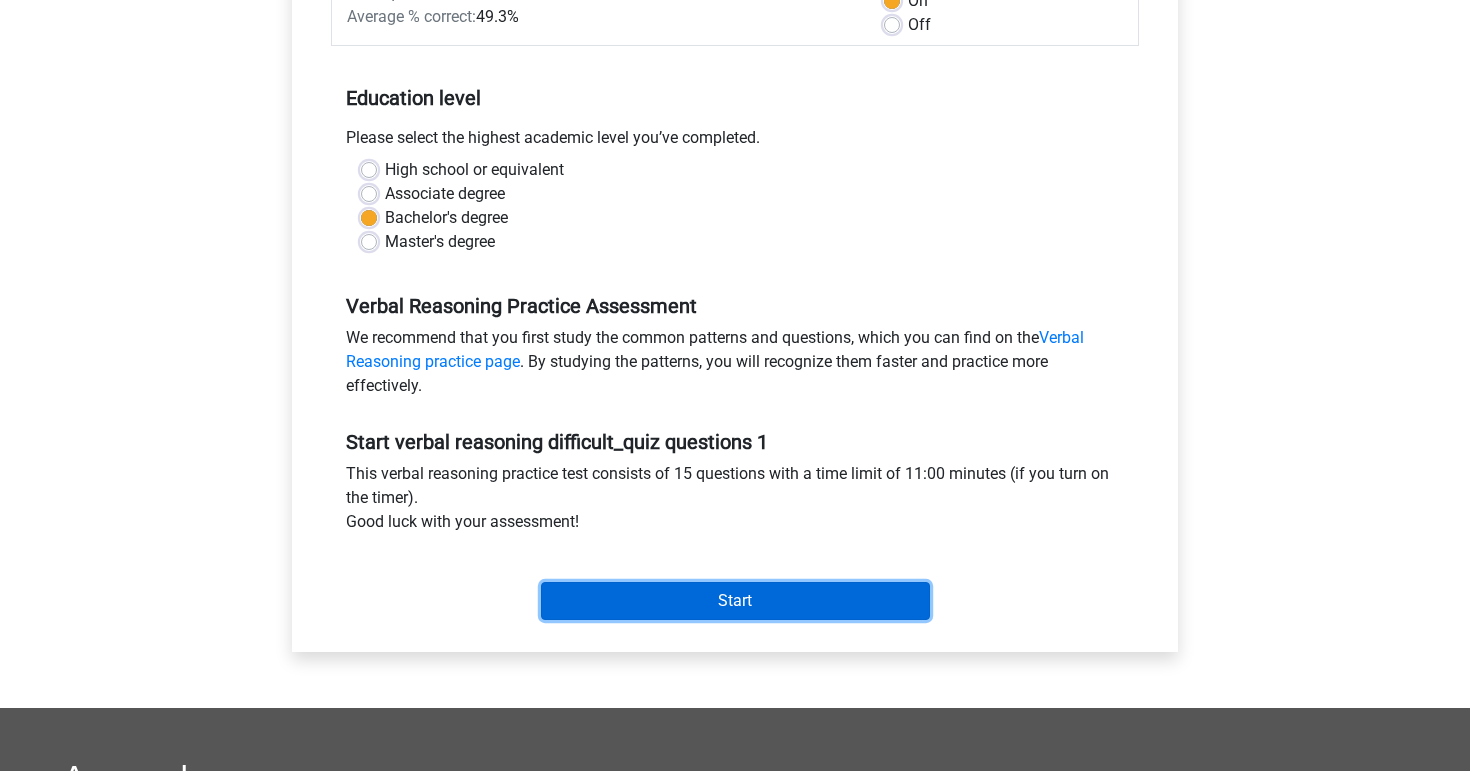 click on "Start" at bounding box center (735, 601) 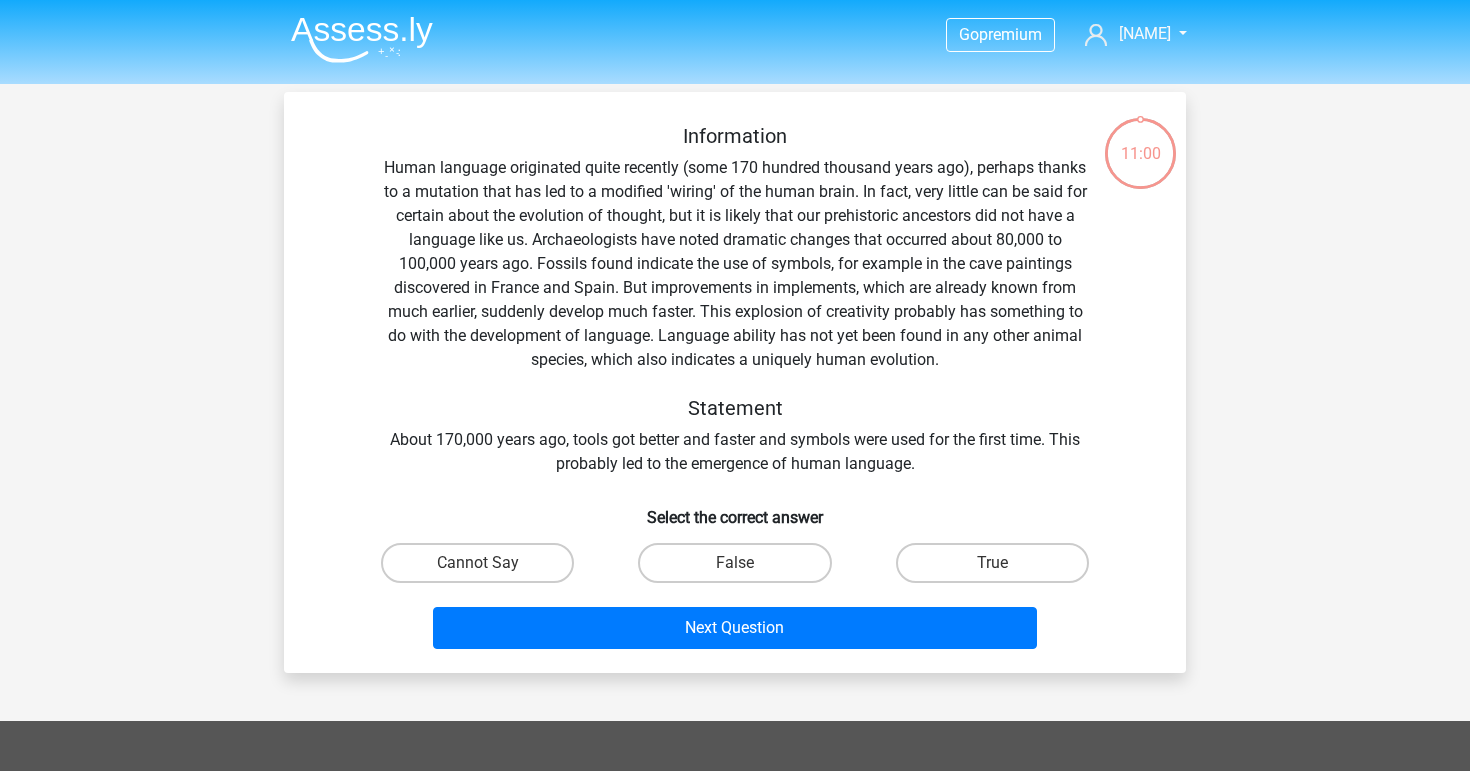 scroll, scrollTop: 0, scrollLeft: 0, axis: both 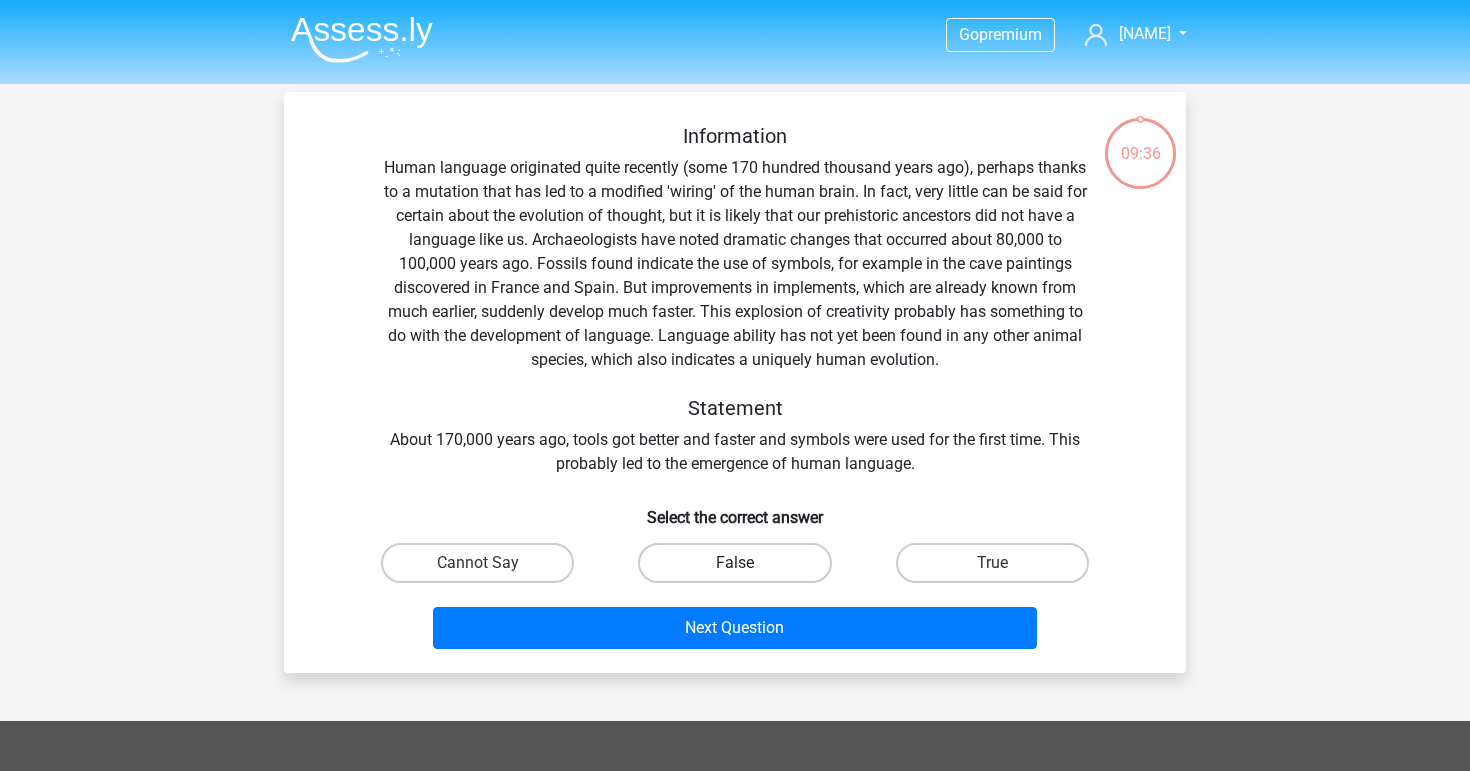 click on "False" at bounding box center (734, 563) 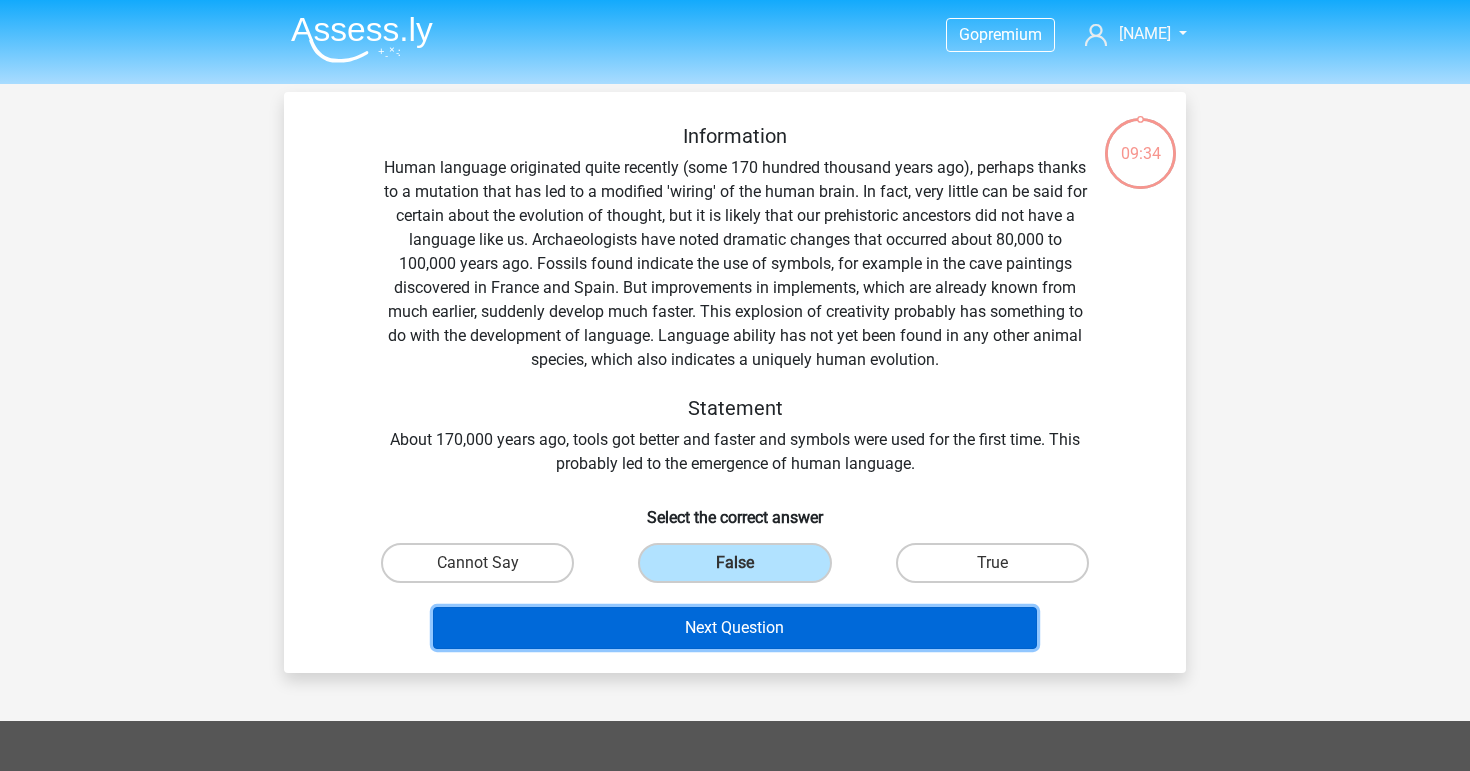 click on "Next Question" at bounding box center (735, 628) 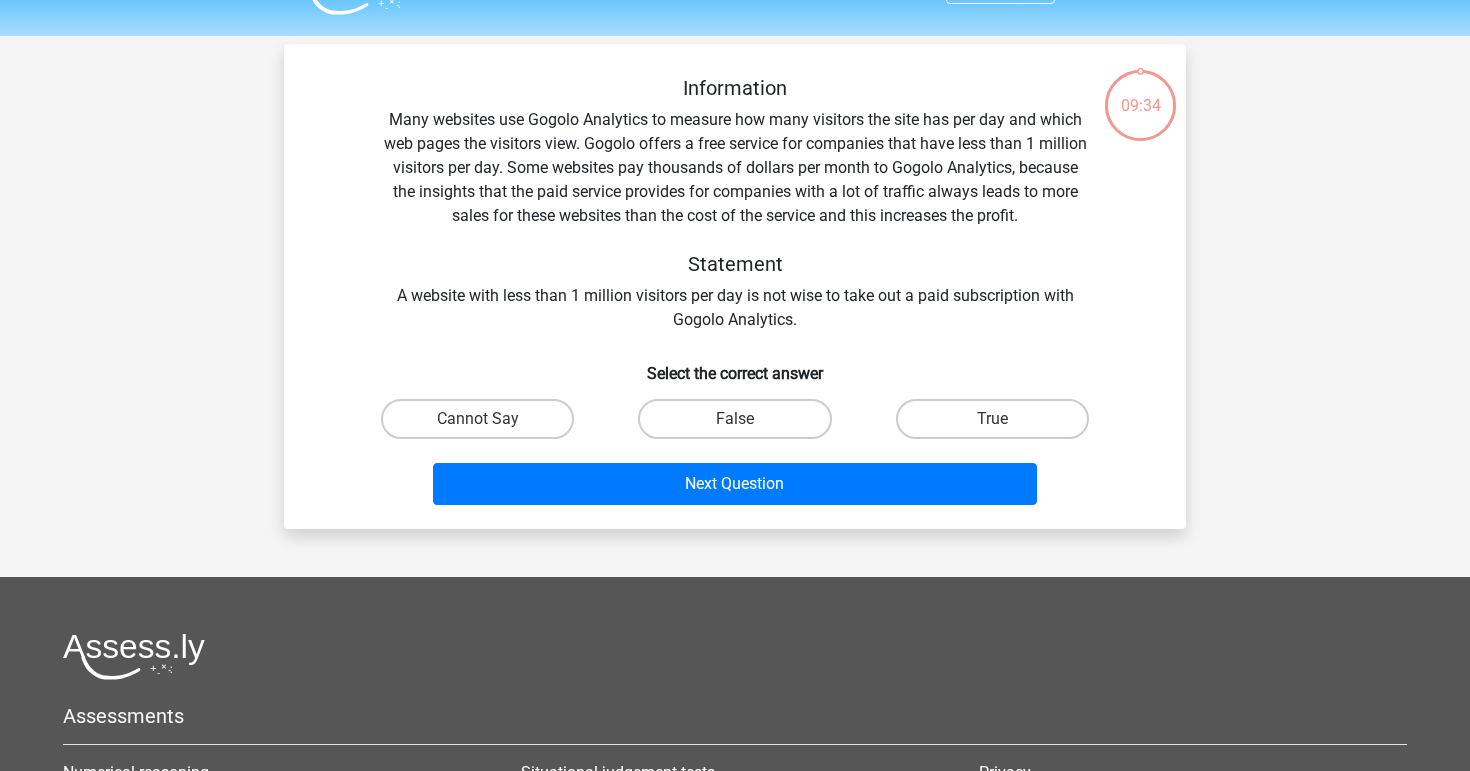 scroll, scrollTop: 92, scrollLeft: 0, axis: vertical 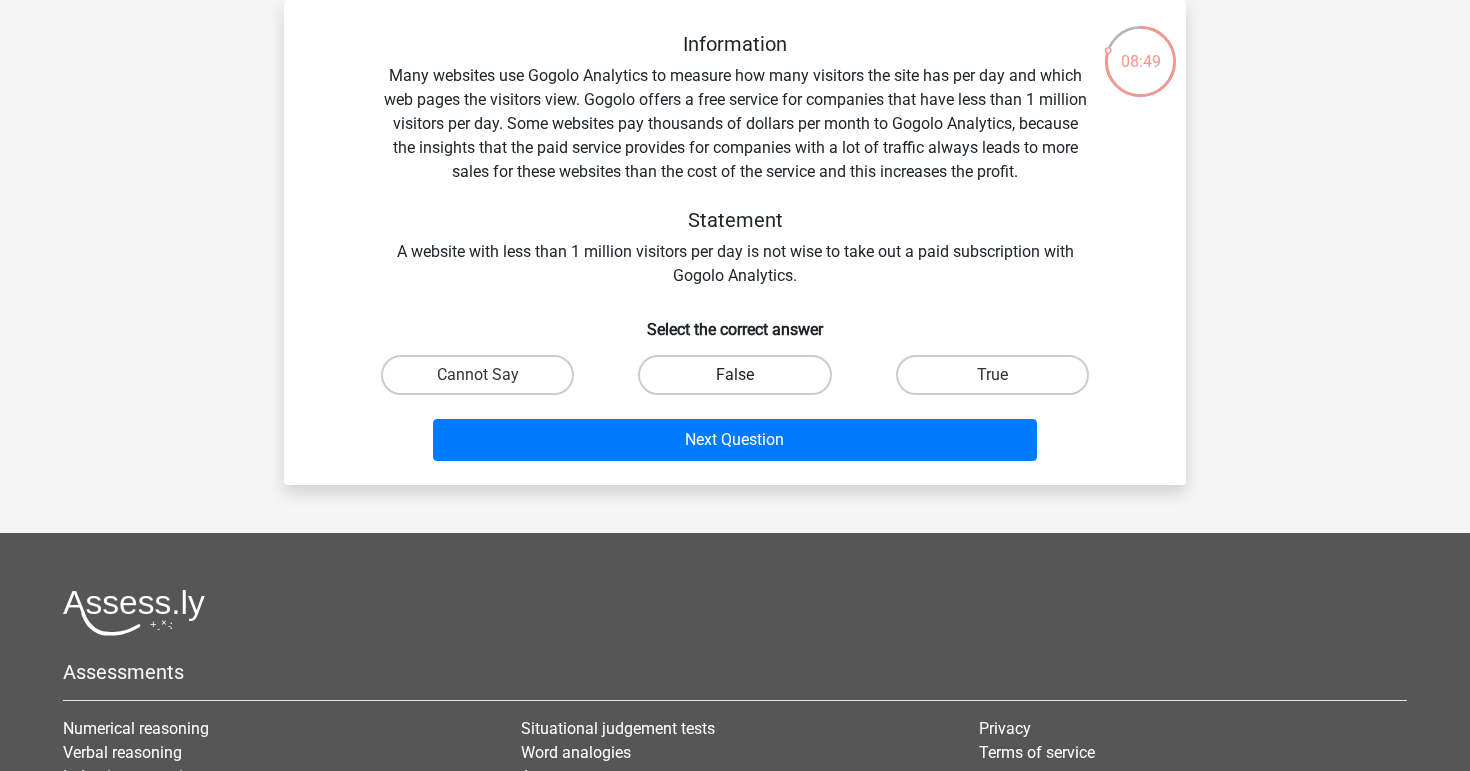 click on "False" at bounding box center [734, 375] 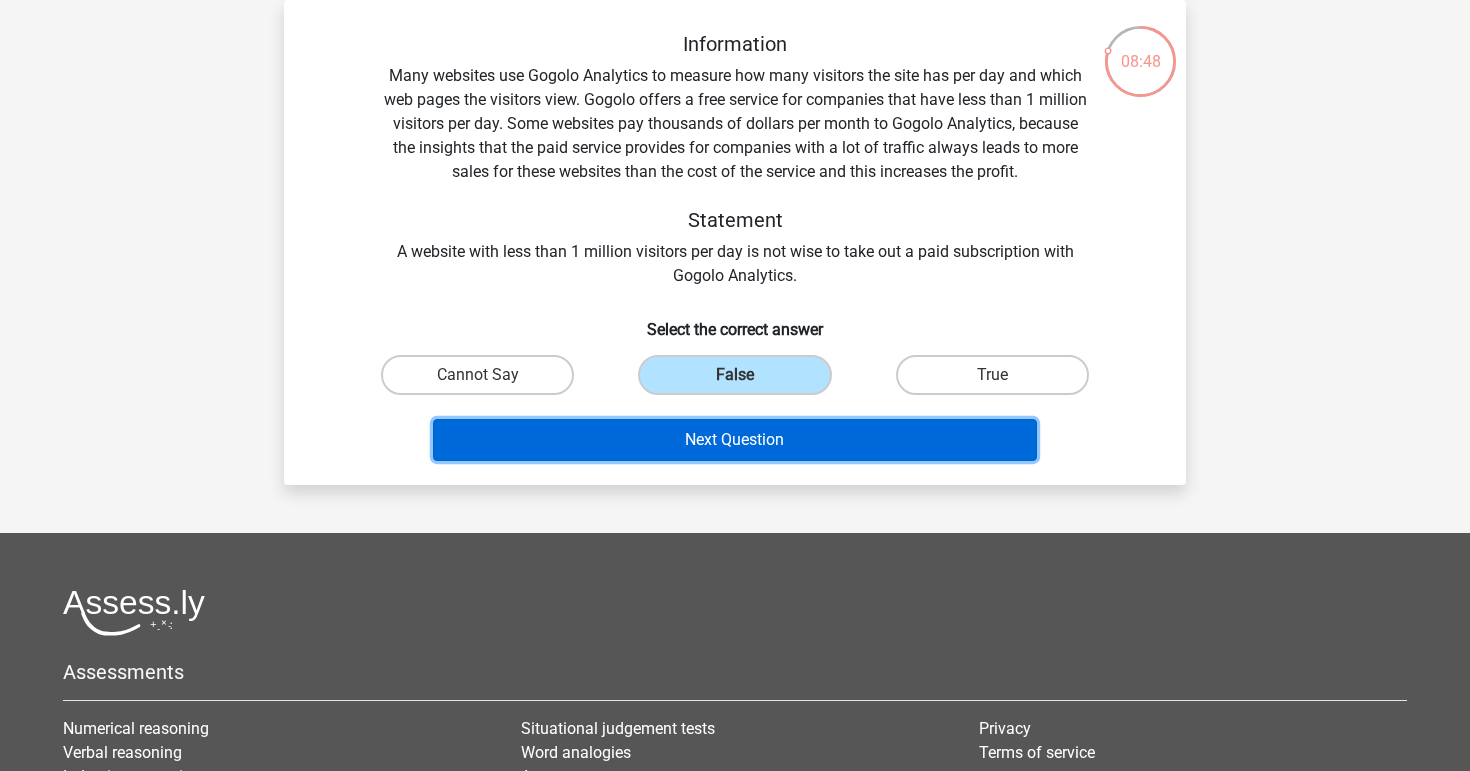 click on "Next Question" at bounding box center (735, 440) 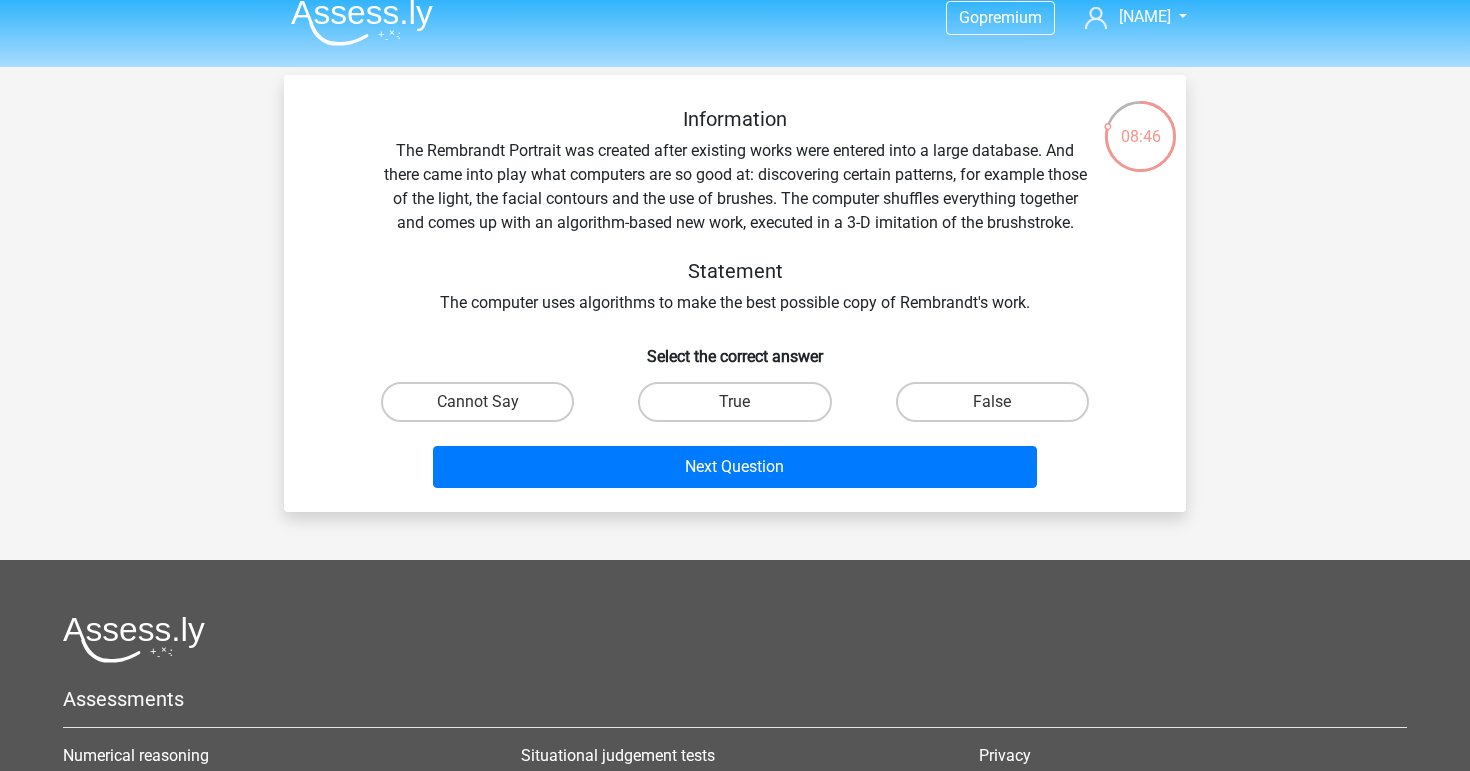 scroll, scrollTop: 9, scrollLeft: 0, axis: vertical 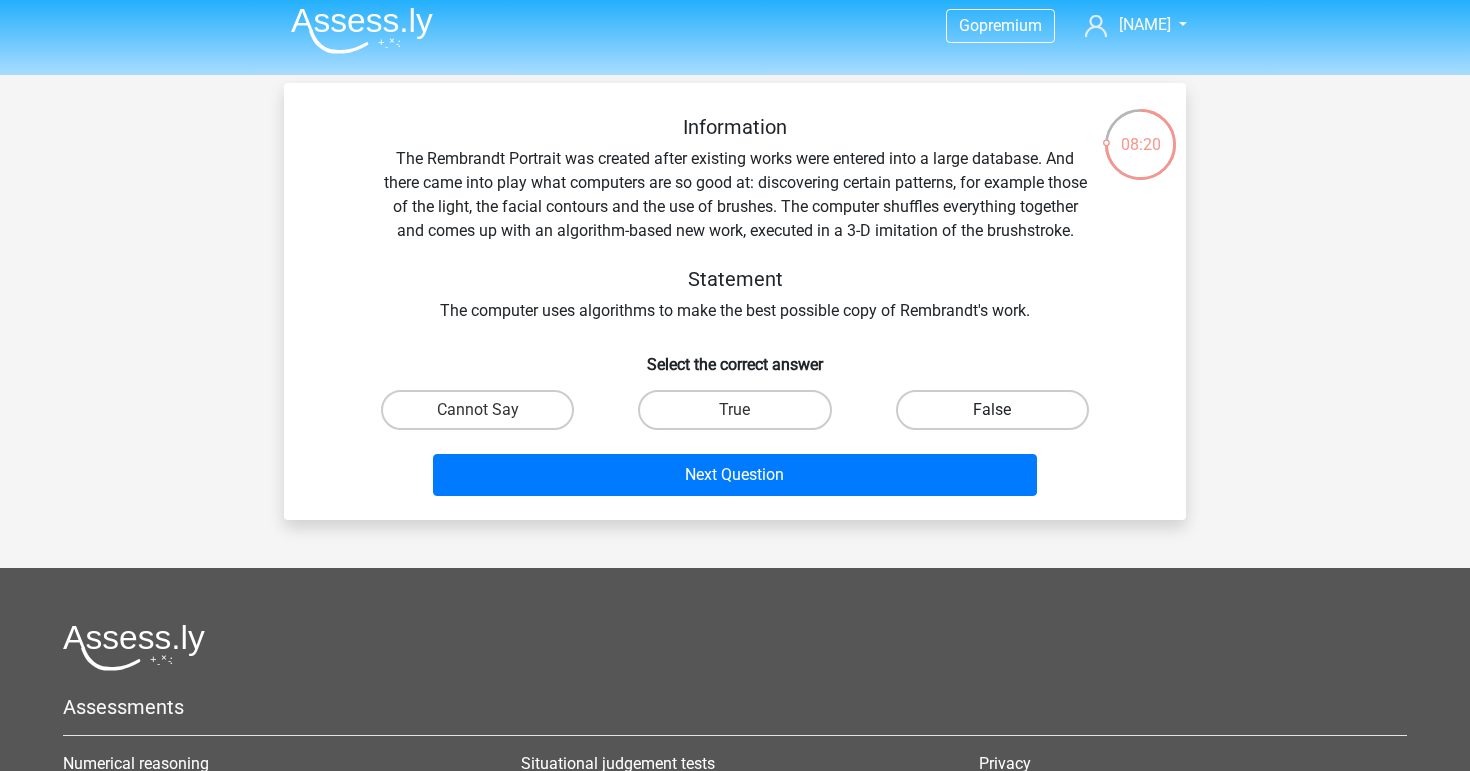 click on "False" at bounding box center (992, 410) 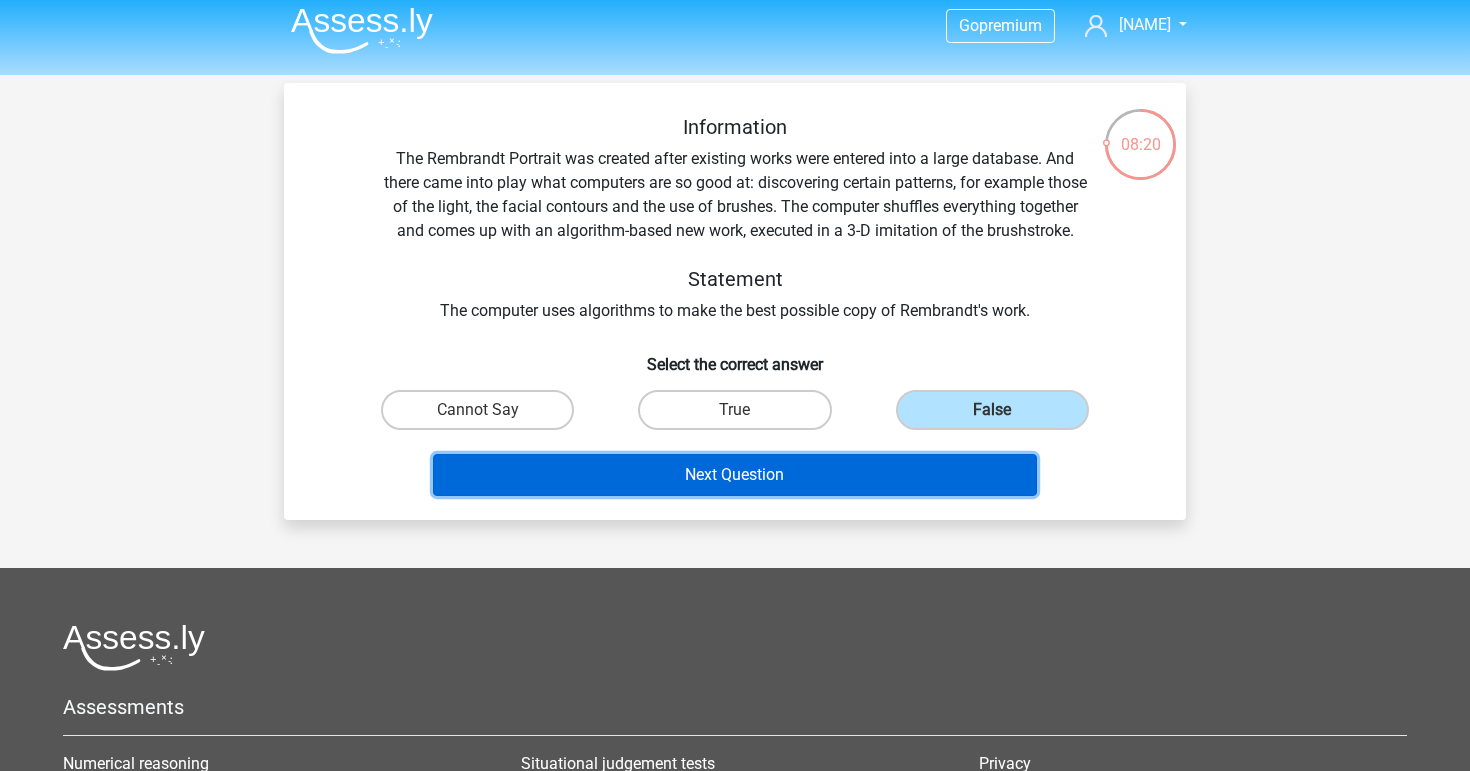 click on "Next Question" at bounding box center (735, 475) 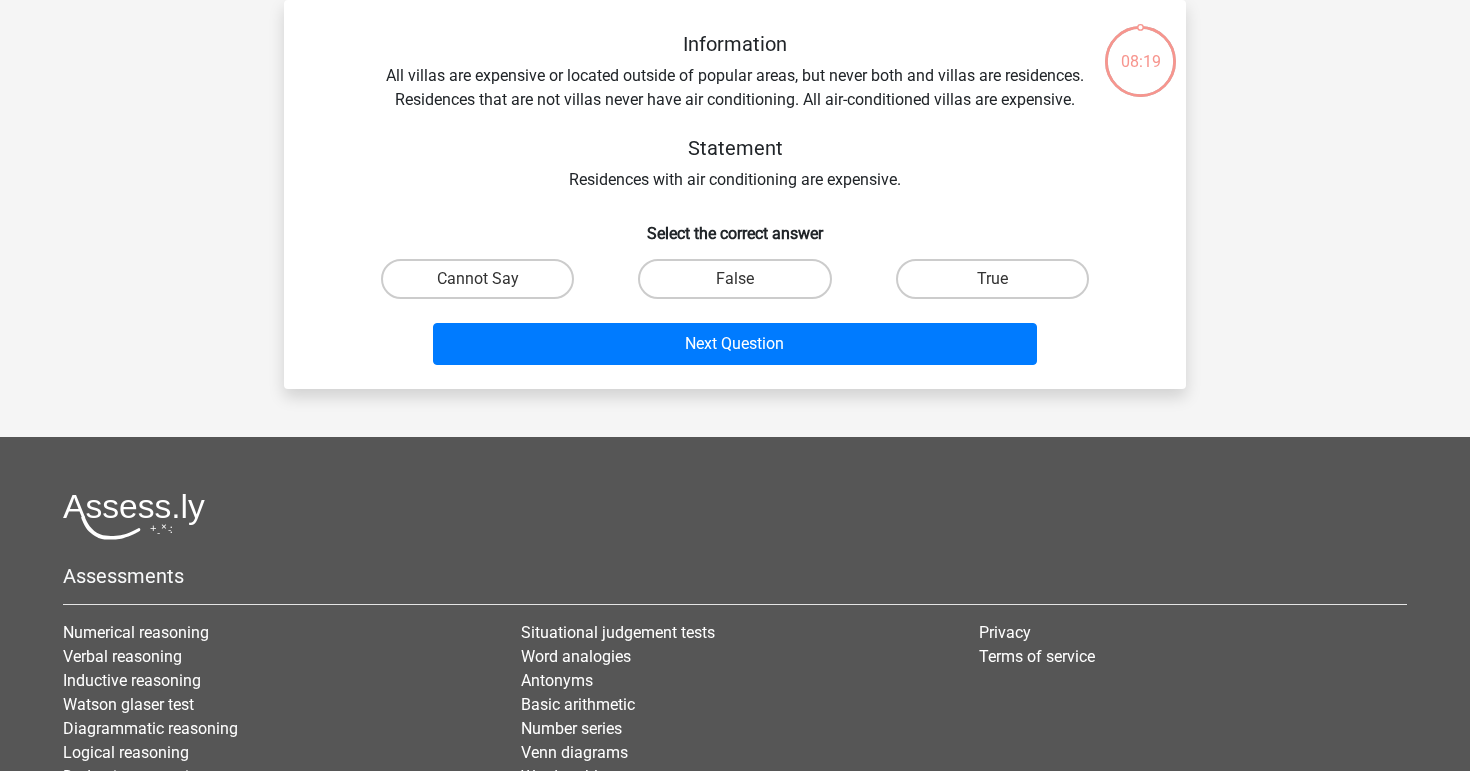 scroll, scrollTop: 0, scrollLeft: 0, axis: both 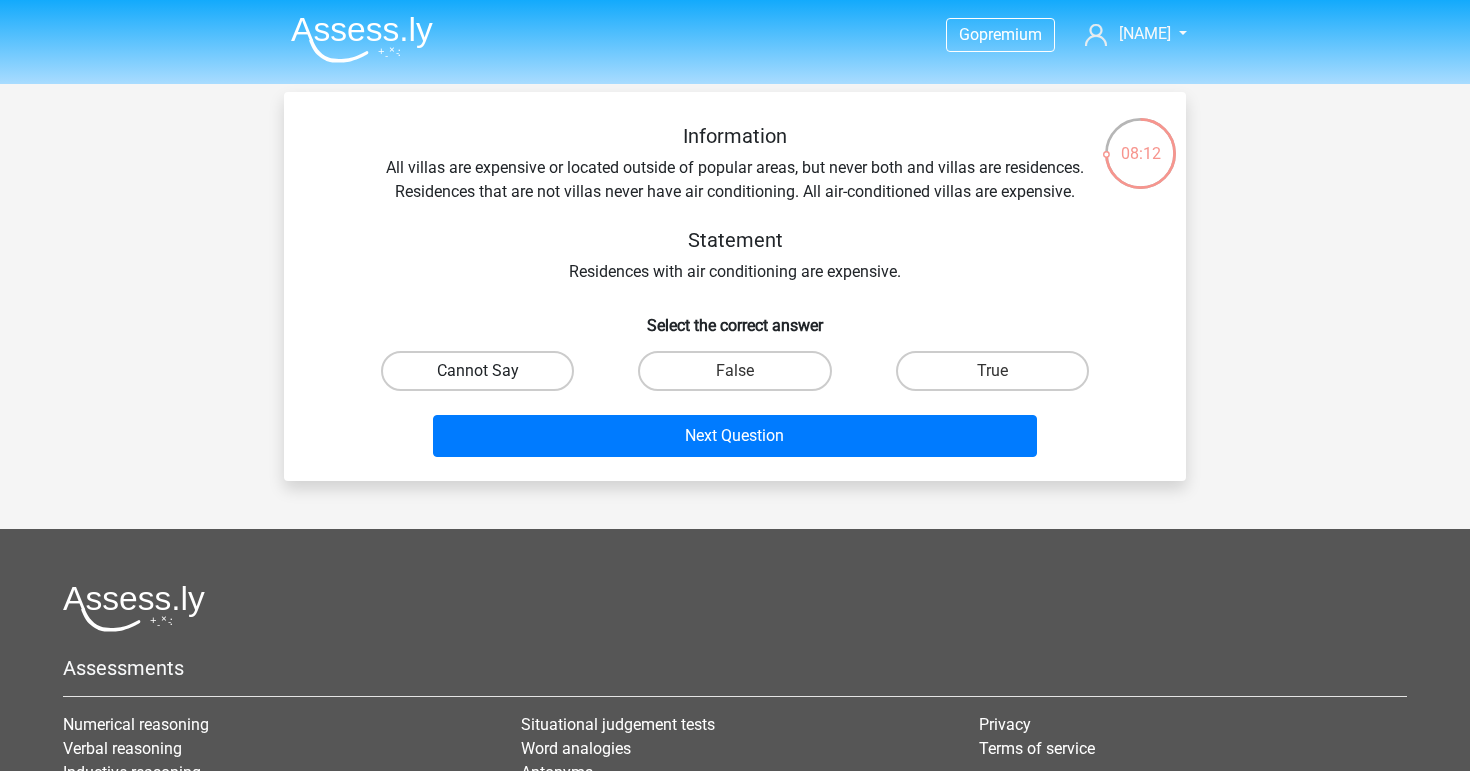 click on "Cannot Say" at bounding box center (477, 371) 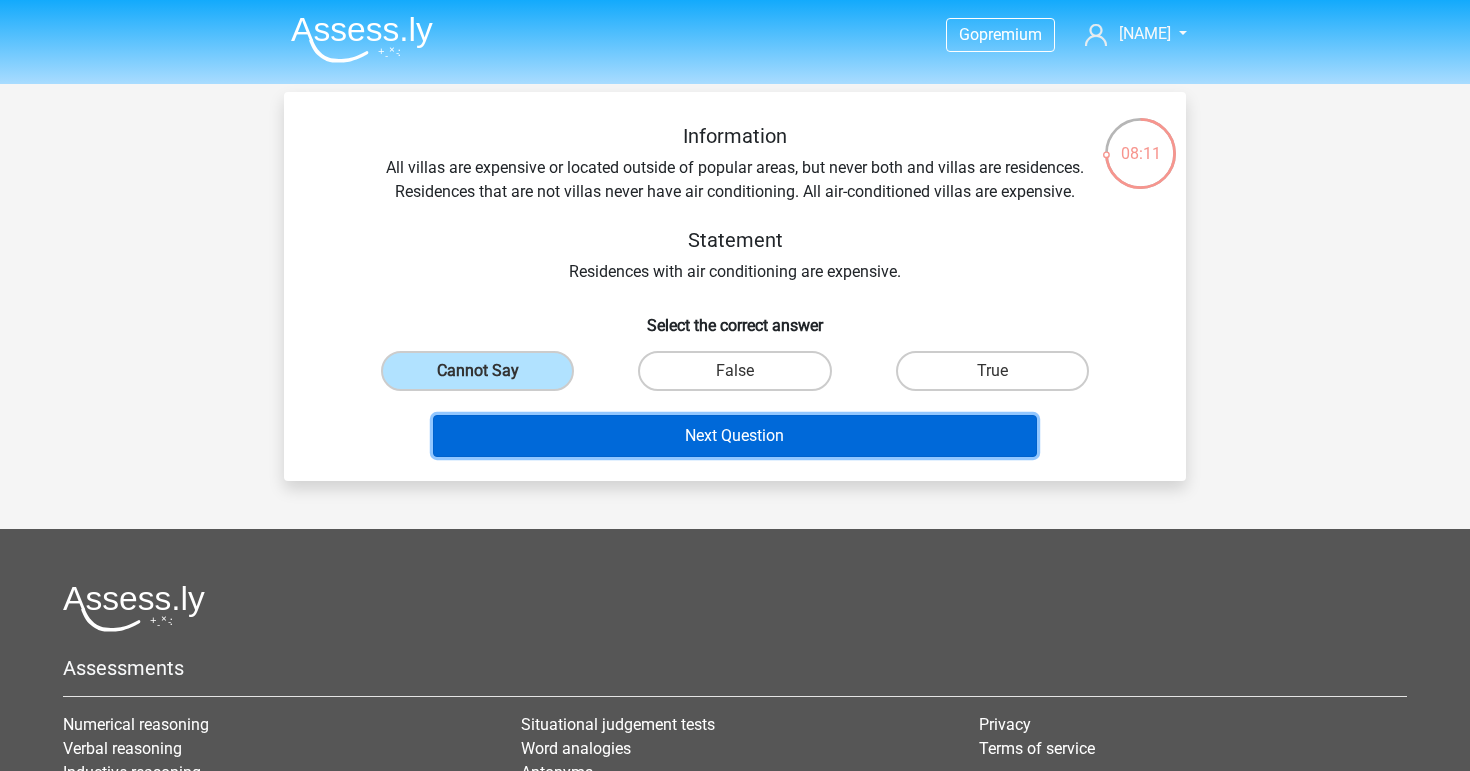 click on "Next Question" at bounding box center [735, 436] 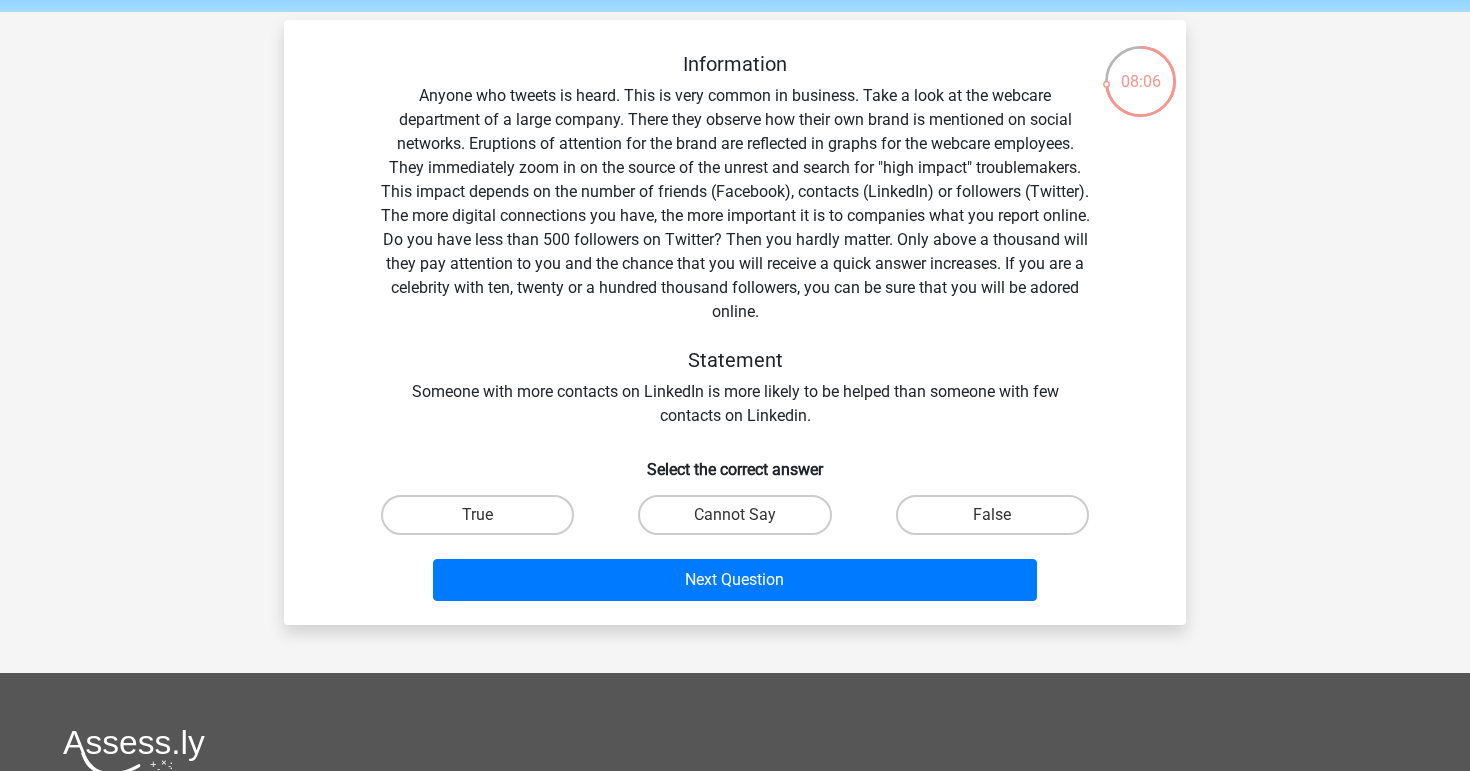 scroll, scrollTop: 70, scrollLeft: 0, axis: vertical 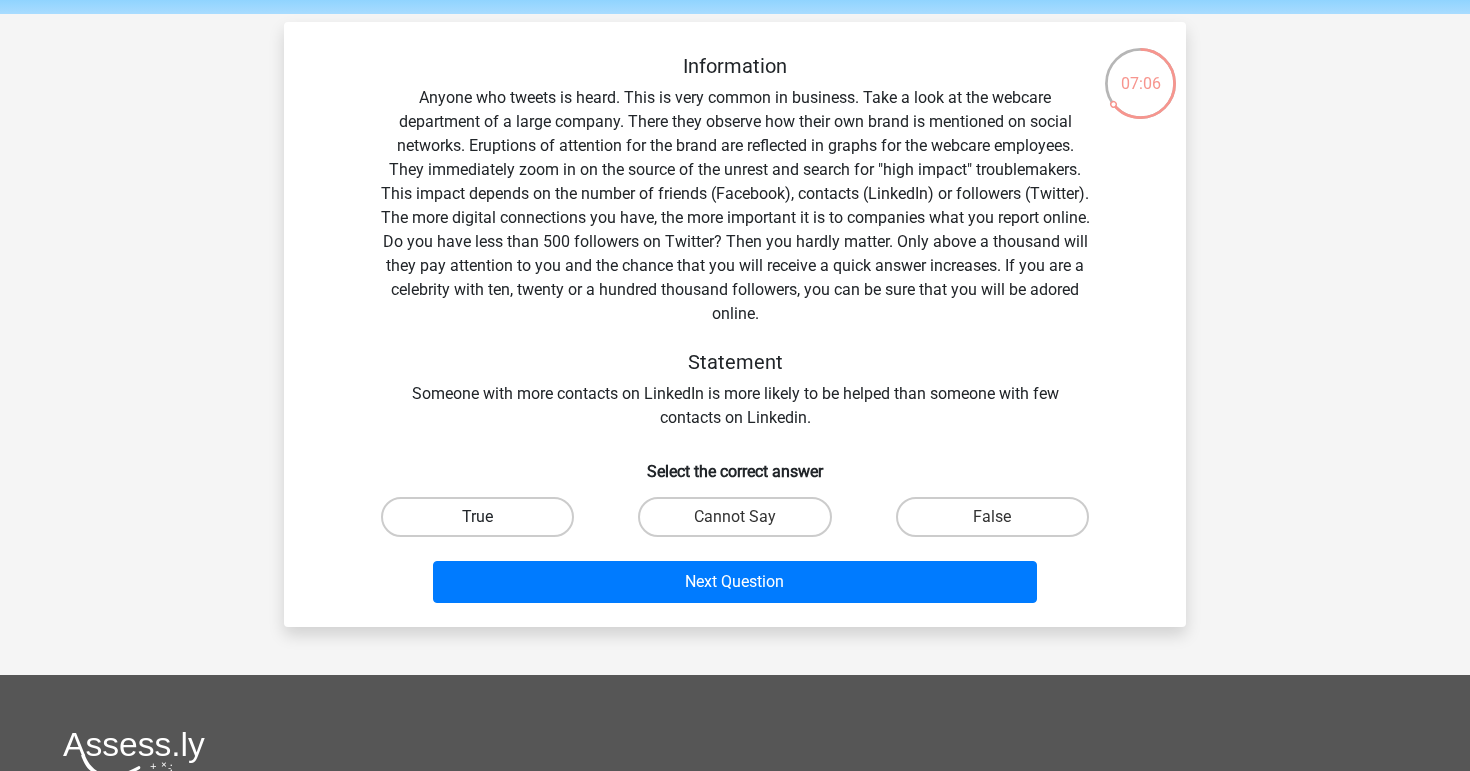 click on "True" at bounding box center (477, 517) 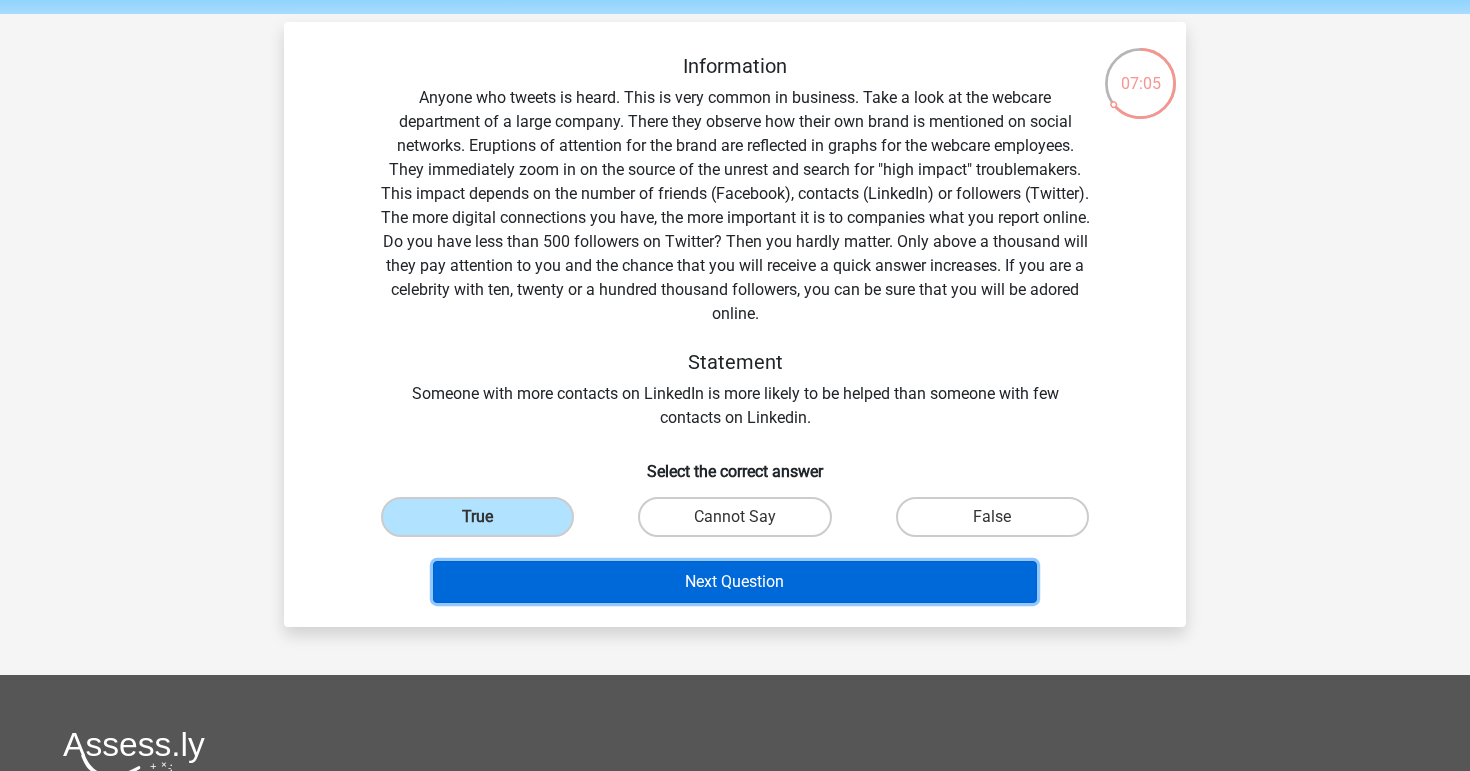 click on "Next Question" at bounding box center (735, 582) 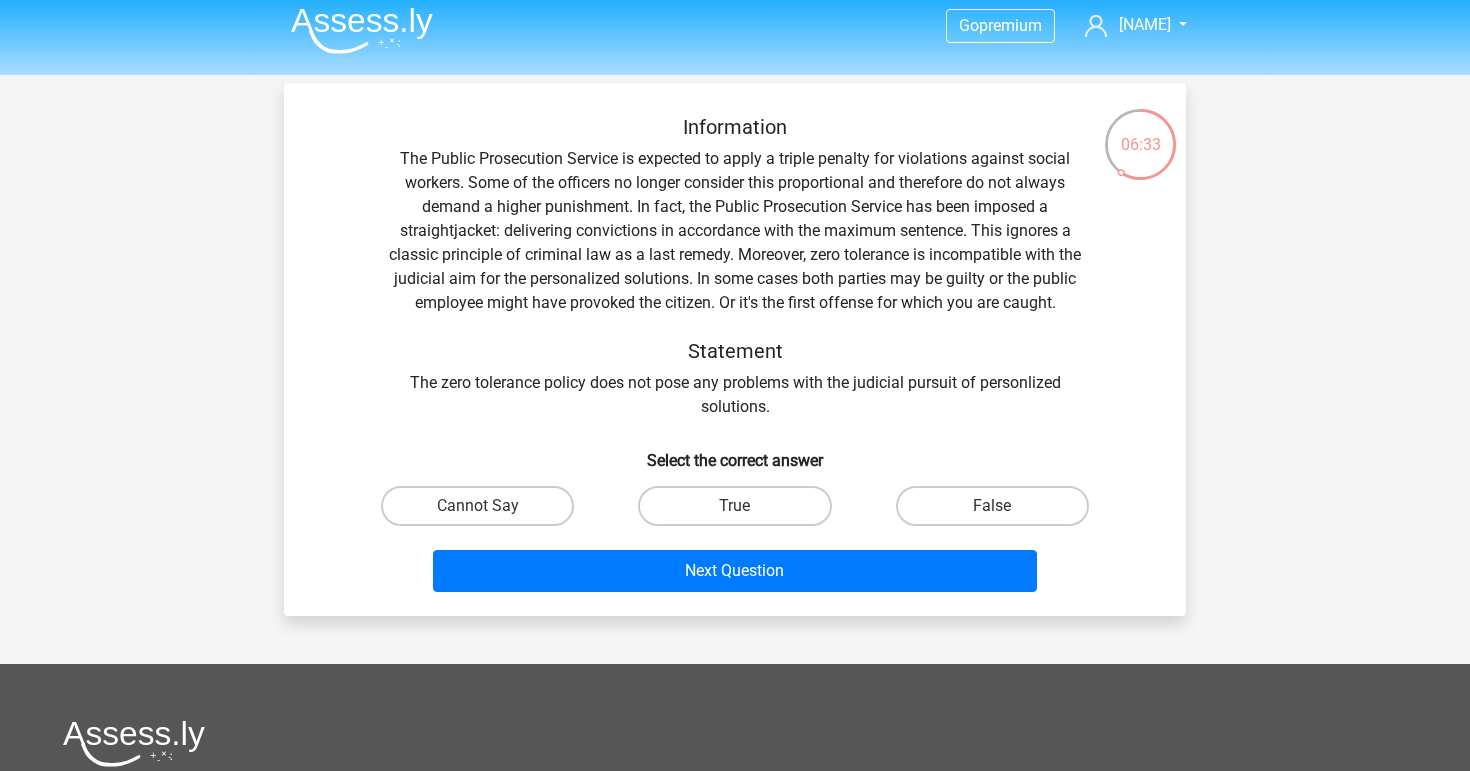 scroll, scrollTop: 8, scrollLeft: 0, axis: vertical 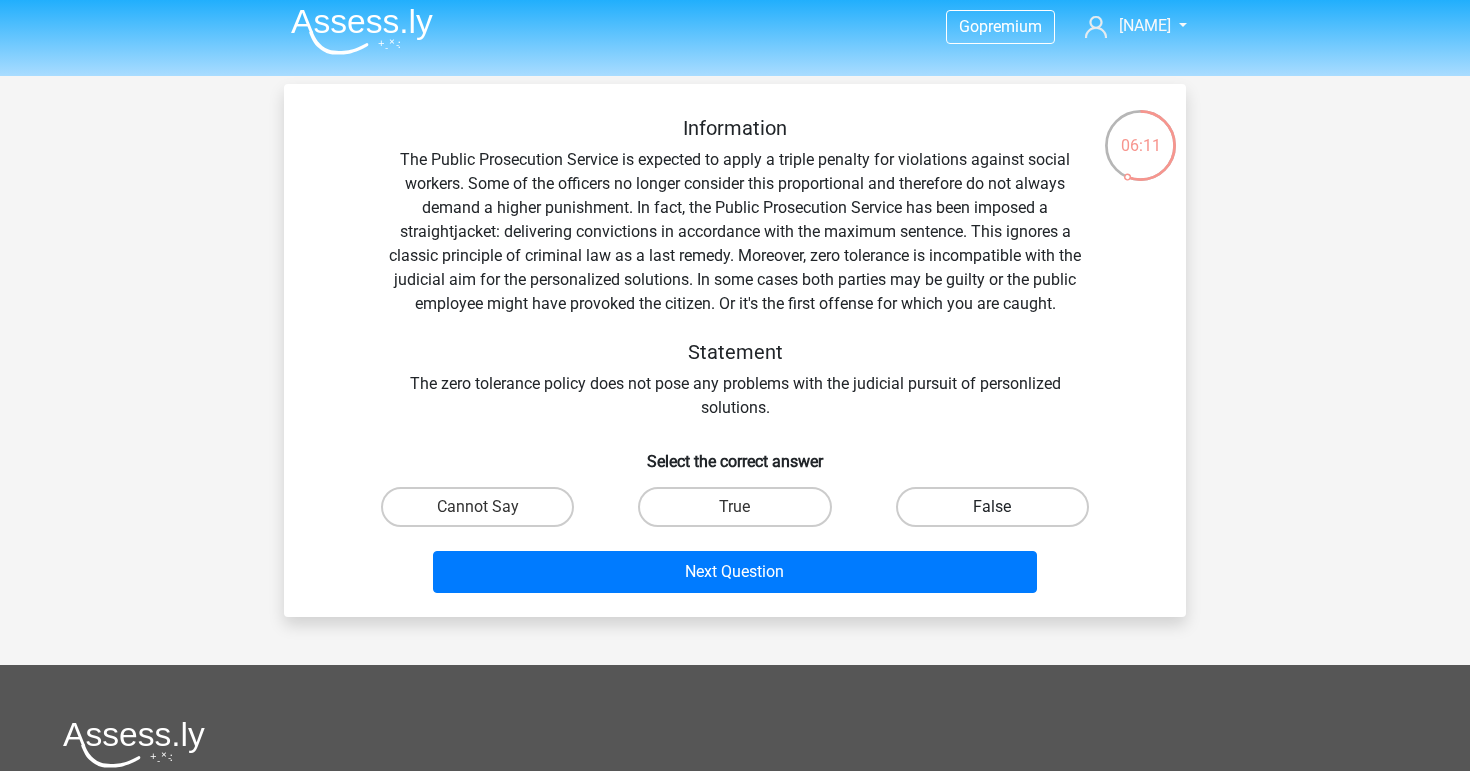 click on "False" at bounding box center (992, 507) 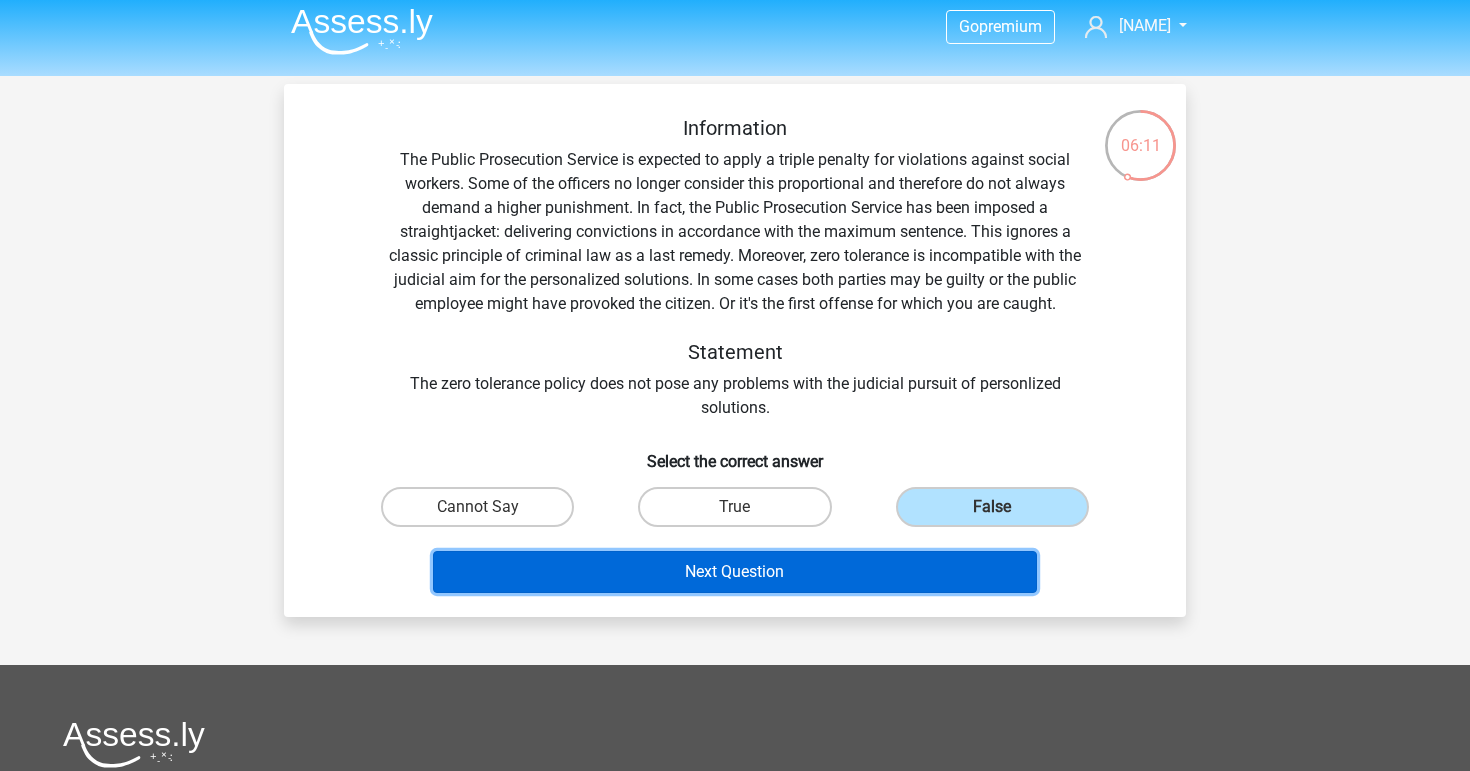 click on "Next Question" at bounding box center [735, 572] 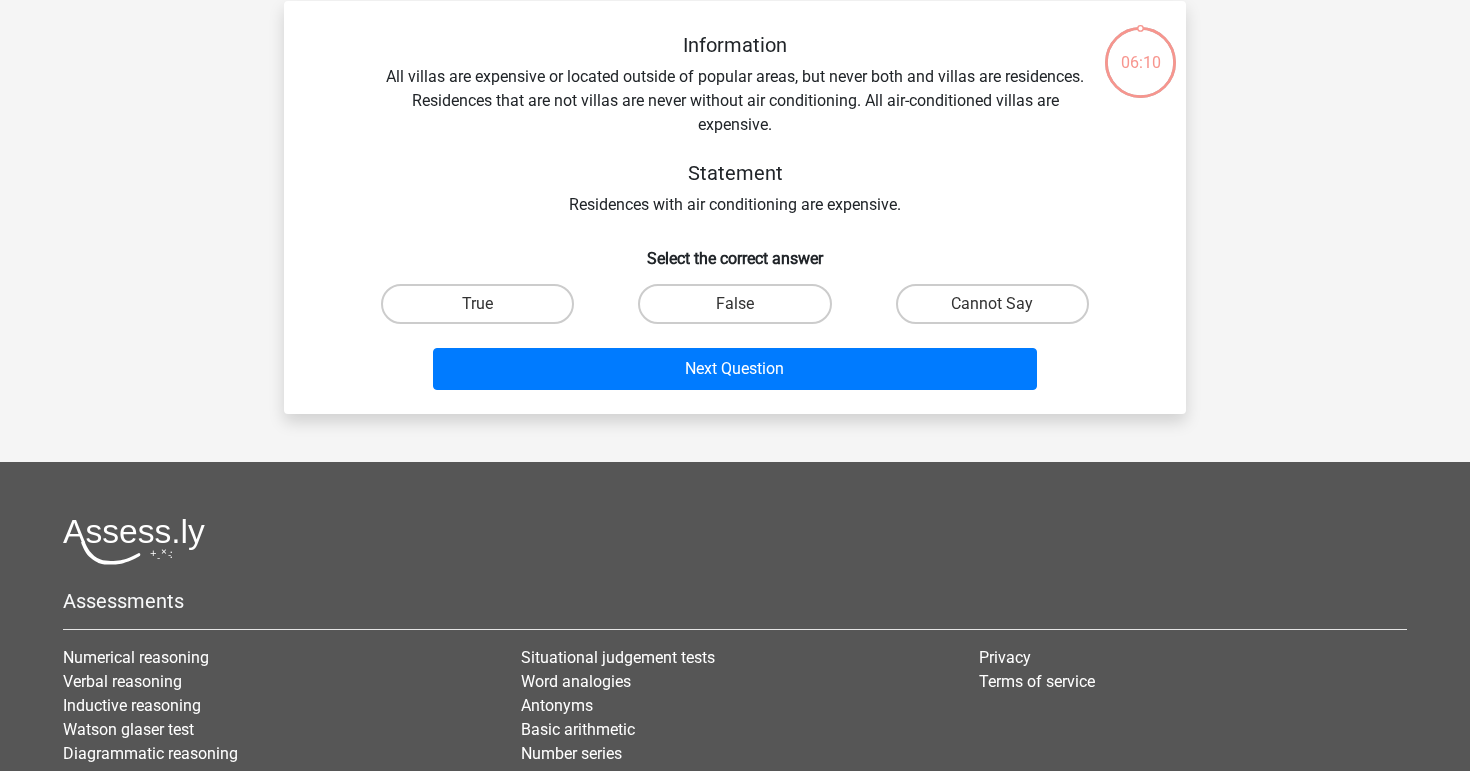 scroll, scrollTop: 92, scrollLeft: 0, axis: vertical 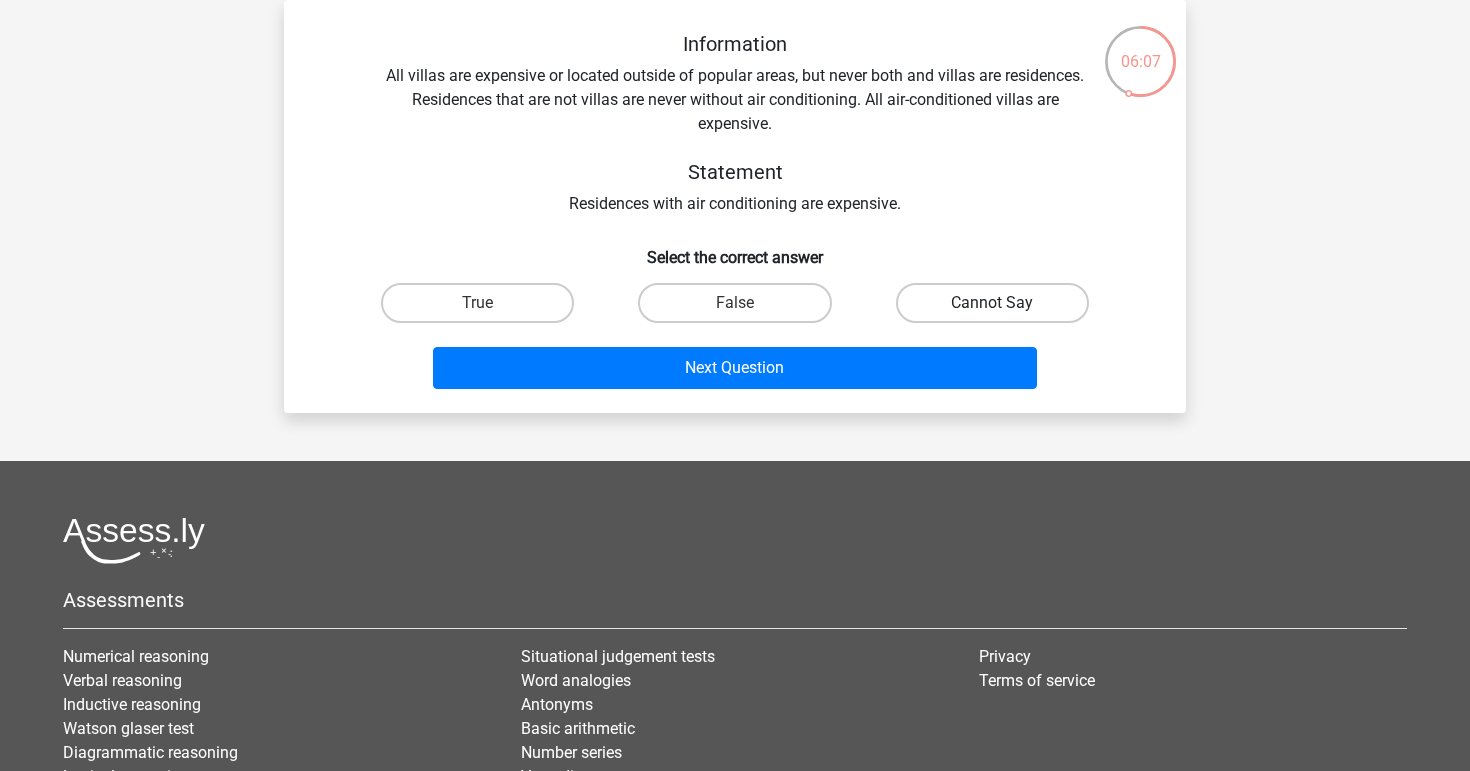 click on "Cannot Say" at bounding box center [992, 303] 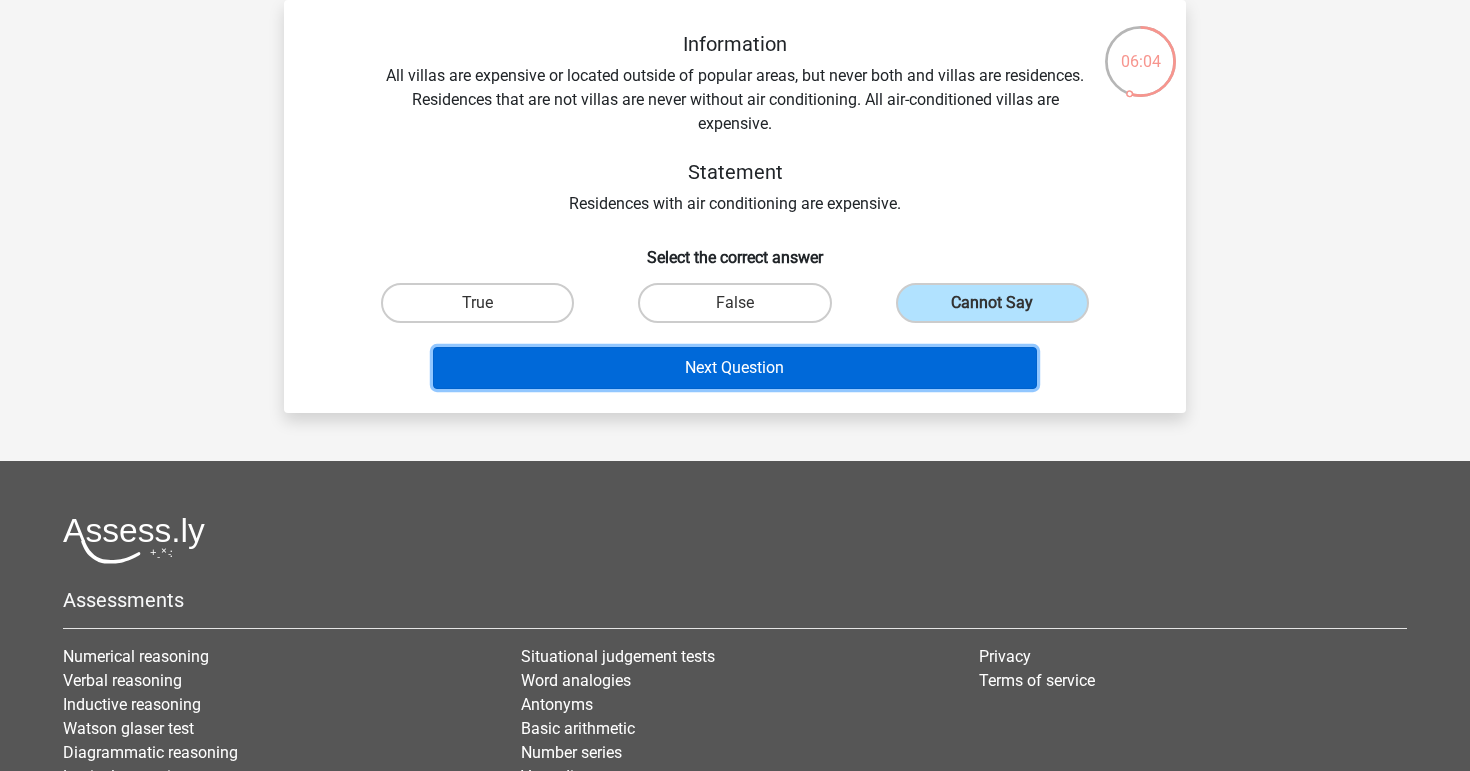 click on "Next Question" at bounding box center (735, 368) 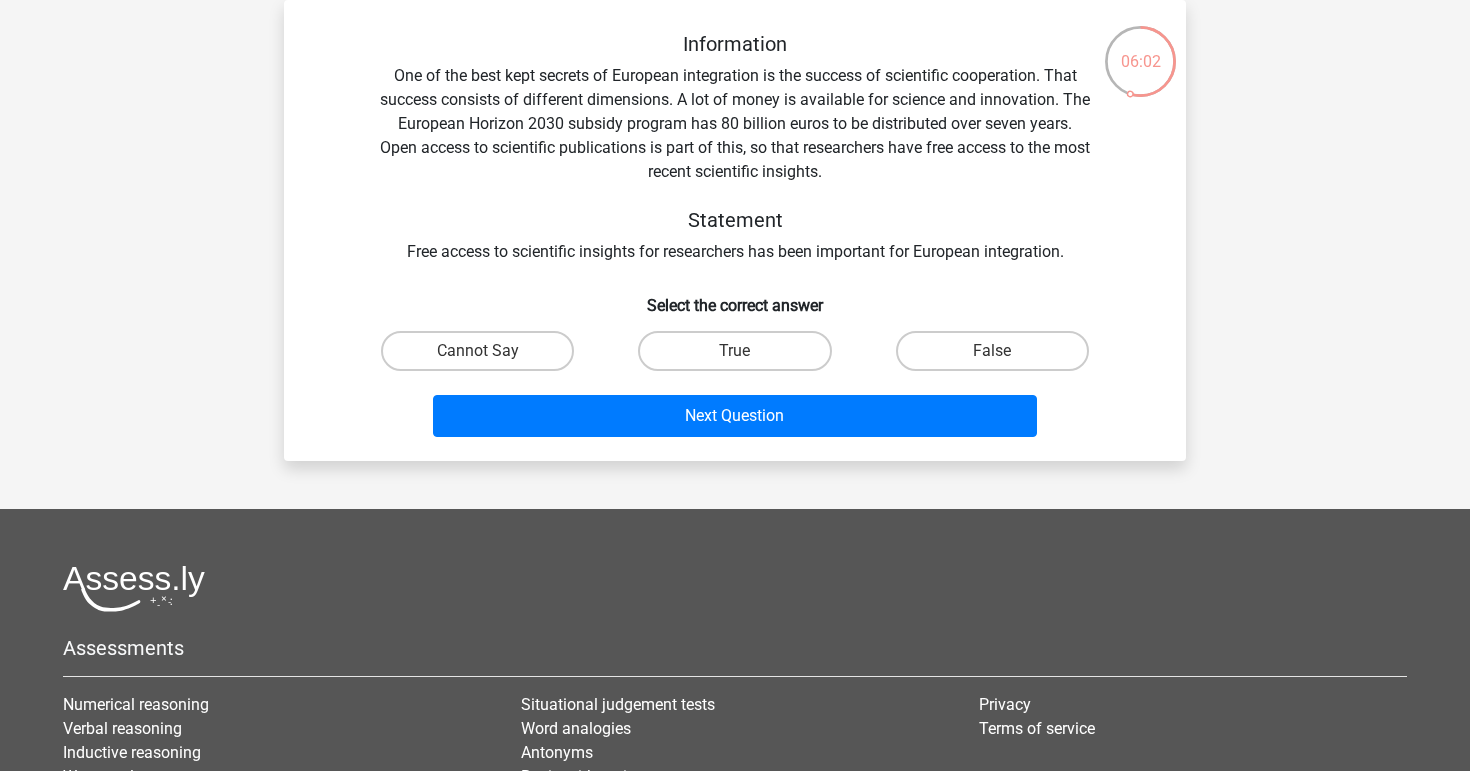 scroll, scrollTop: 0, scrollLeft: 0, axis: both 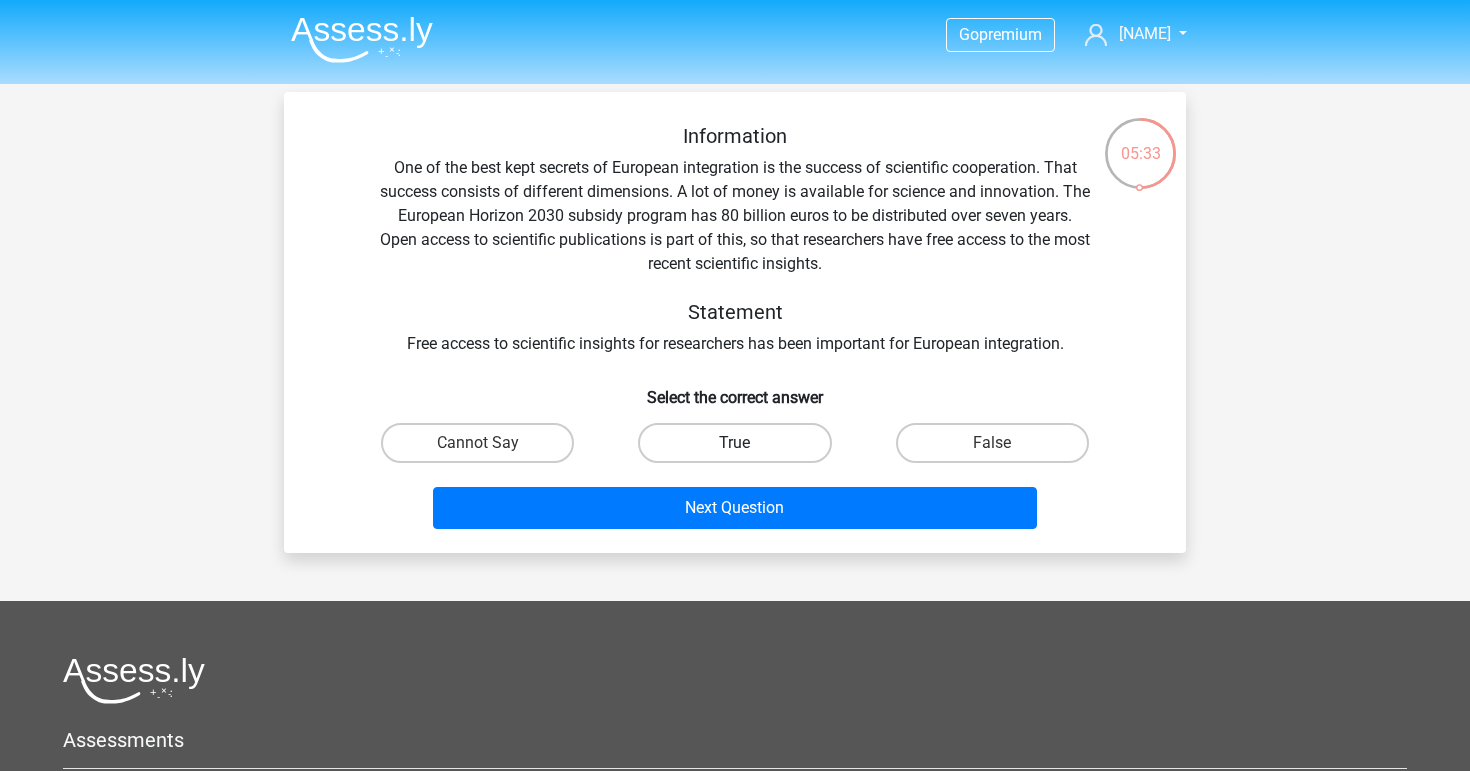 click on "True" at bounding box center (734, 443) 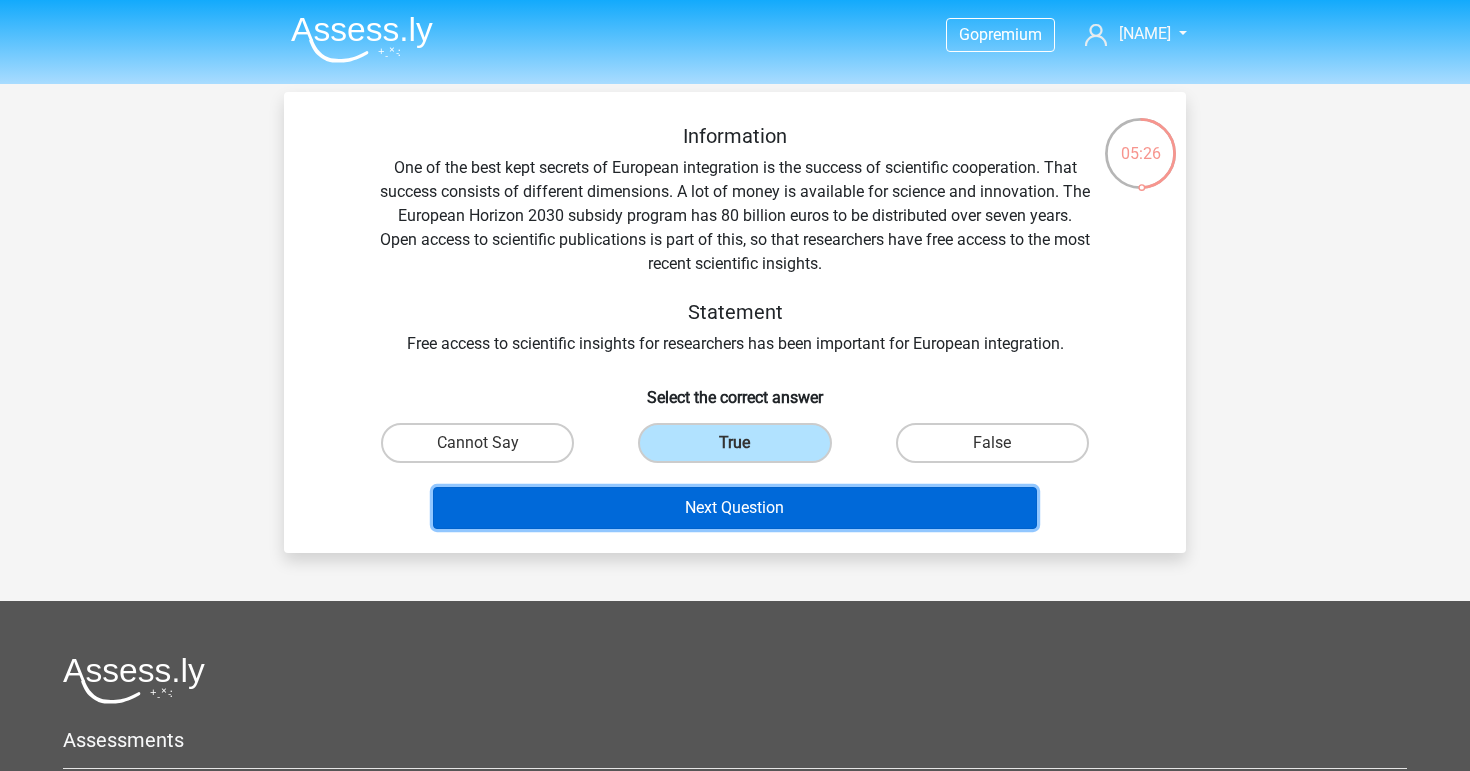 click on "Next Question" at bounding box center [735, 508] 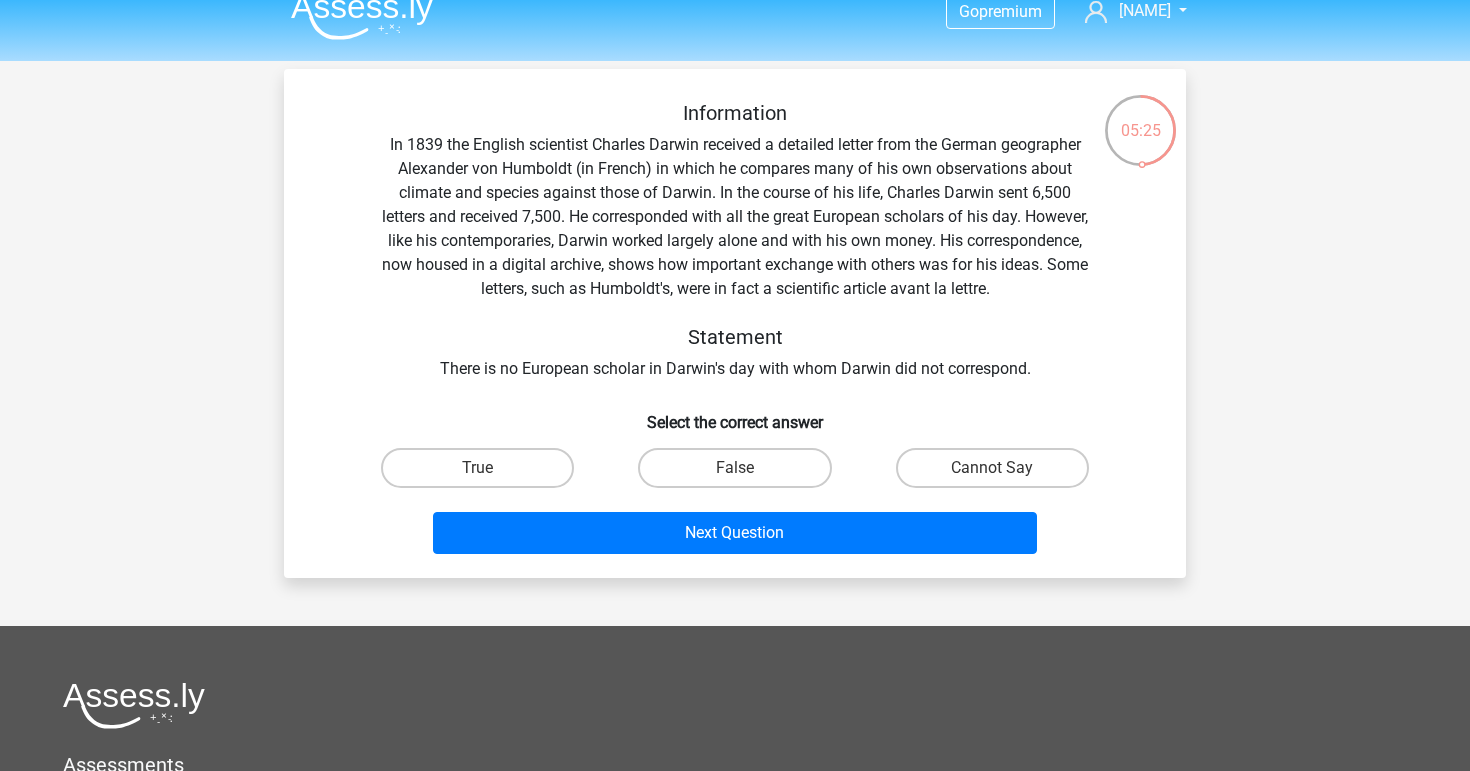 scroll, scrollTop: 11, scrollLeft: 0, axis: vertical 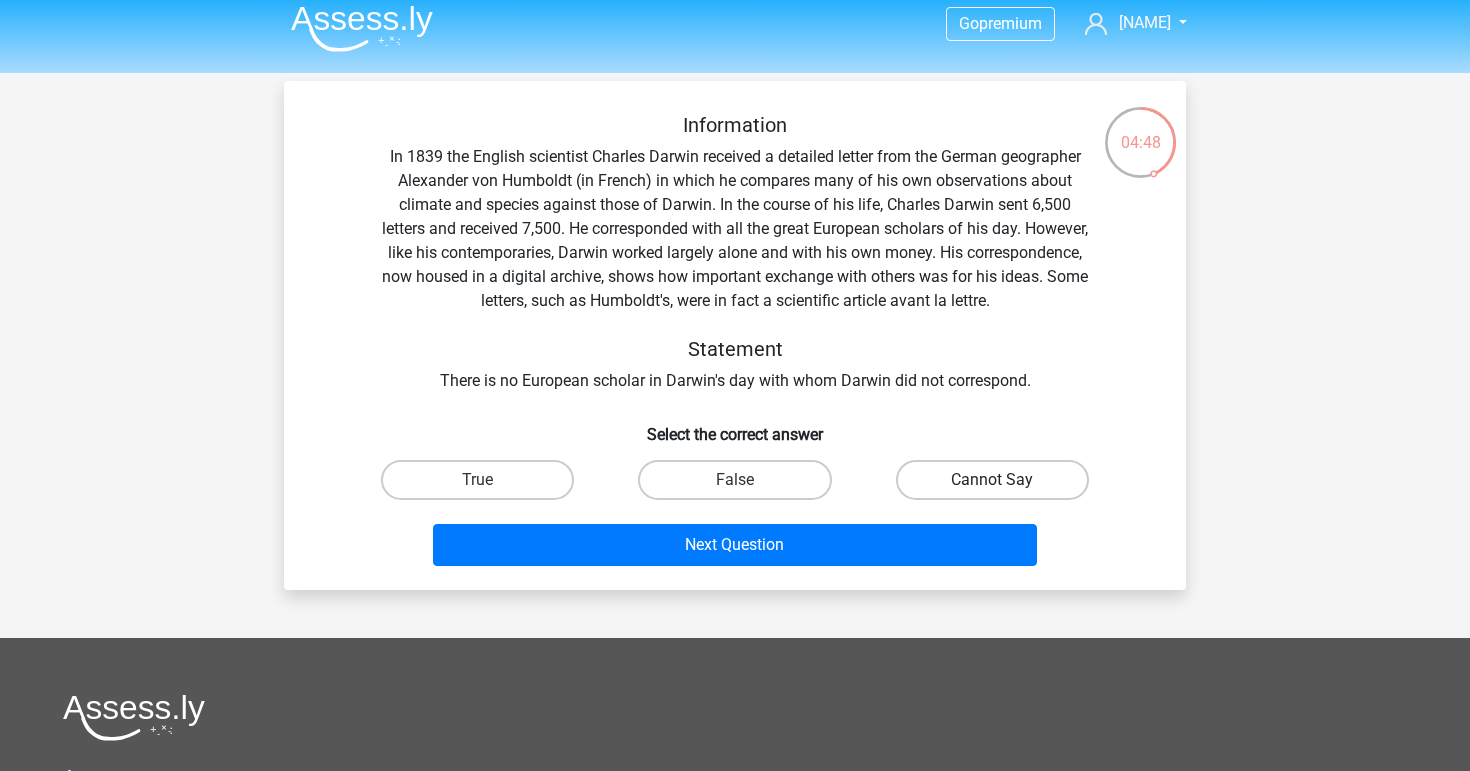 click on "Cannot Say" at bounding box center [992, 480] 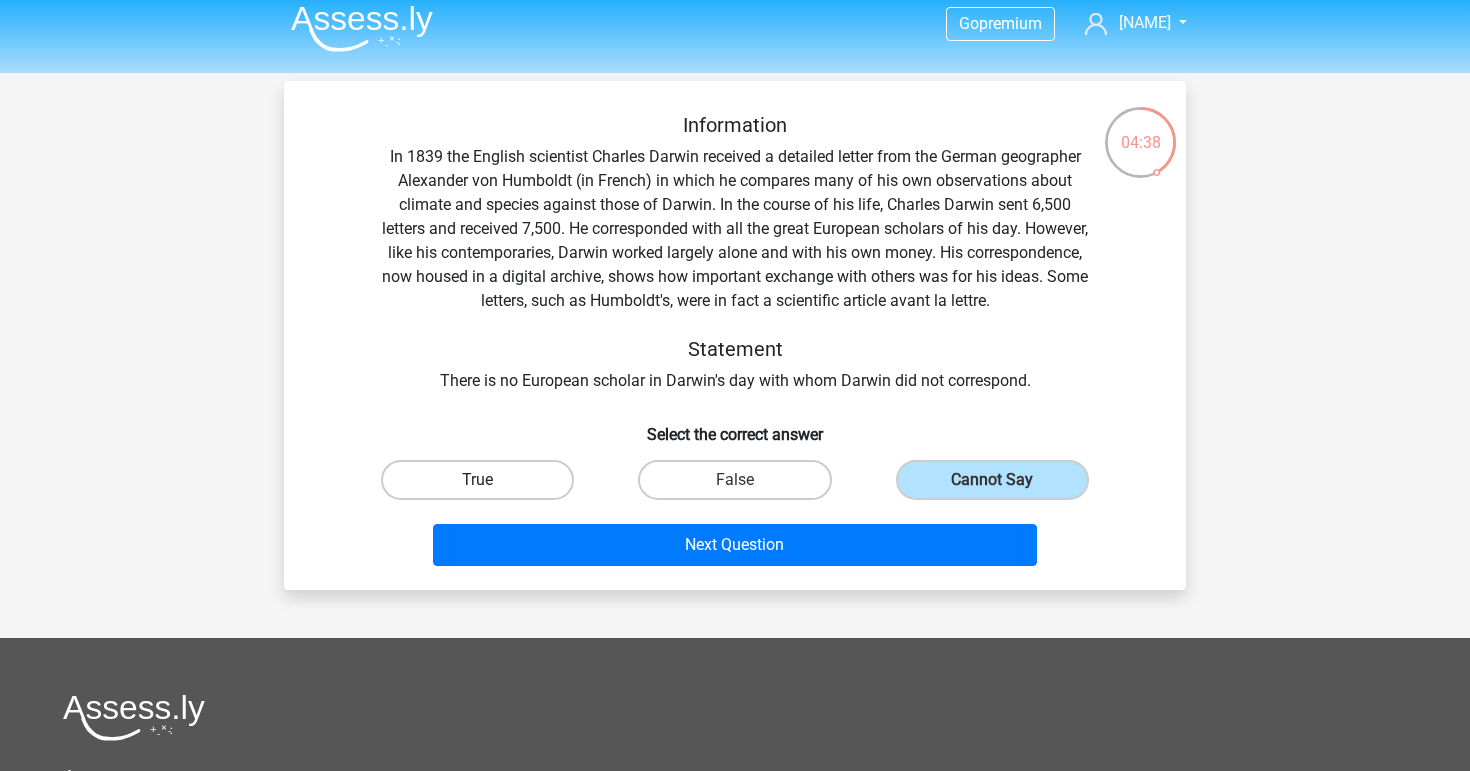 click on "True" at bounding box center [477, 480] 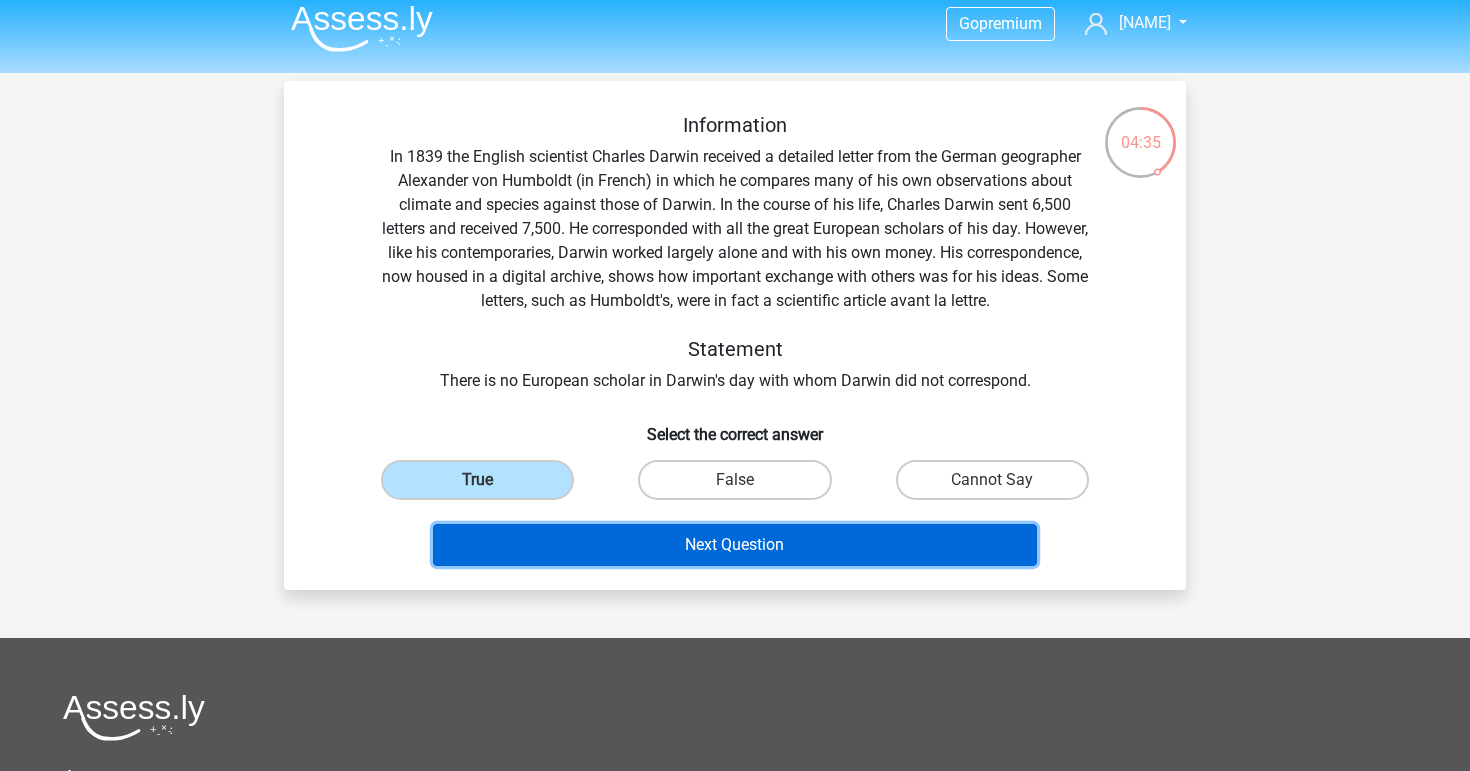 click on "Next Question" at bounding box center (735, 545) 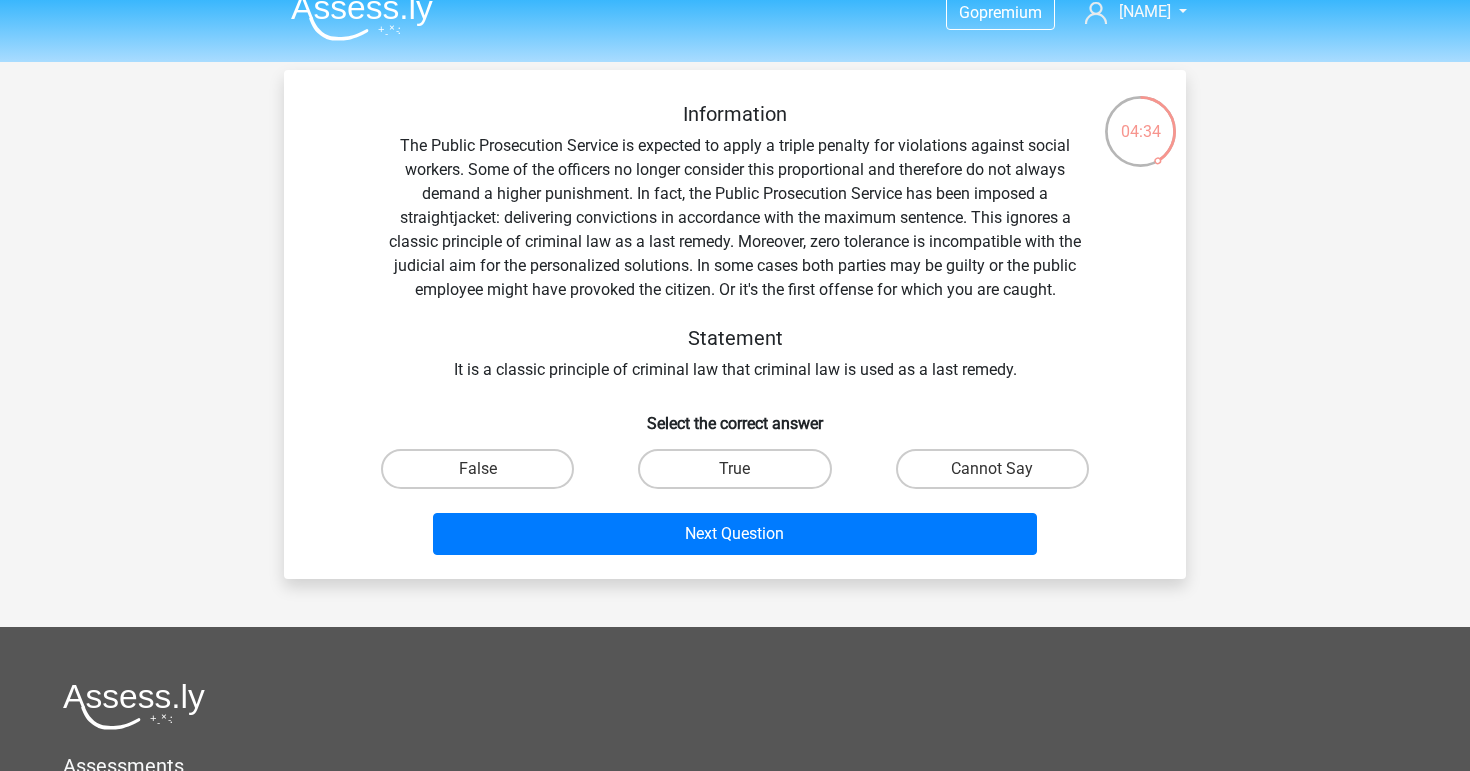 scroll, scrollTop: 6, scrollLeft: 0, axis: vertical 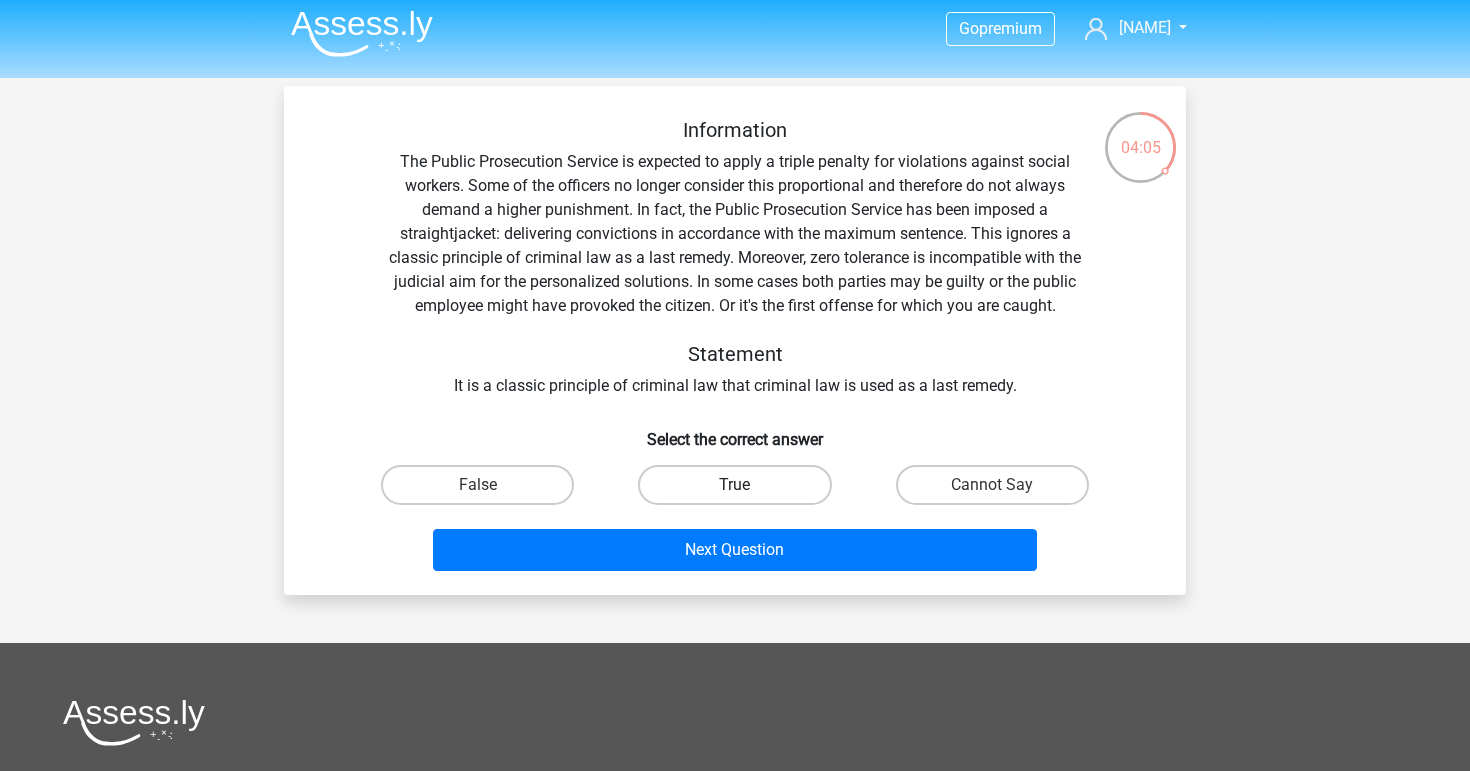 click on "True" at bounding box center (734, 485) 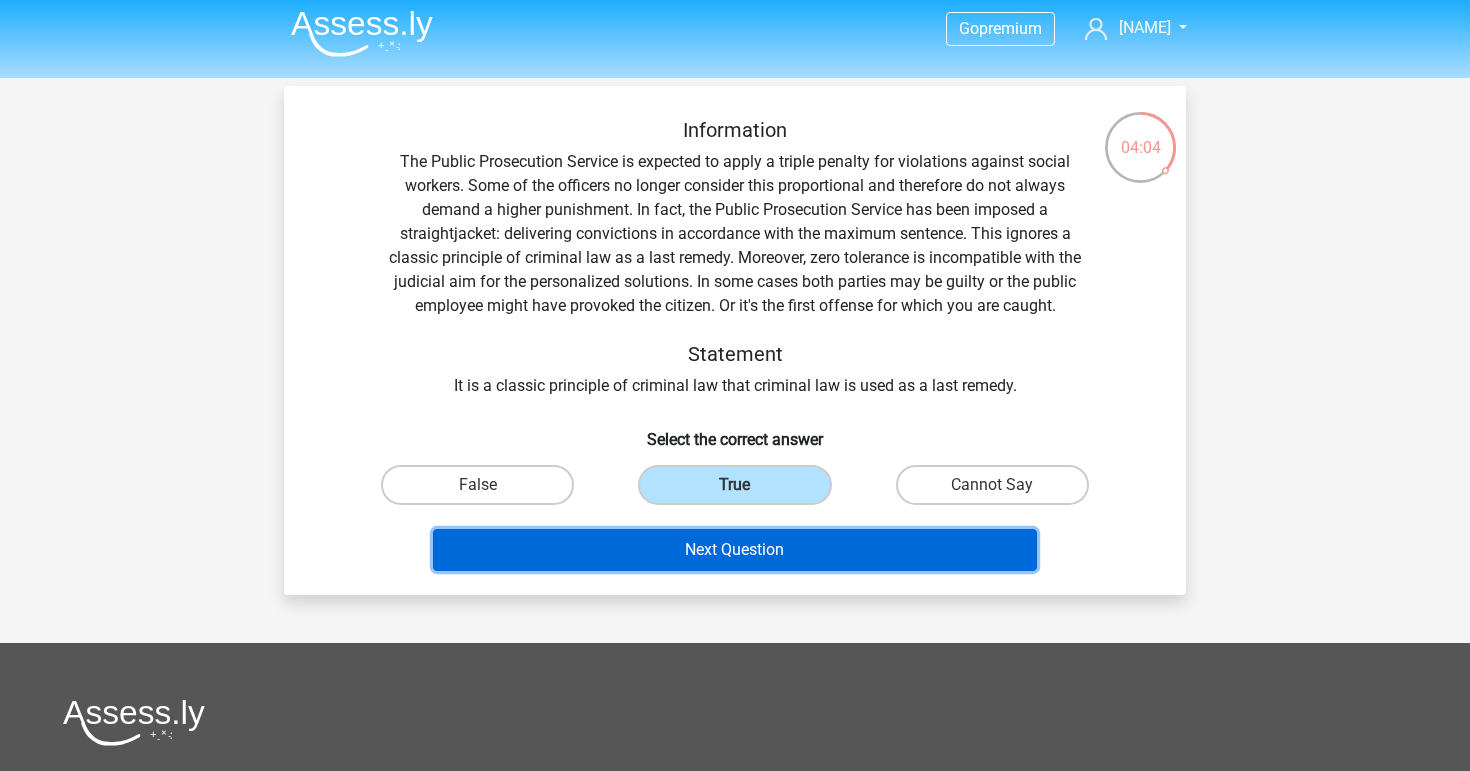 click on "Next Question" at bounding box center [735, 550] 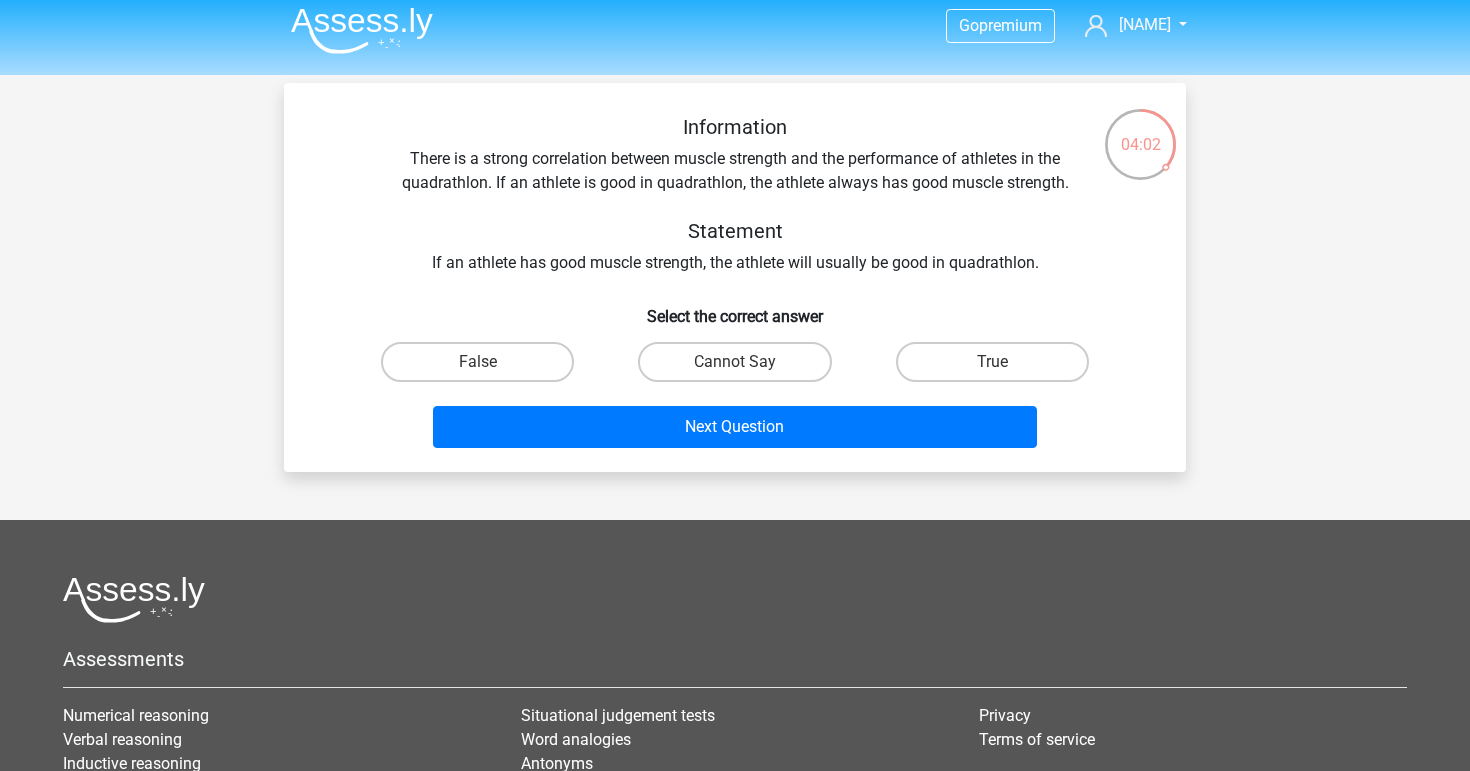 scroll, scrollTop: 0, scrollLeft: 0, axis: both 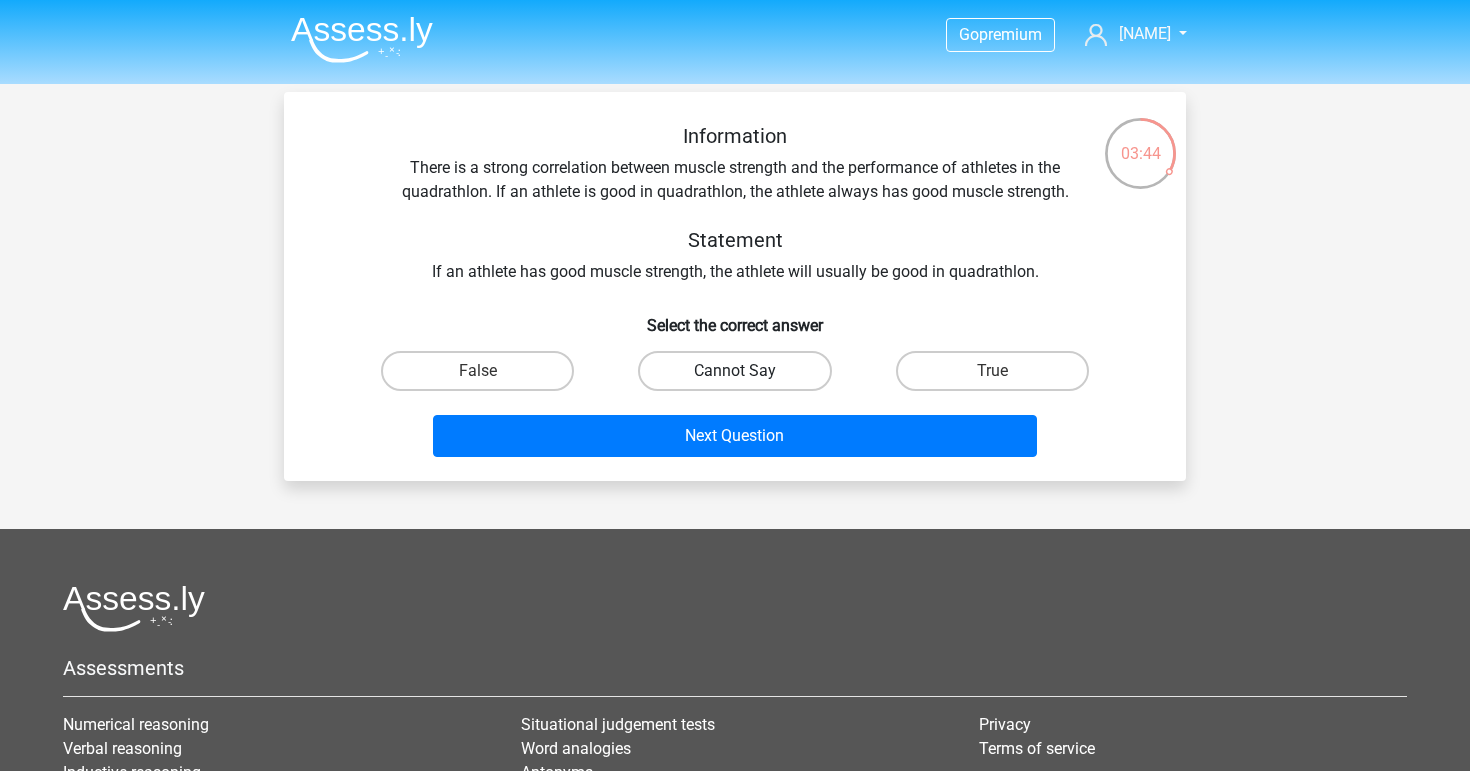 click on "Cannot Say" at bounding box center [734, 371] 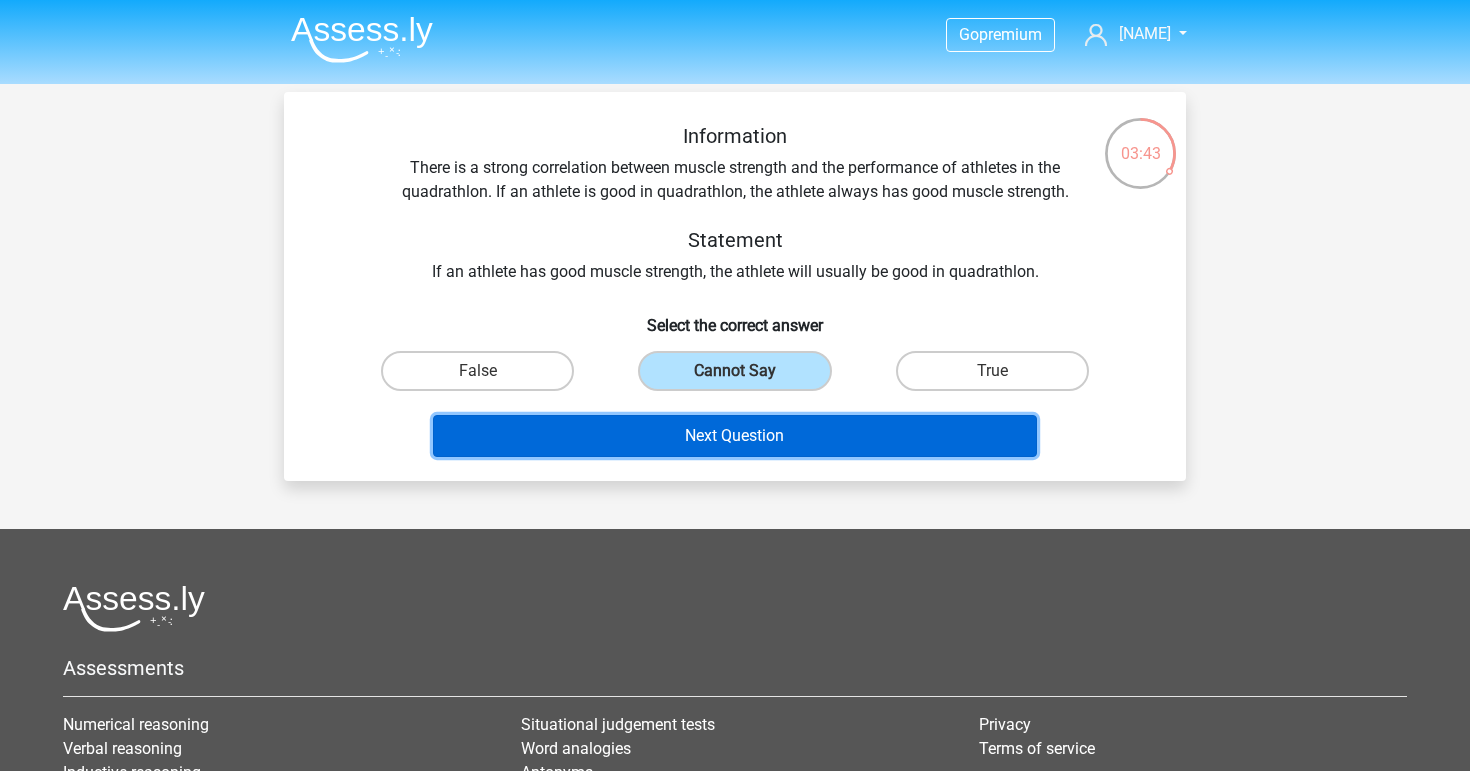 click on "Next Question" at bounding box center [735, 436] 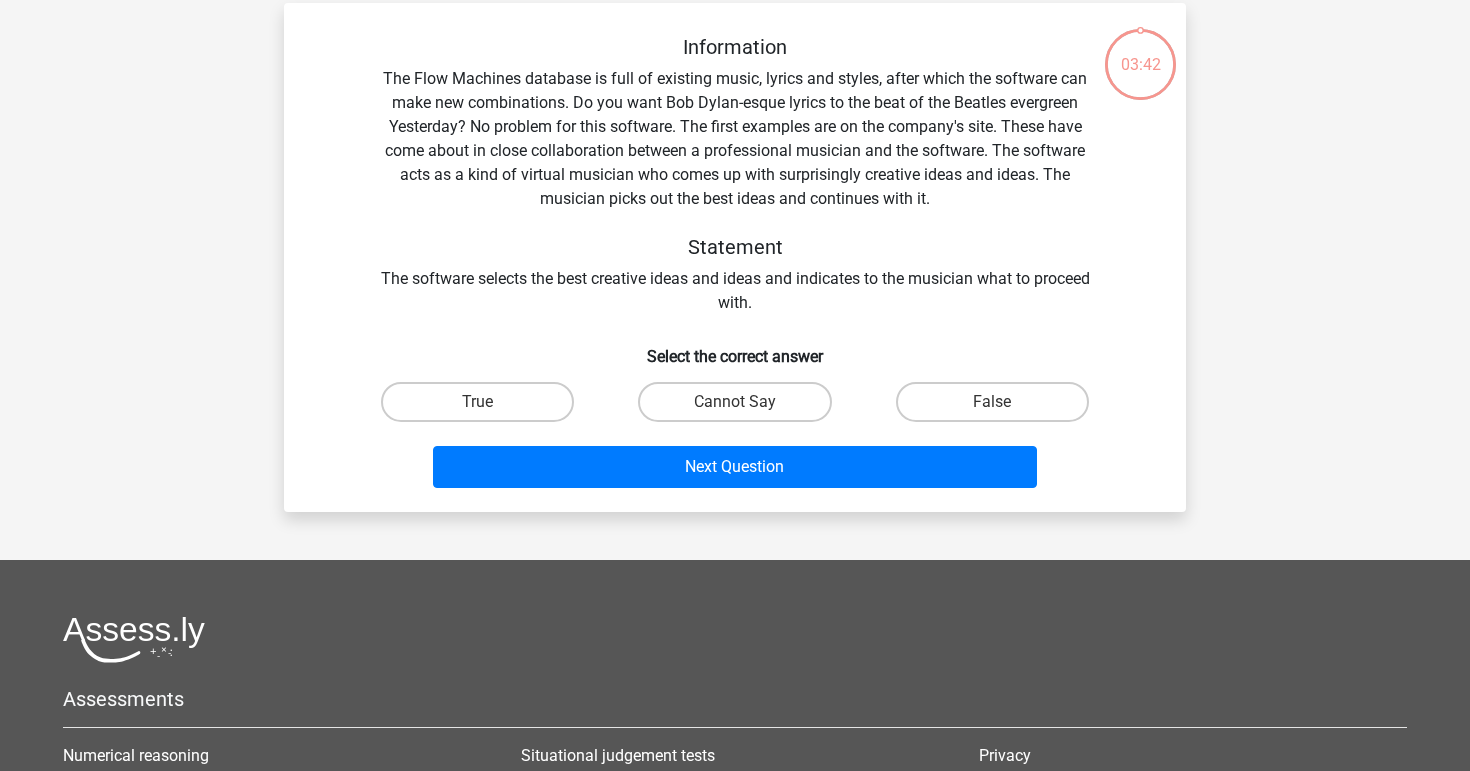 scroll, scrollTop: 92, scrollLeft: 0, axis: vertical 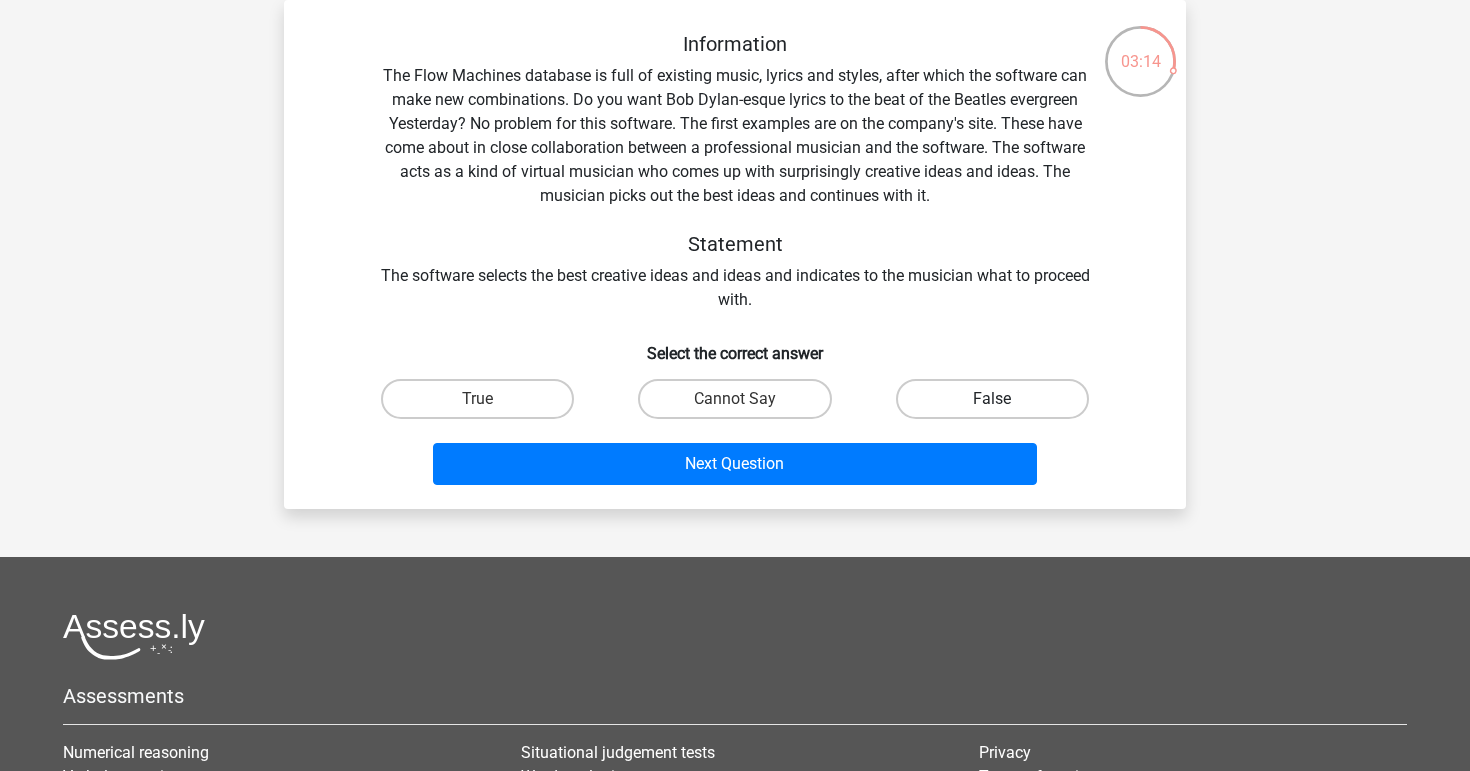 click on "False" at bounding box center (992, 399) 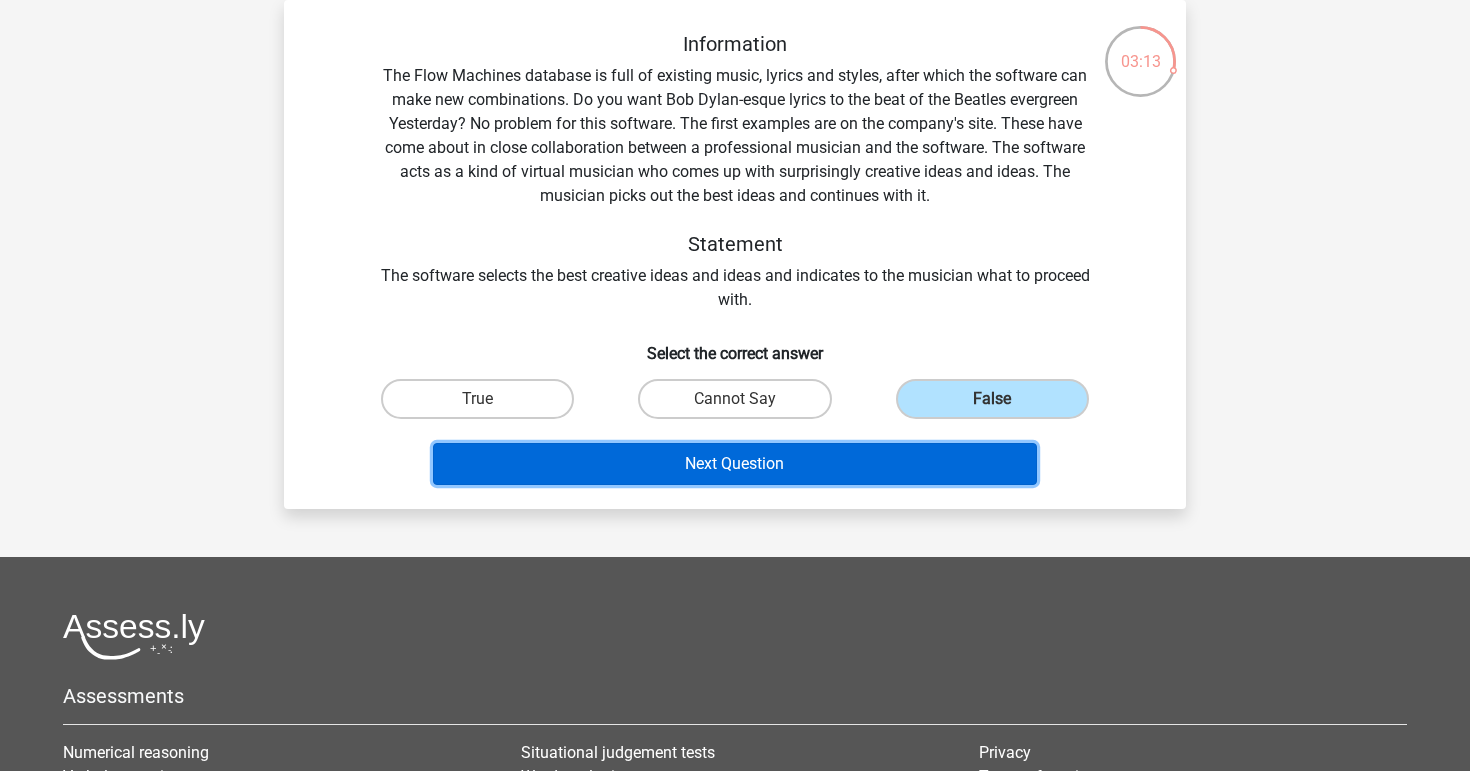 click on "Next Question" at bounding box center (735, 464) 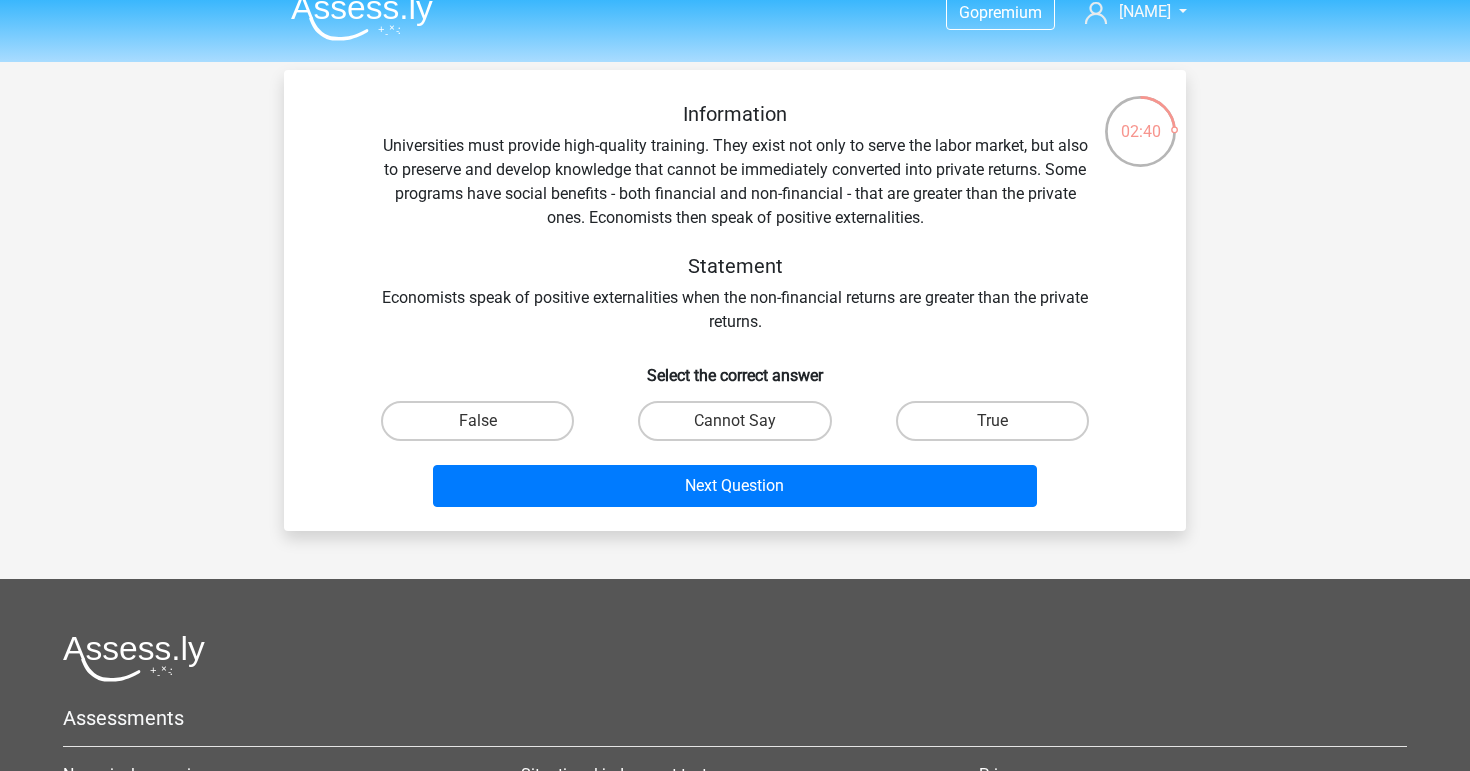 scroll, scrollTop: 27, scrollLeft: 0, axis: vertical 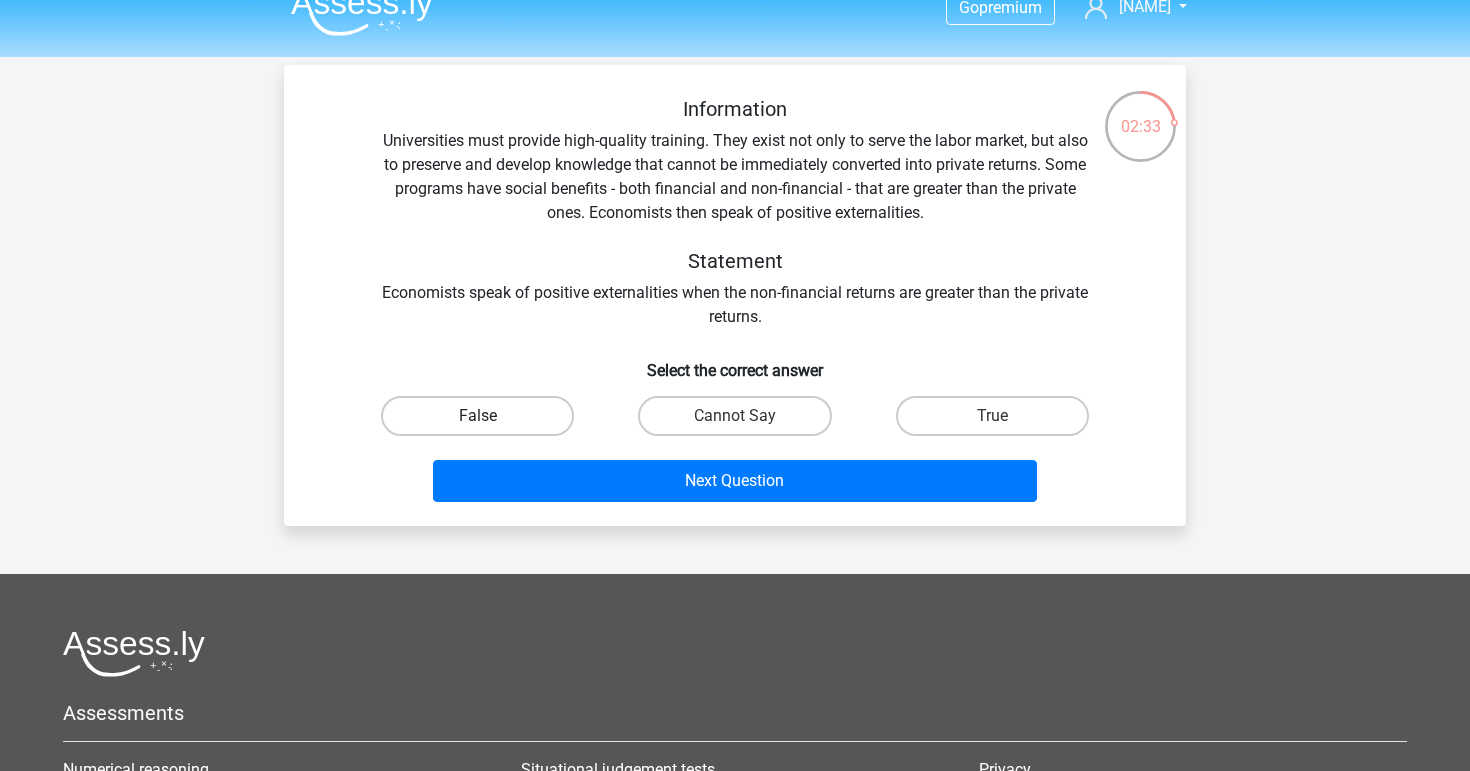 click on "False" at bounding box center [477, 416] 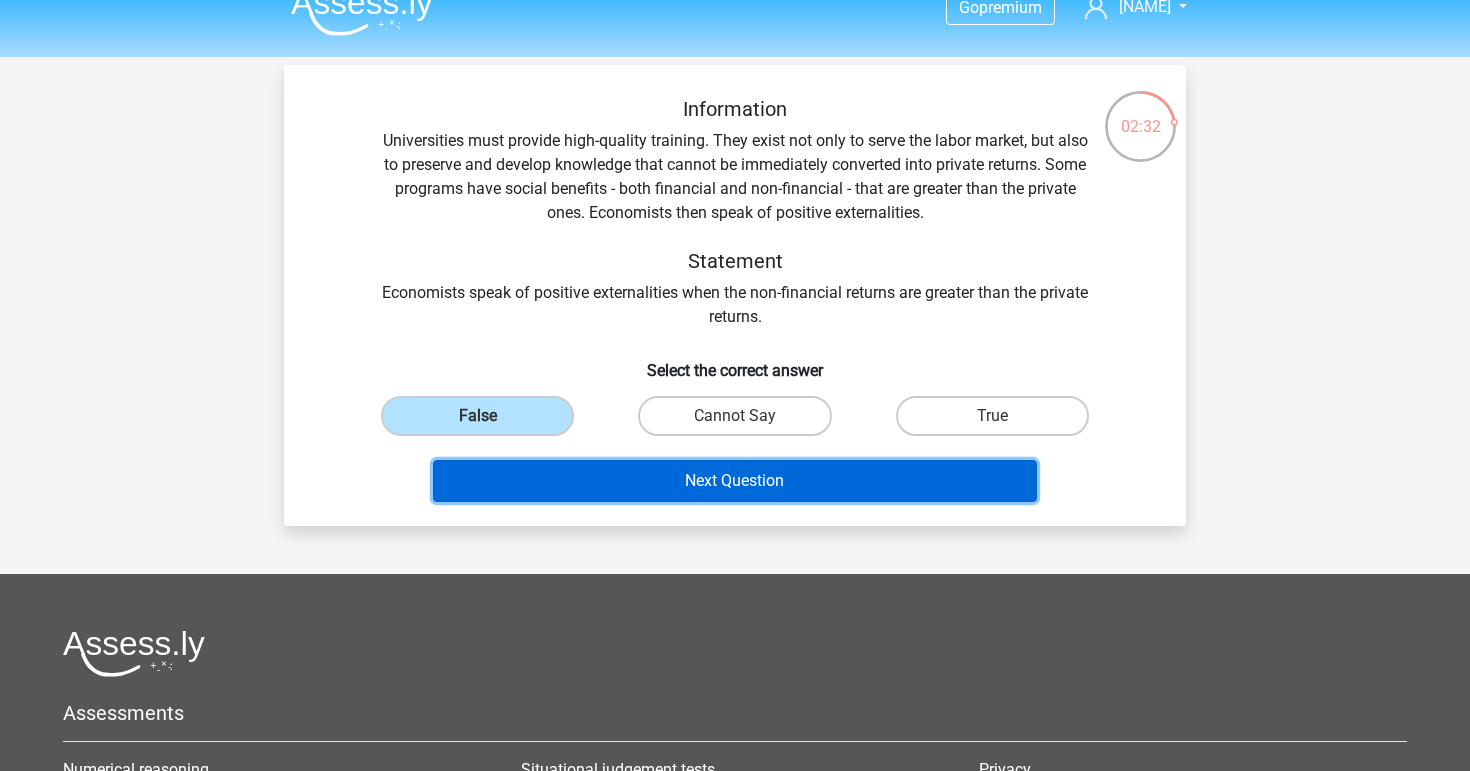 click on "Next Question" at bounding box center (735, 481) 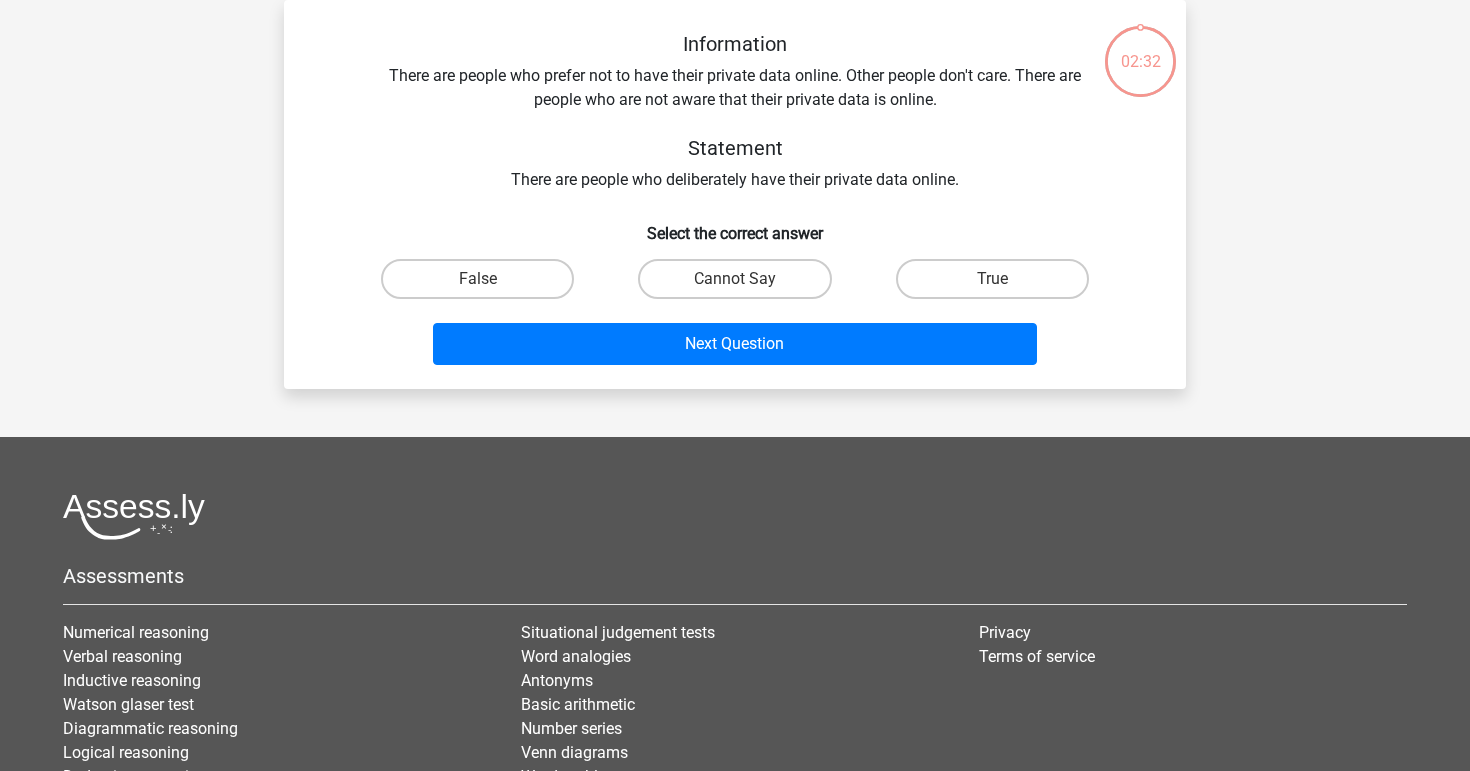 scroll, scrollTop: 0, scrollLeft: 0, axis: both 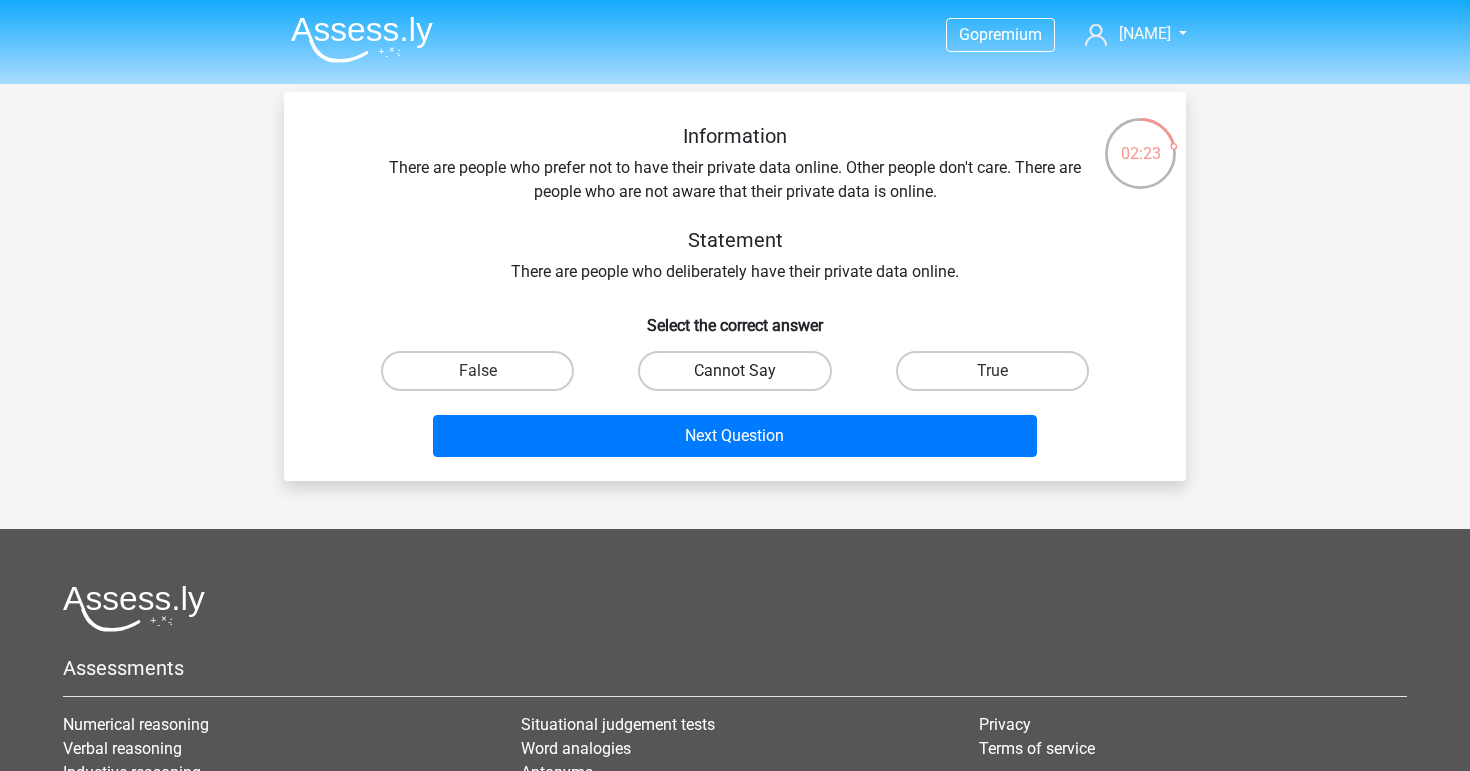 click on "Cannot Say" at bounding box center [734, 371] 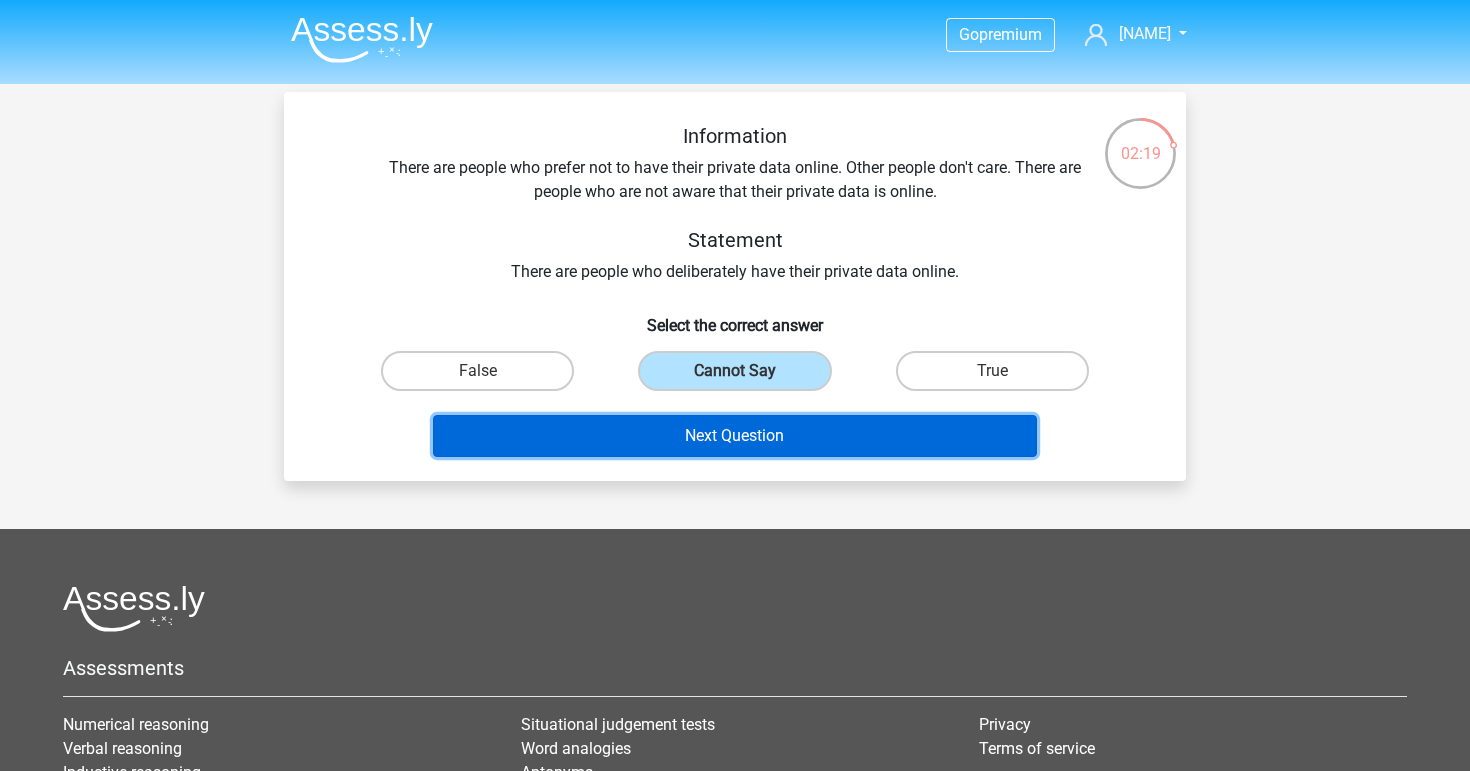 click on "Next Question" at bounding box center (735, 436) 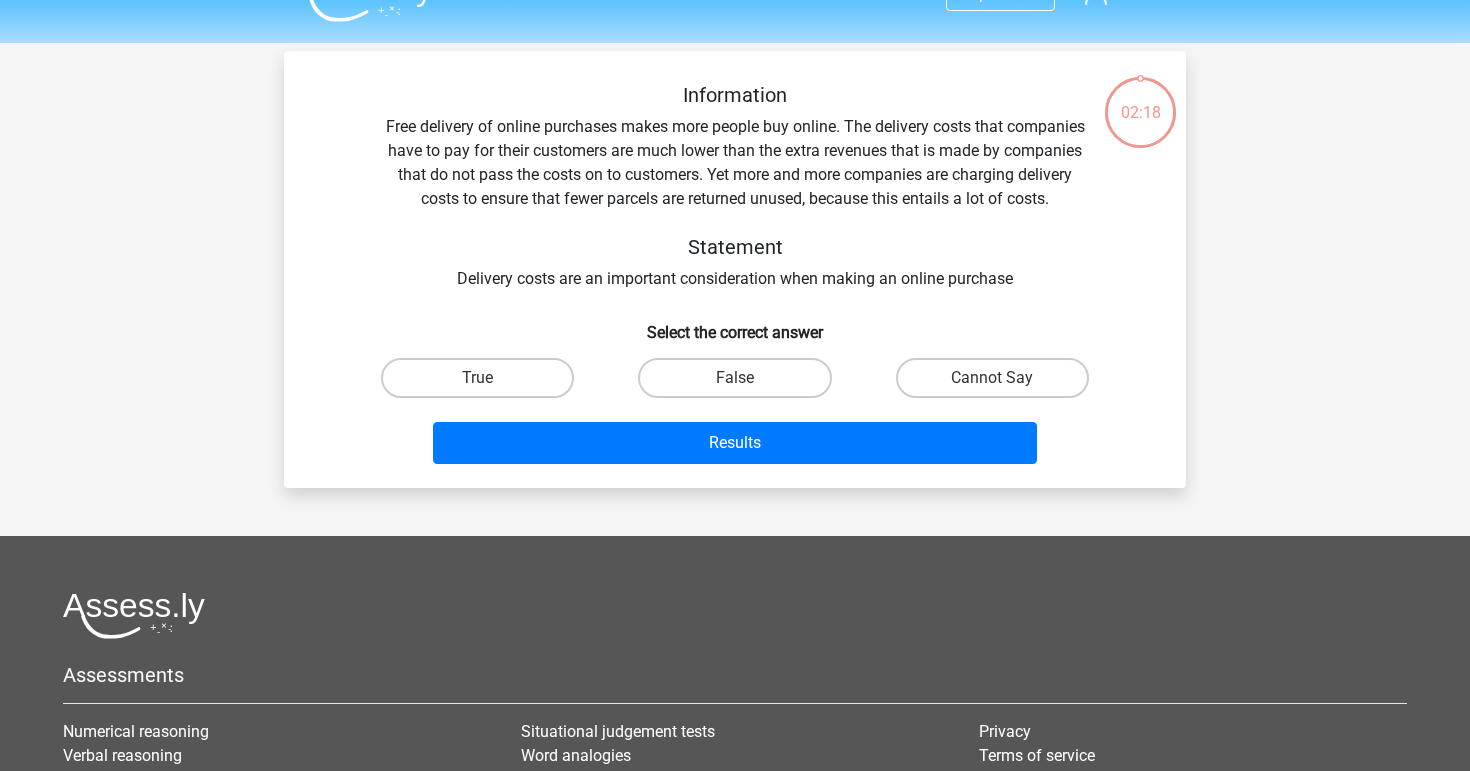 scroll, scrollTop: 0, scrollLeft: 0, axis: both 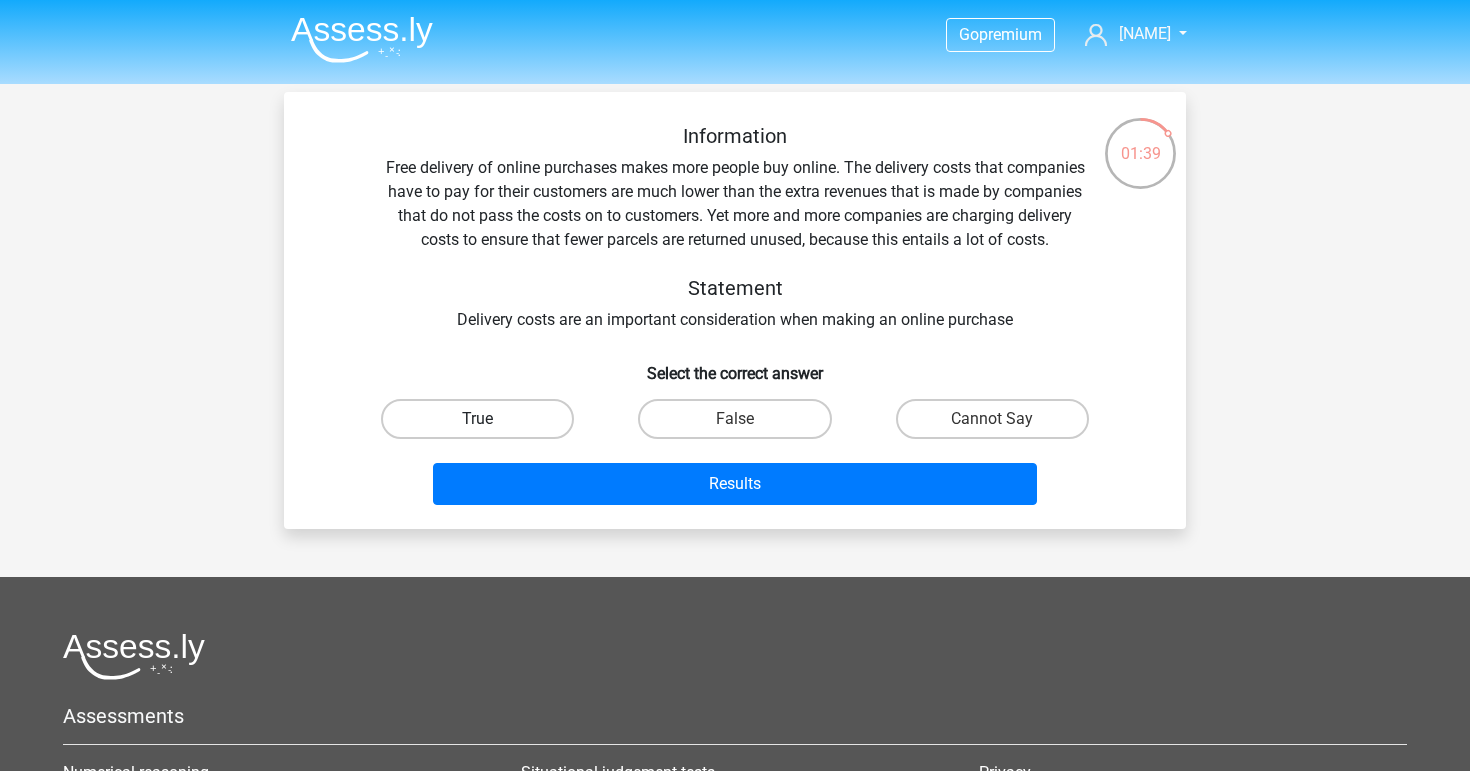 click on "True" at bounding box center (477, 419) 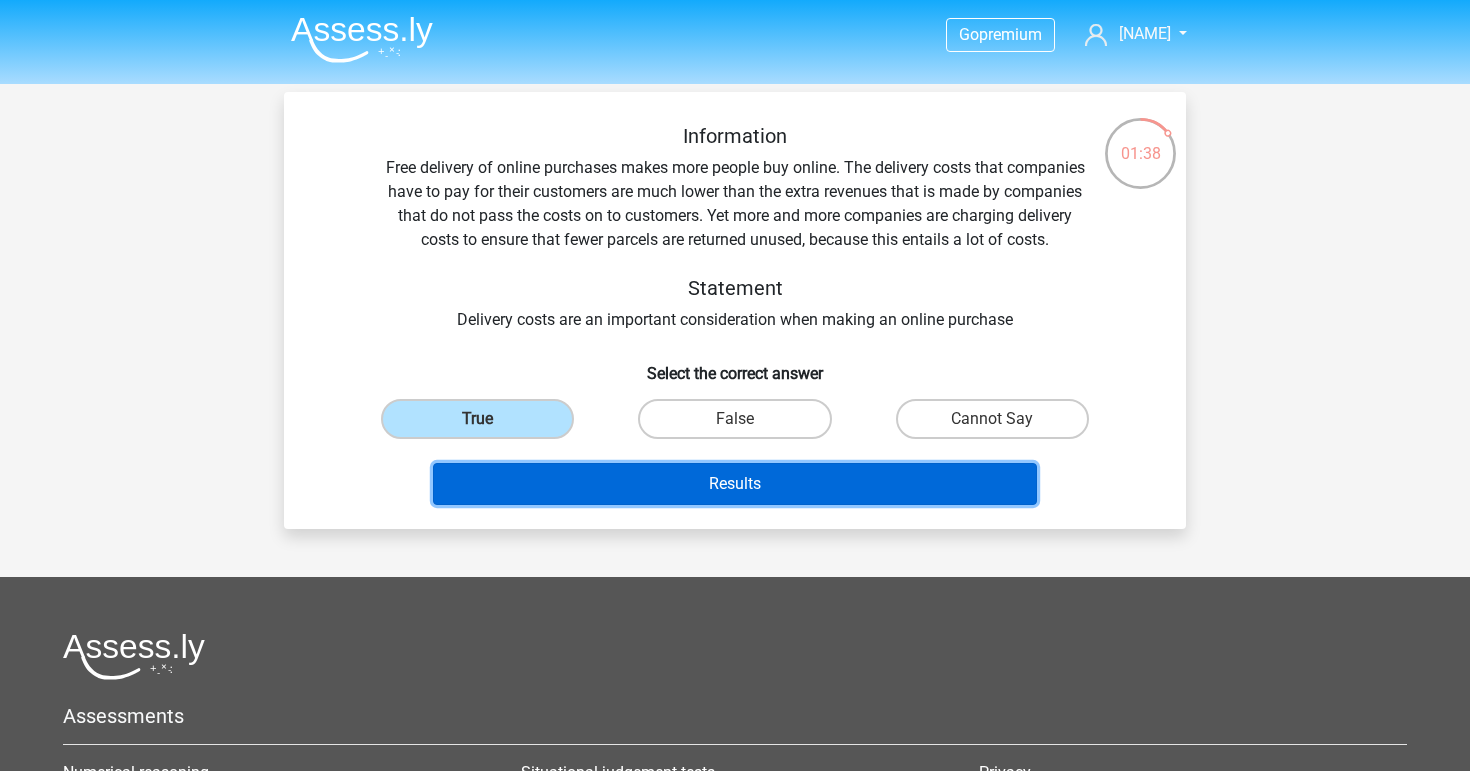 click on "Results" at bounding box center (735, 484) 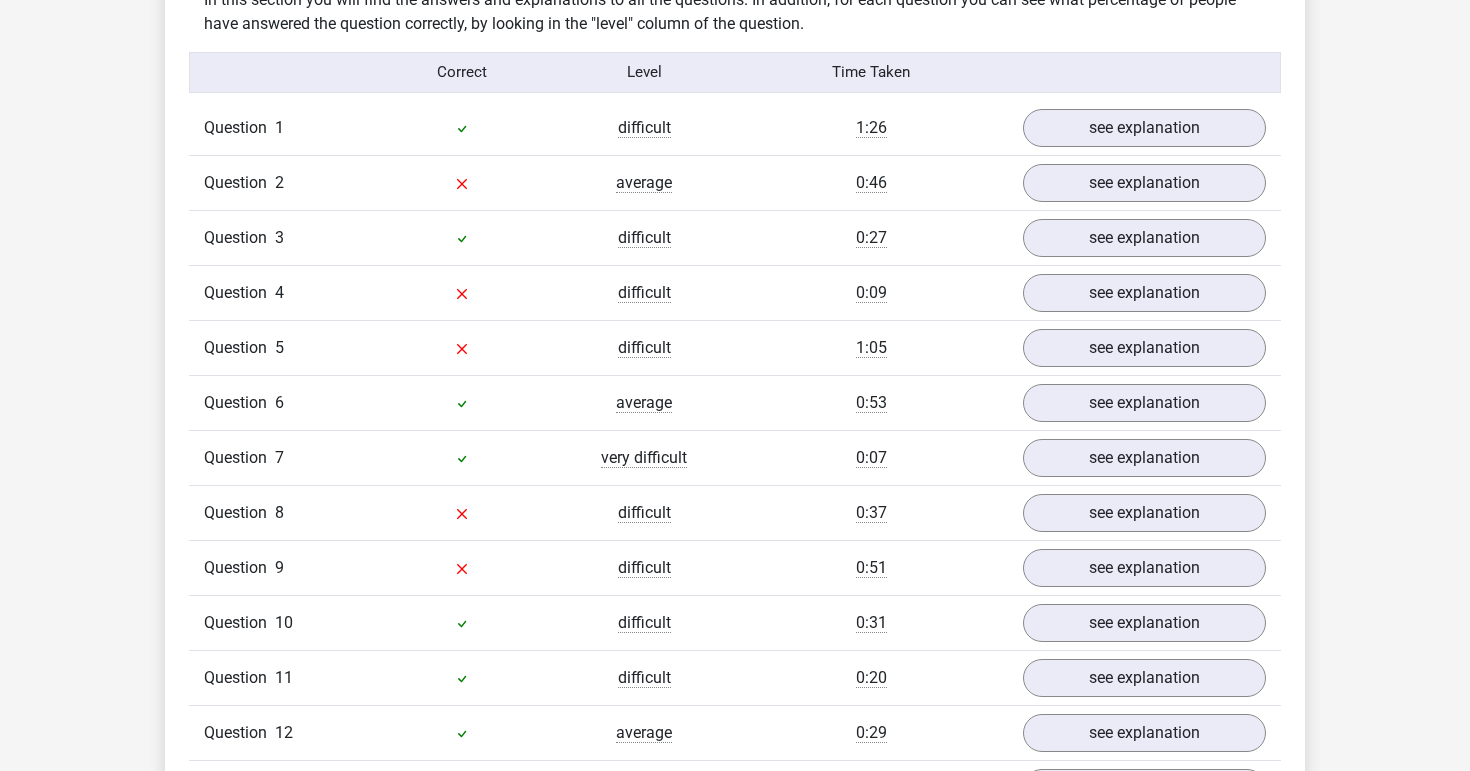 scroll, scrollTop: 1480, scrollLeft: 0, axis: vertical 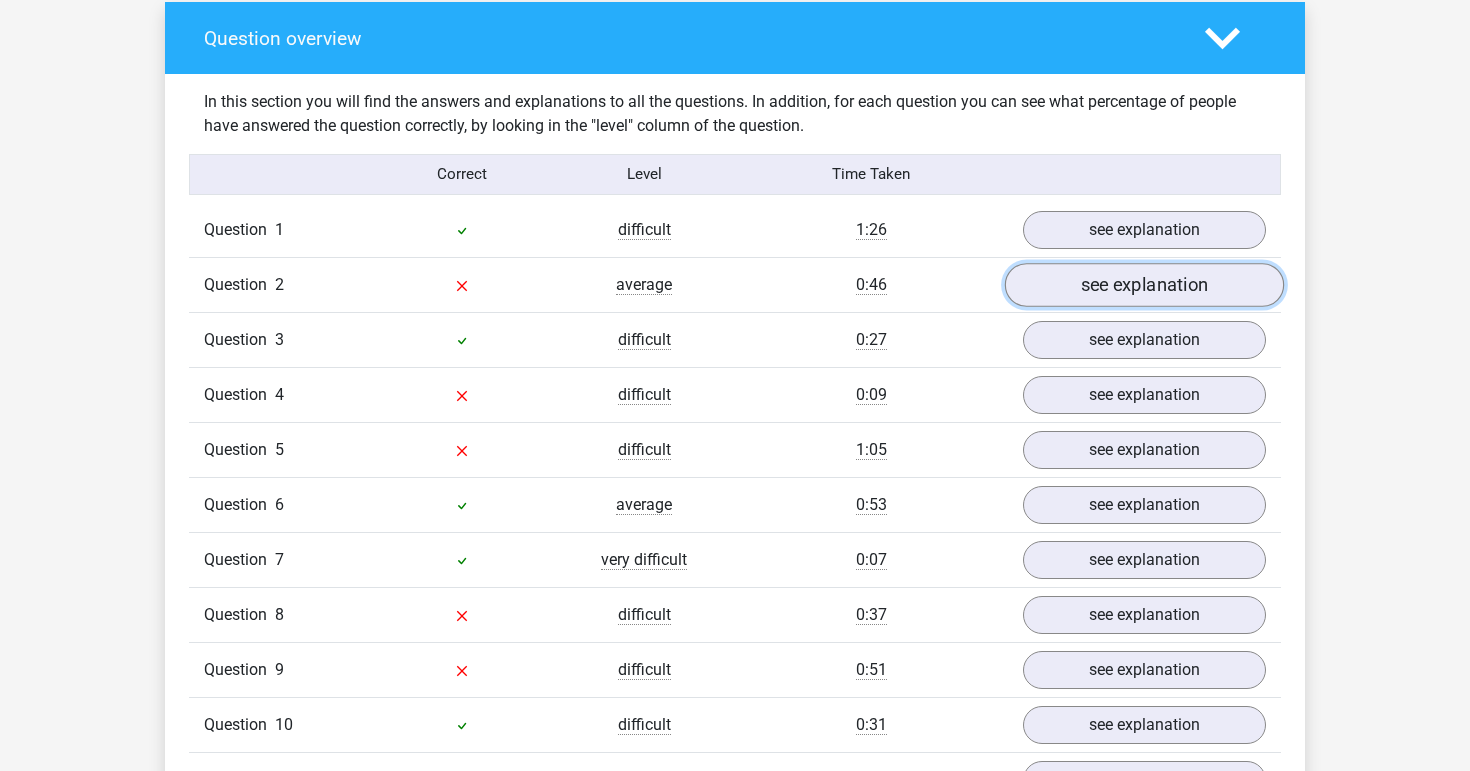 click on "see explanation" at bounding box center [1144, 285] 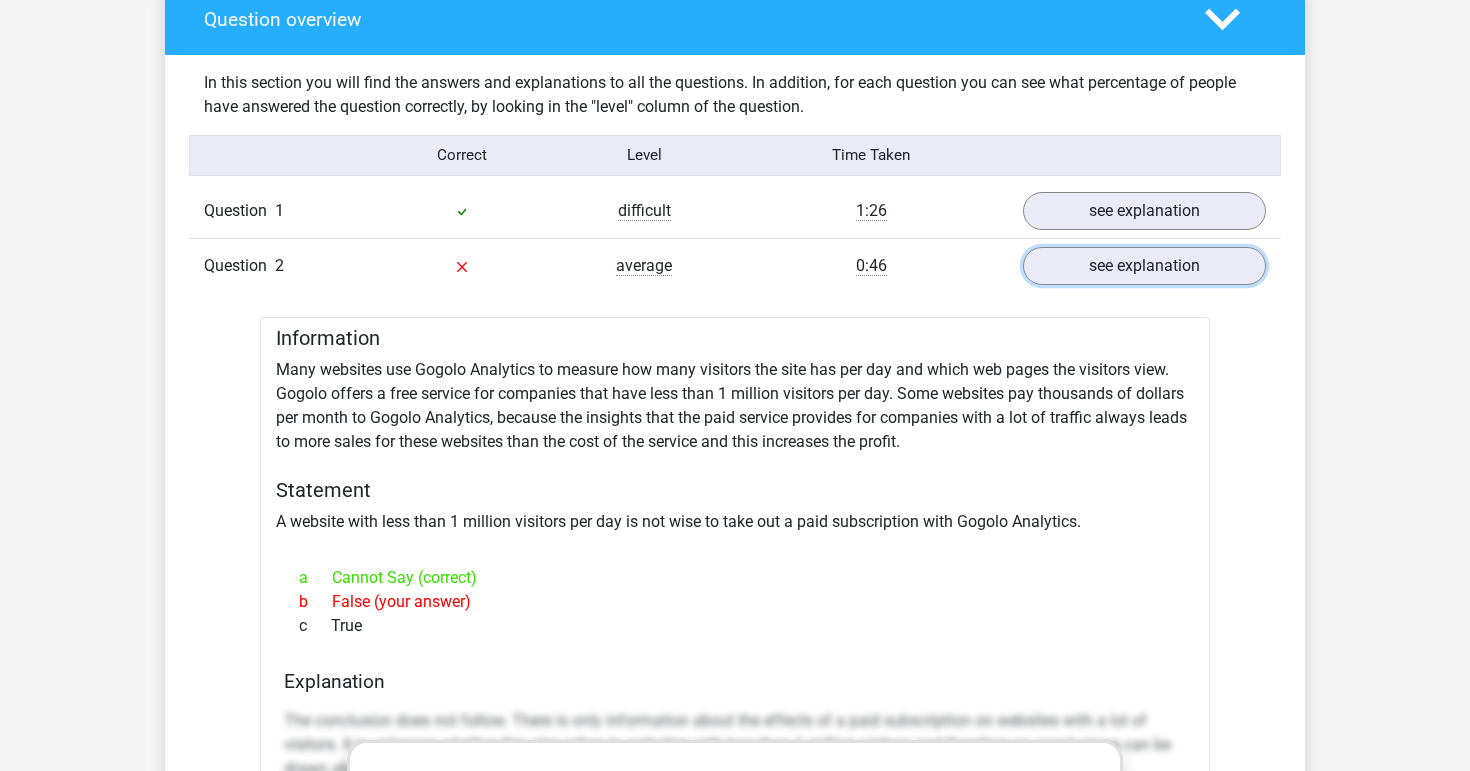 scroll, scrollTop: 1502, scrollLeft: 0, axis: vertical 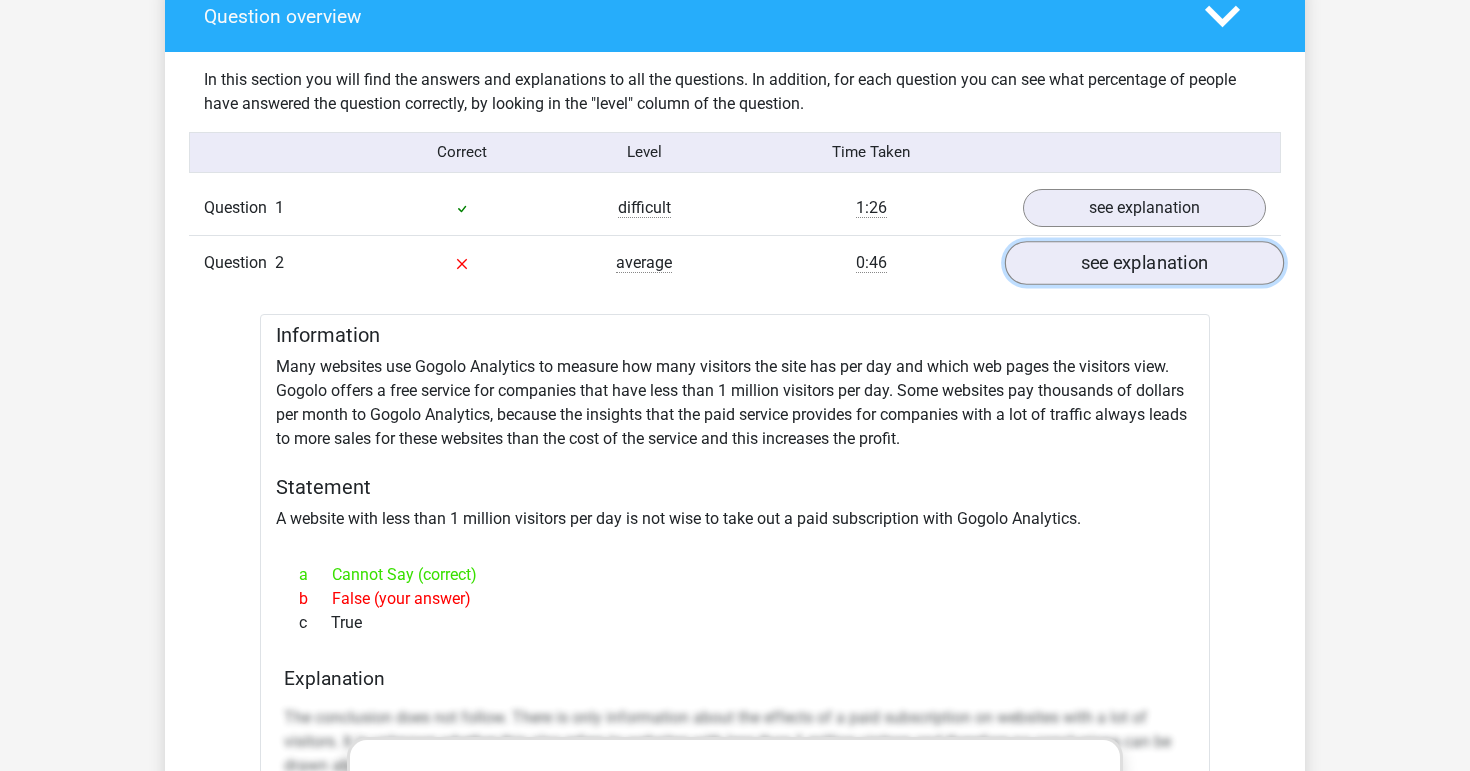 click on "see explanation" at bounding box center [1144, 263] 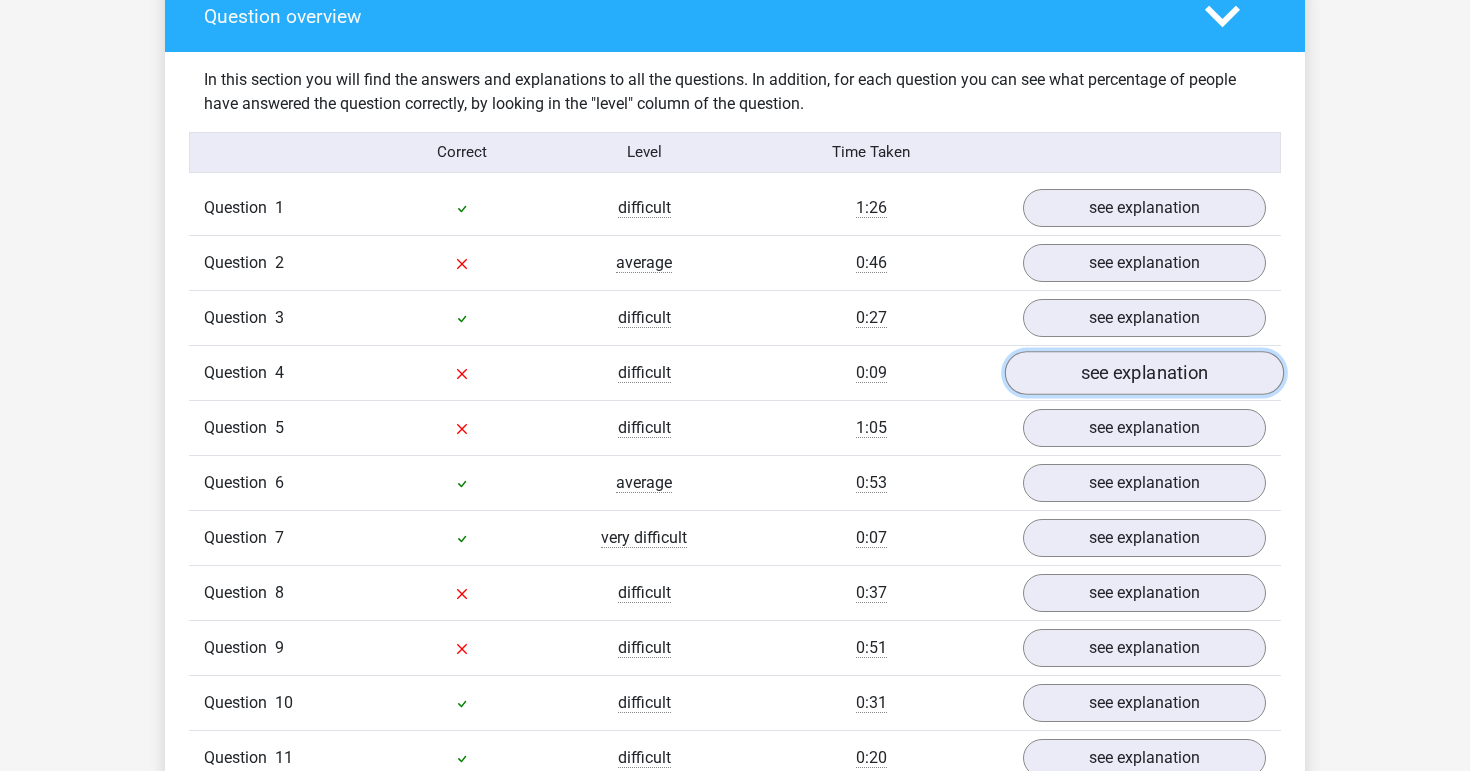 click on "see explanation" at bounding box center [1144, 373] 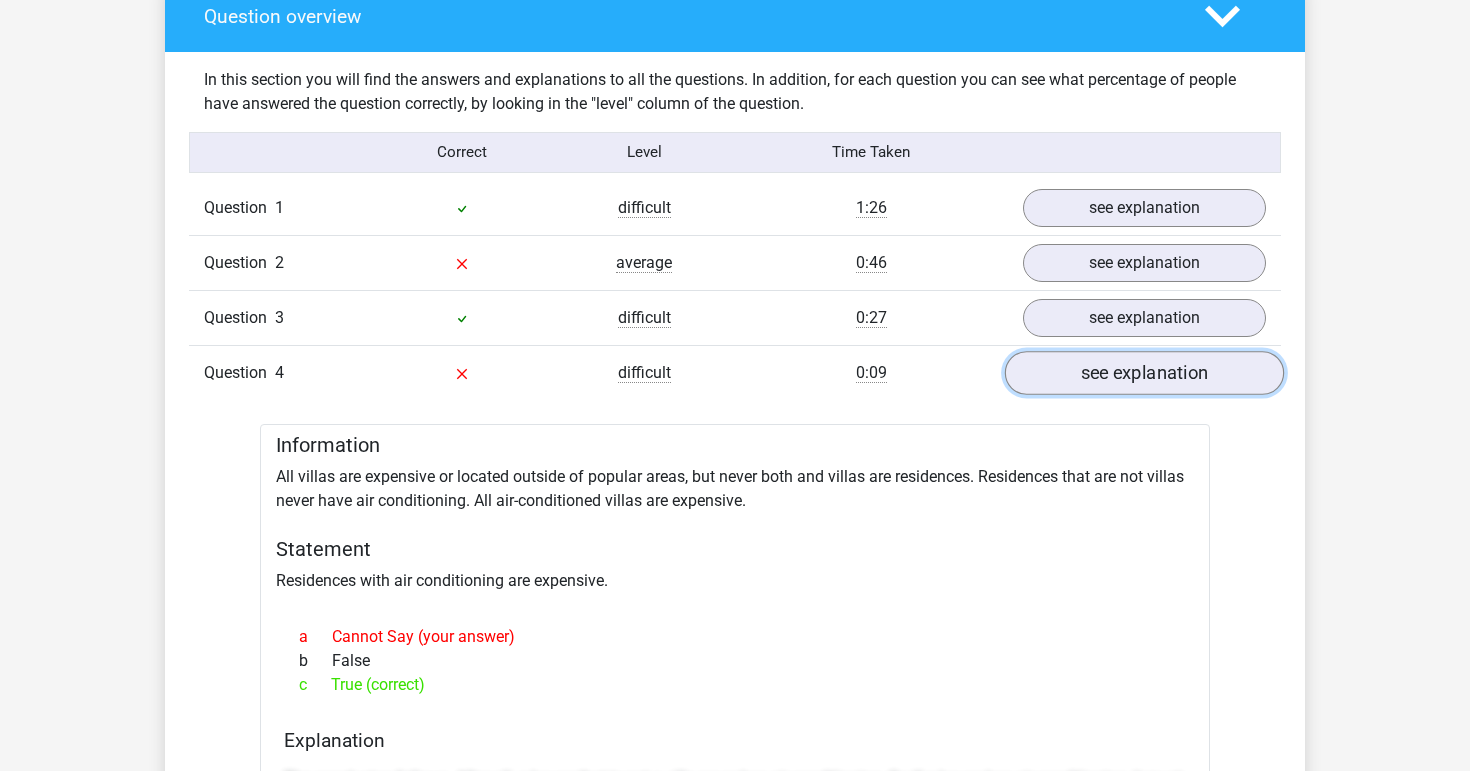 click on "see explanation" at bounding box center [1144, 373] 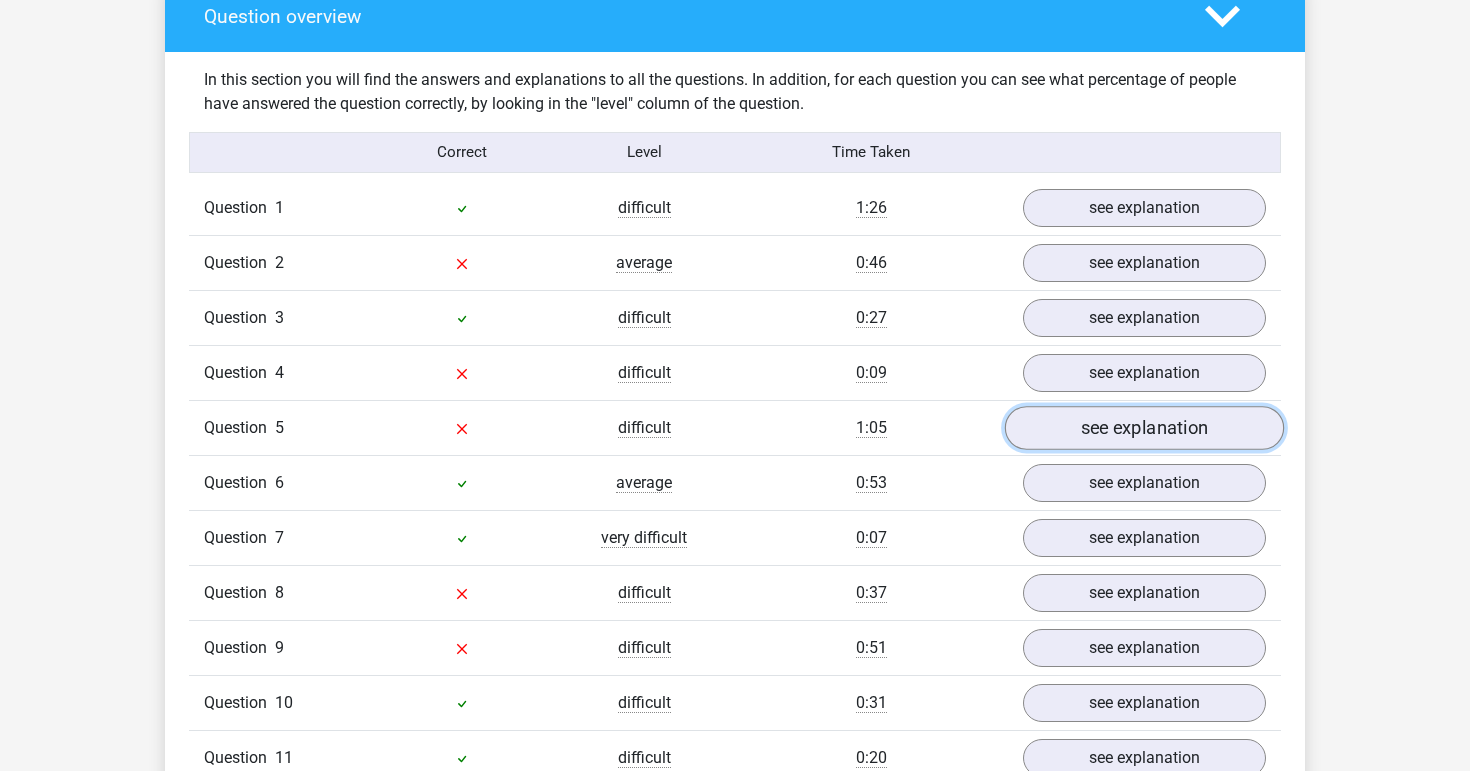 click on "see explanation" at bounding box center [1144, 428] 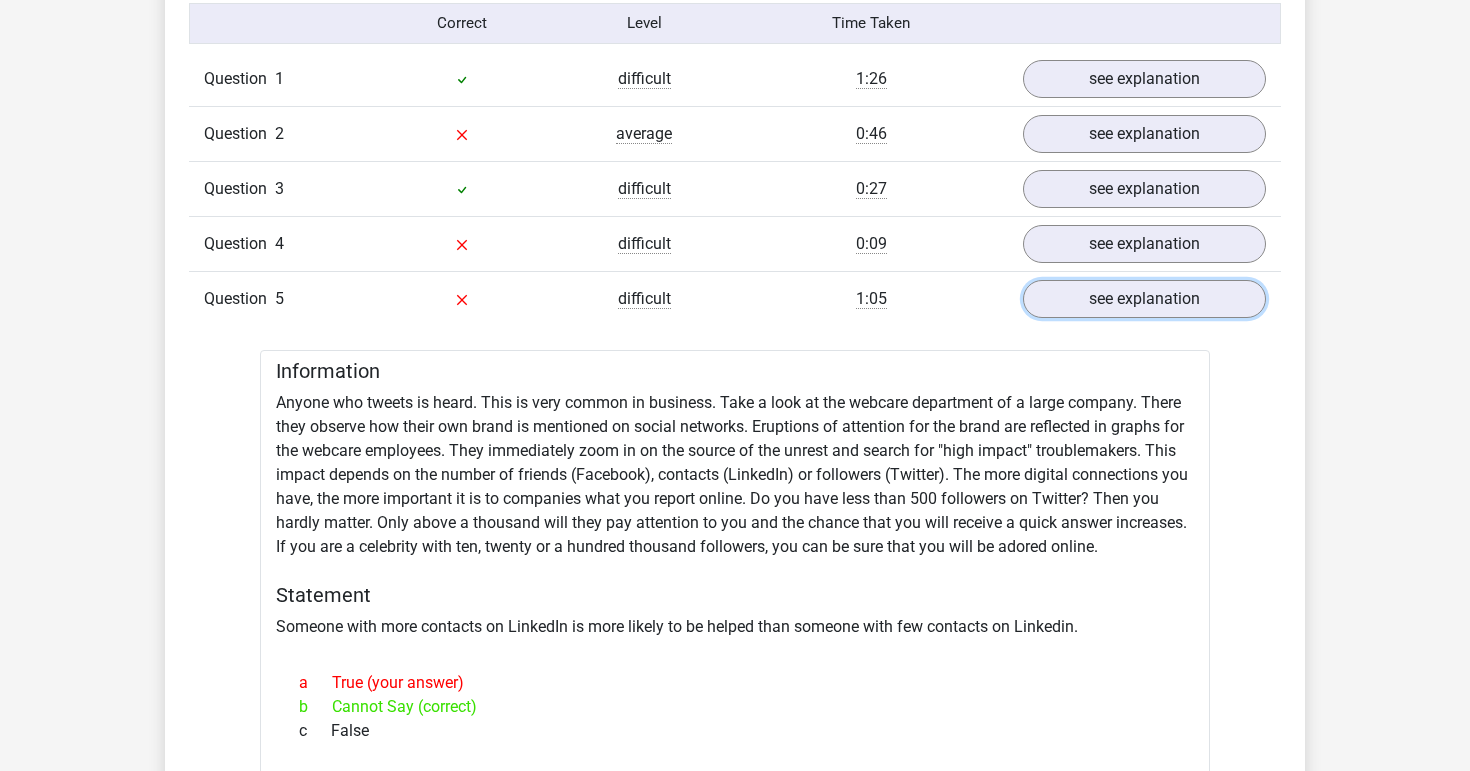 scroll, scrollTop: 1628, scrollLeft: 0, axis: vertical 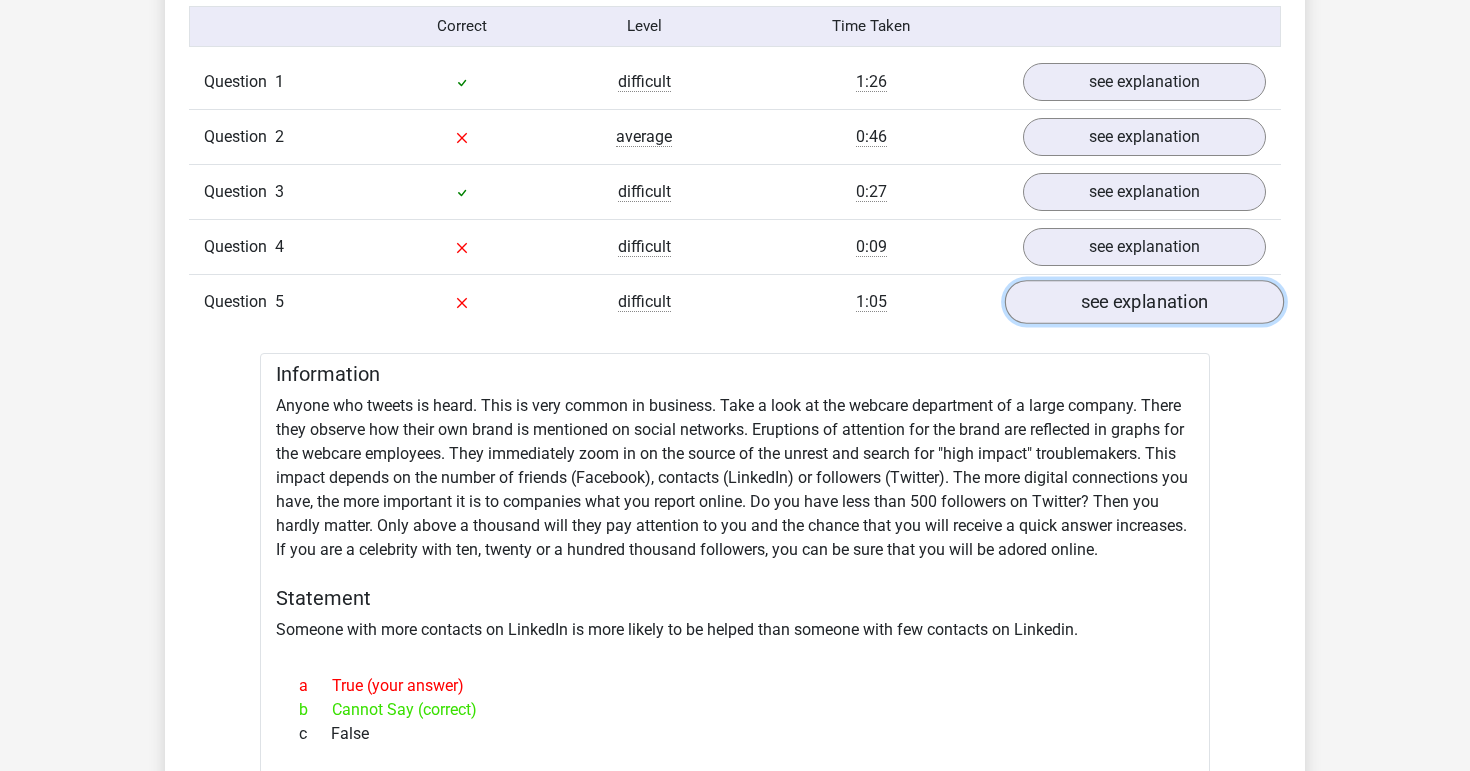 click on "see explanation" at bounding box center [1144, 302] 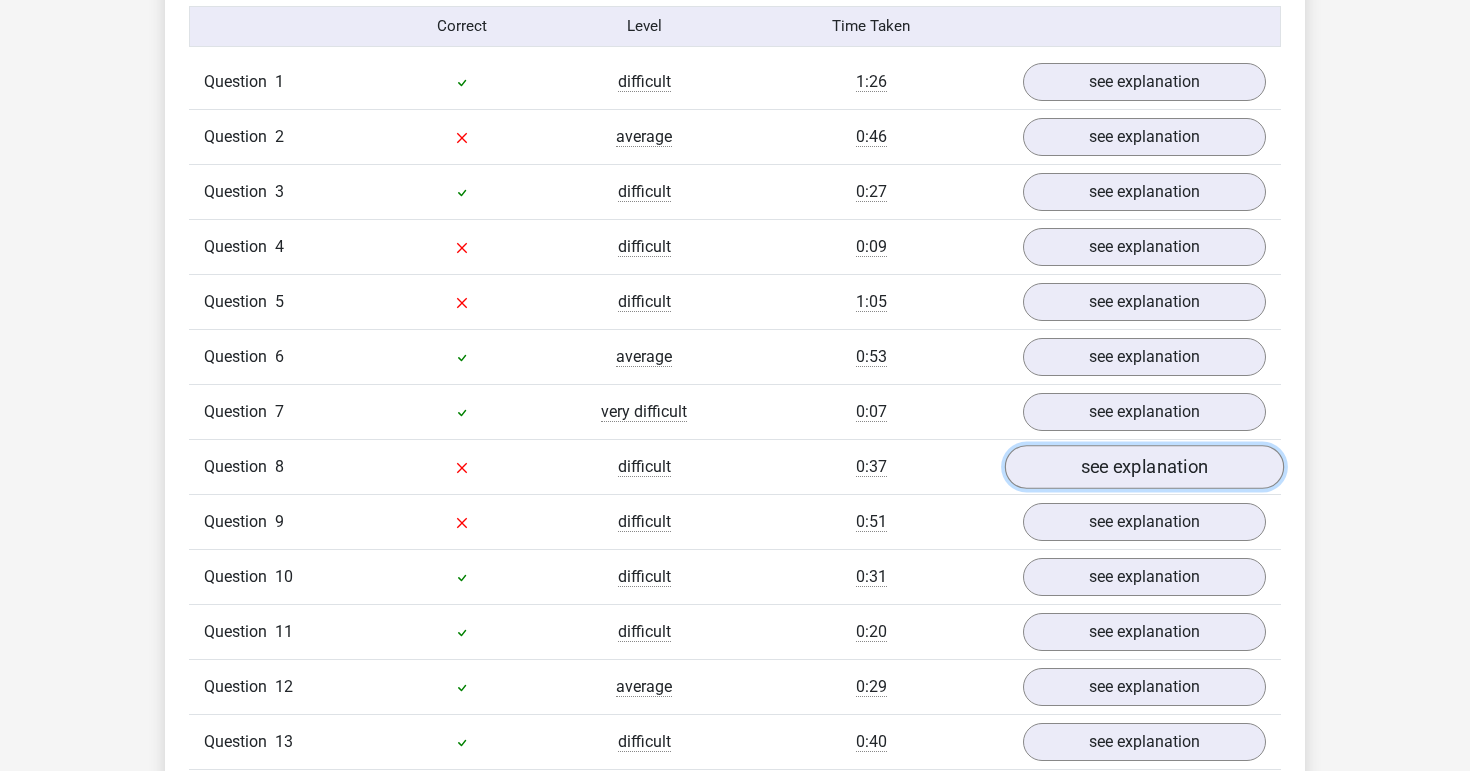 click on "see explanation" at bounding box center [1144, 467] 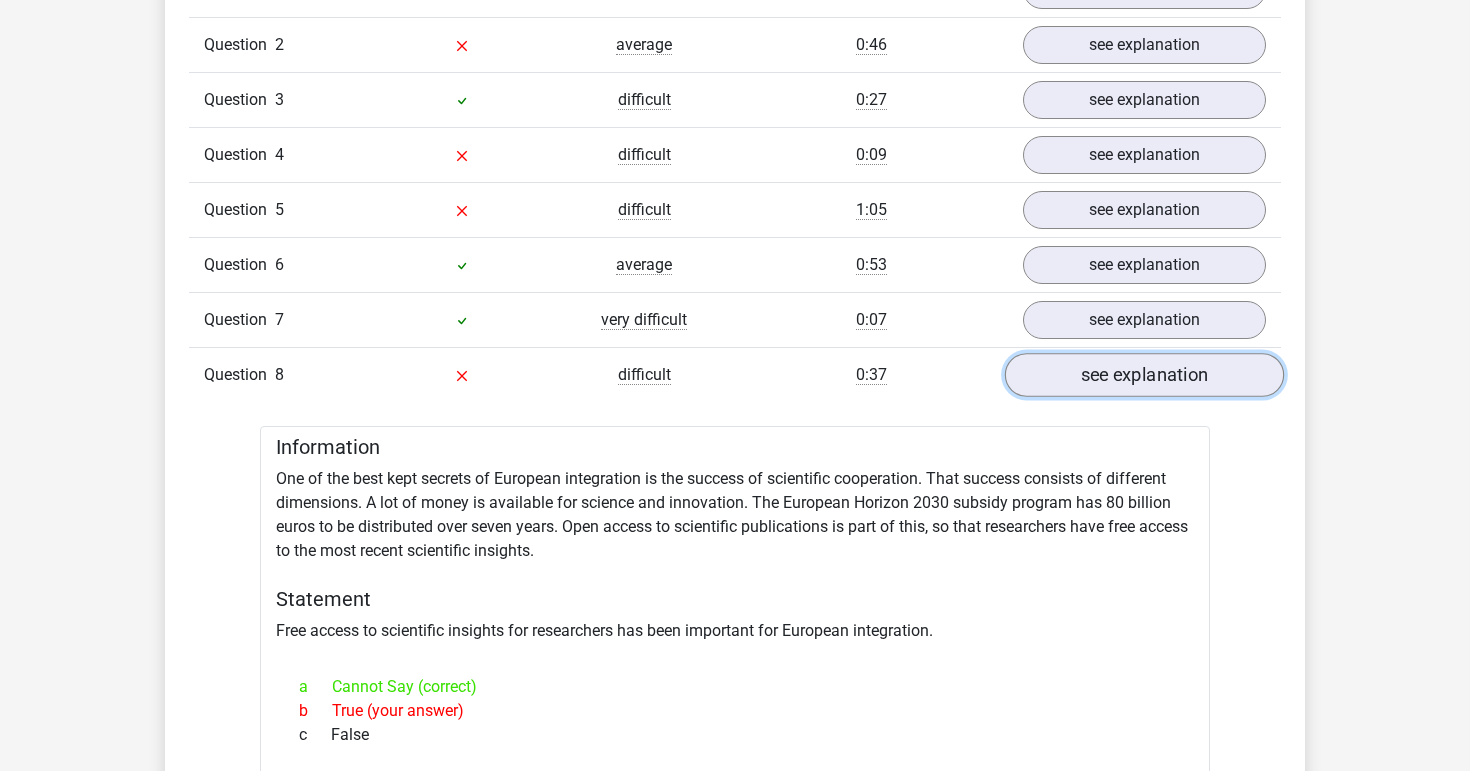 scroll, scrollTop: 1722, scrollLeft: 0, axis: vertical 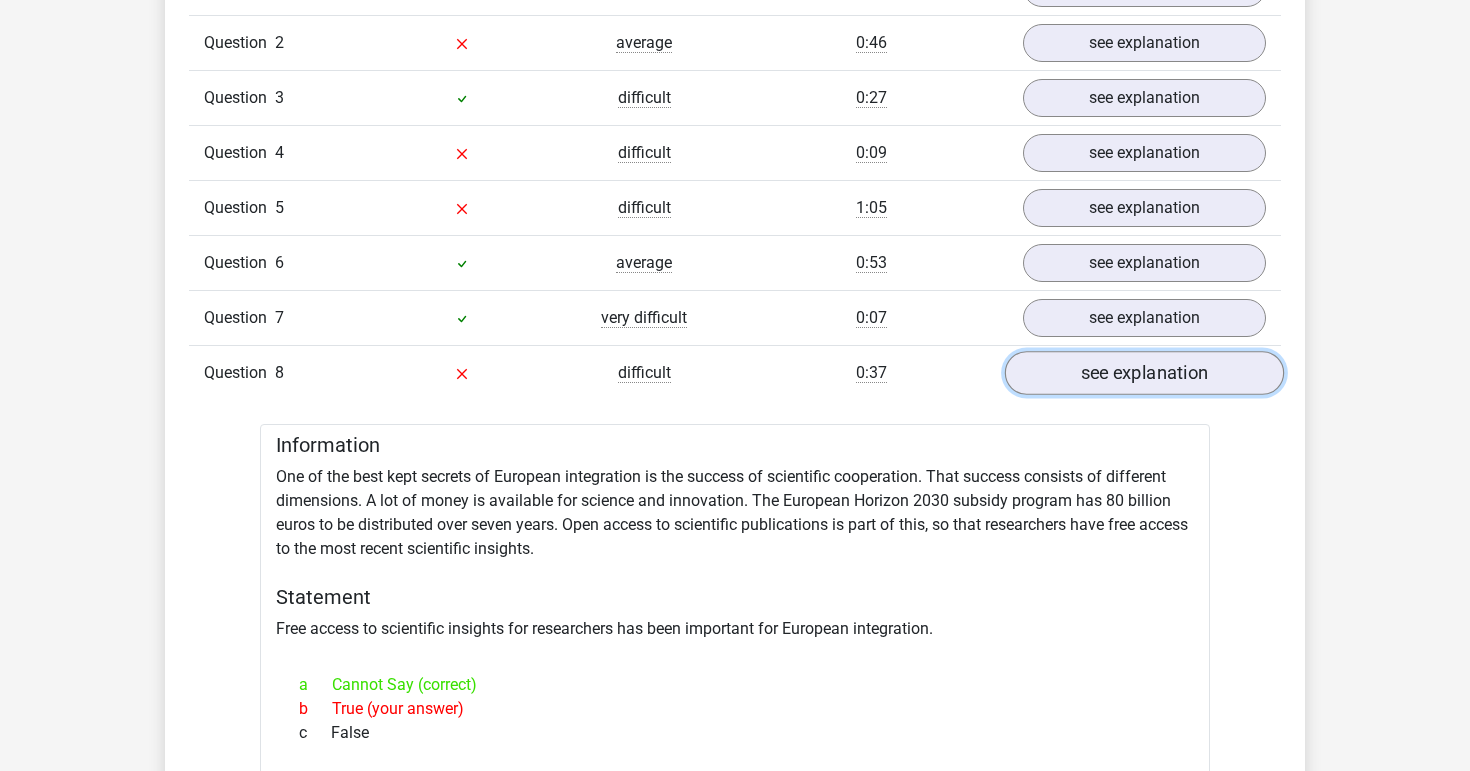 click on "see explanation" at bounding box center [1144, 373] 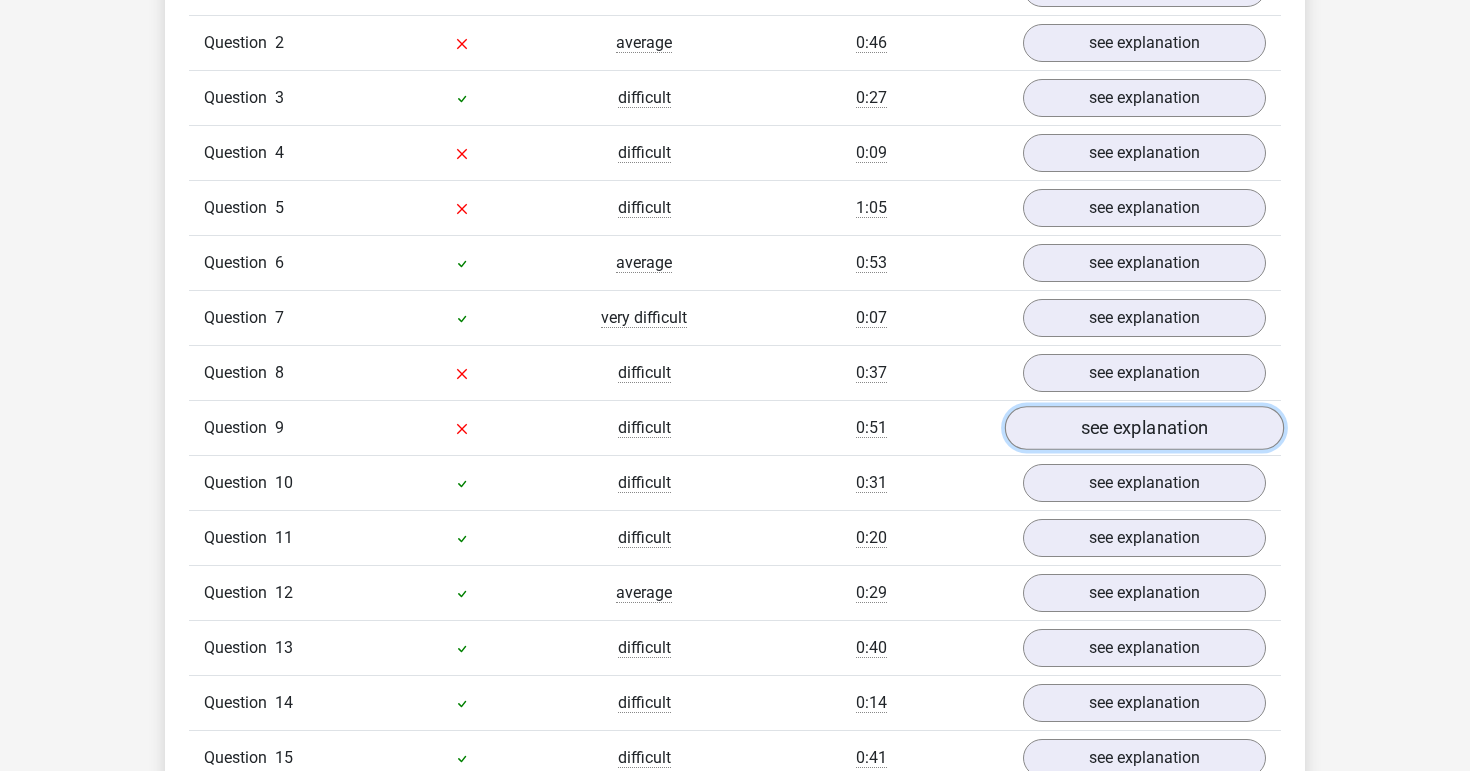 click on "see explanation" at bounding box center (1144, 428) 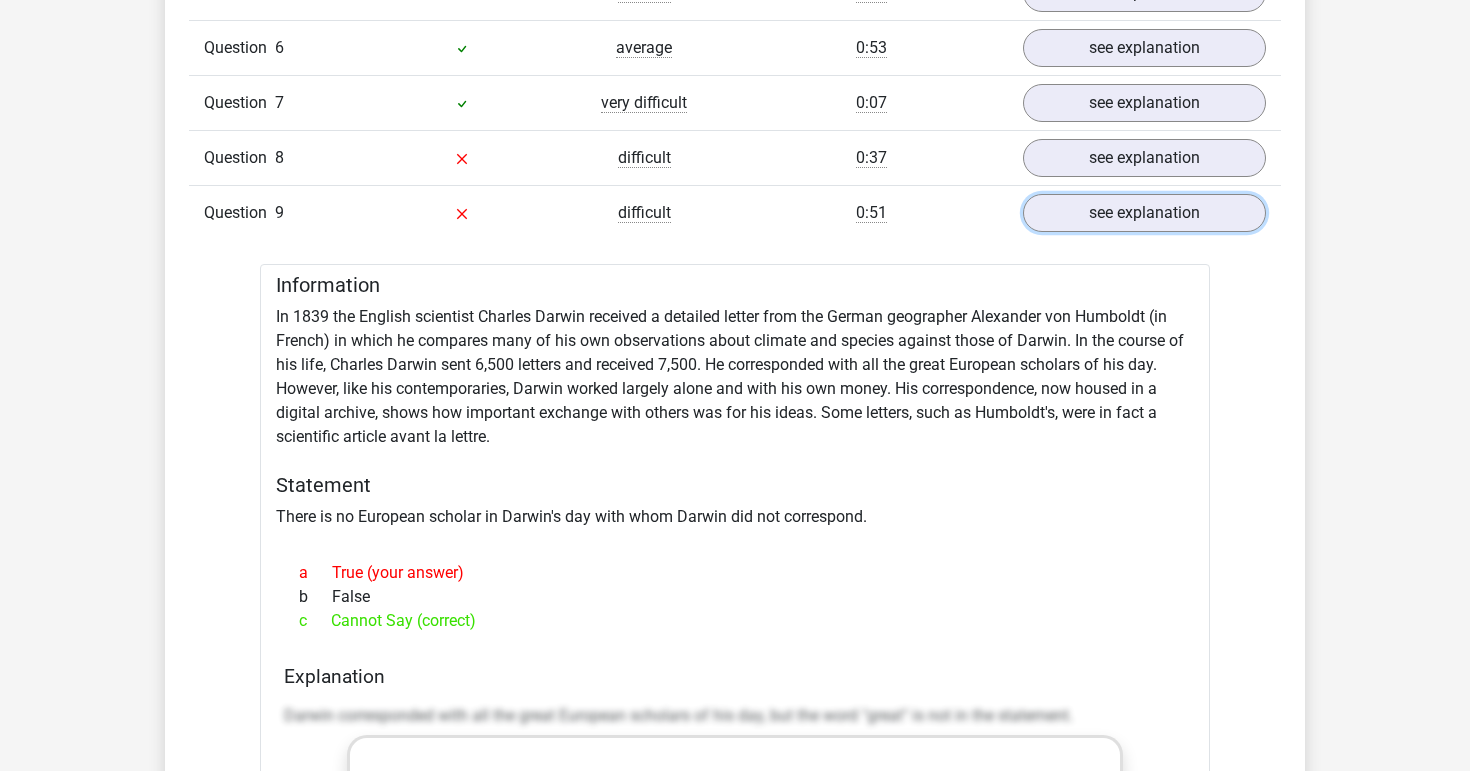 scroll, scrollTop: 1934, scrollLeft: 0, axis: vertical 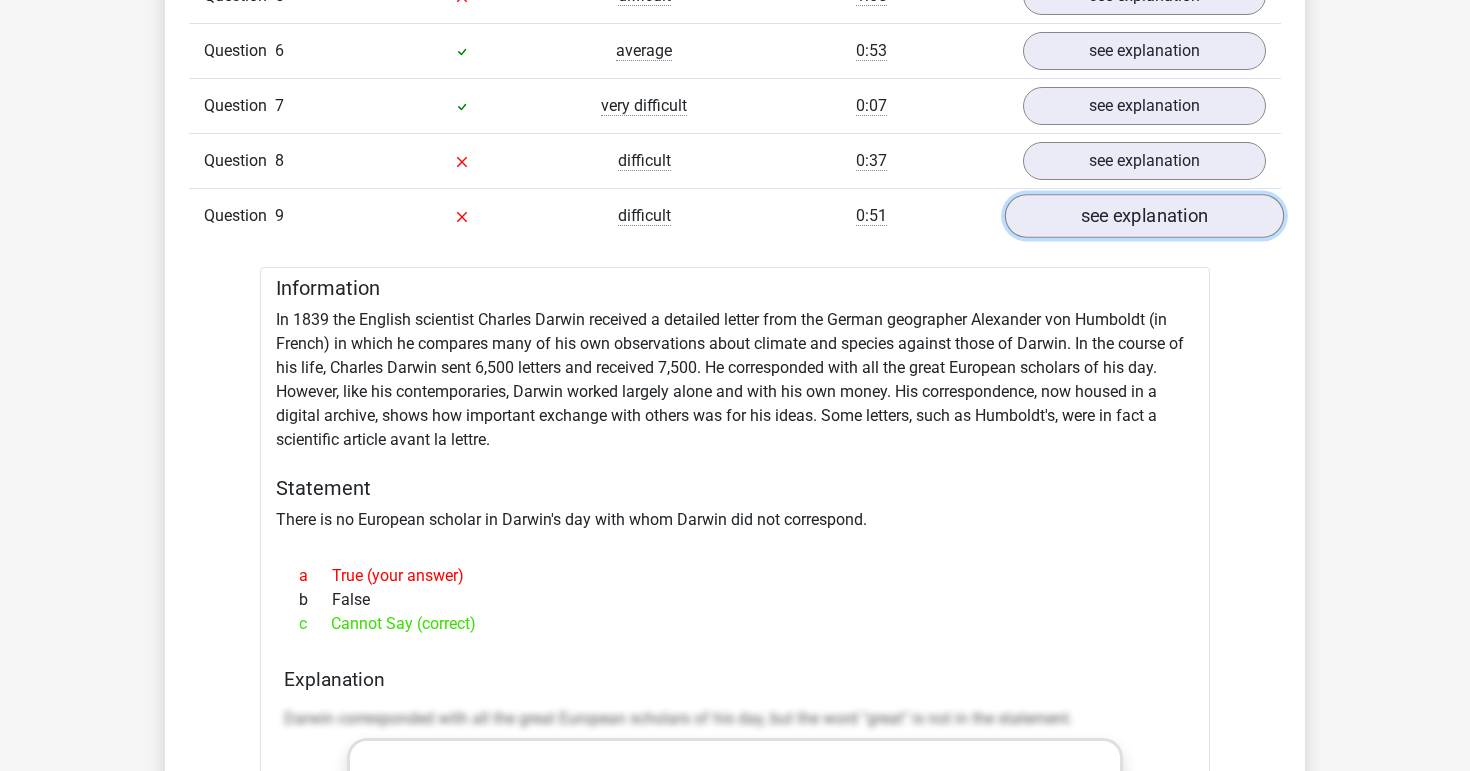 click on "see explanation" at bounding box center (1144, 216) 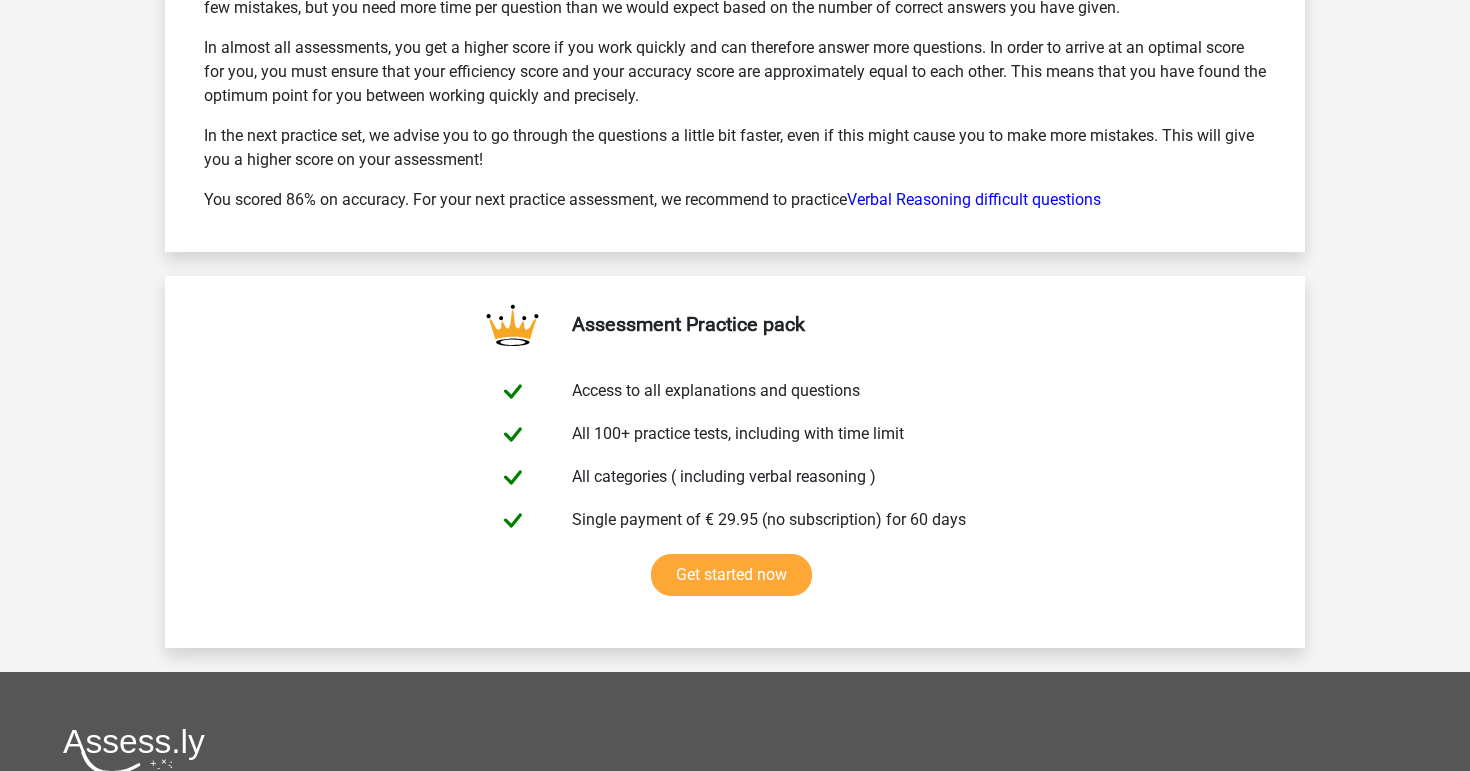 scroll, scrollTop: 3402, scrollLeft: 0, axis: vertical 